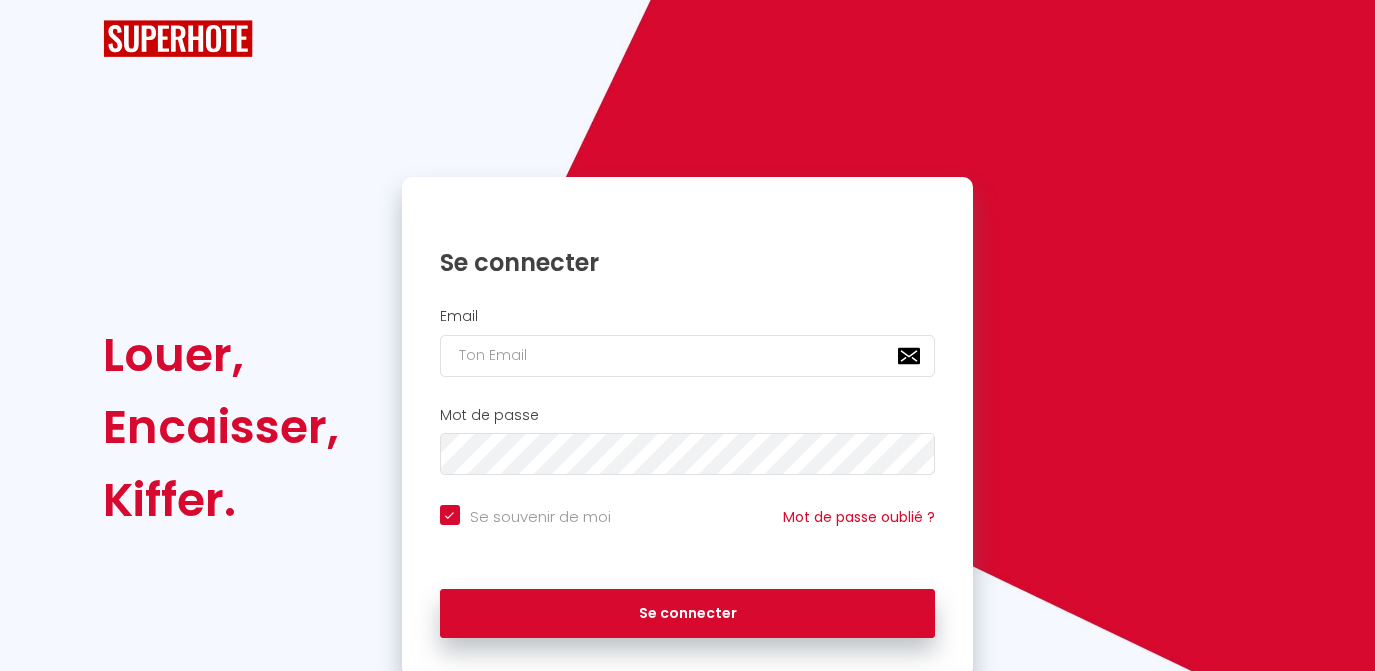 scroll, scrollTop: 0, scrollLeft: 0, axis: both 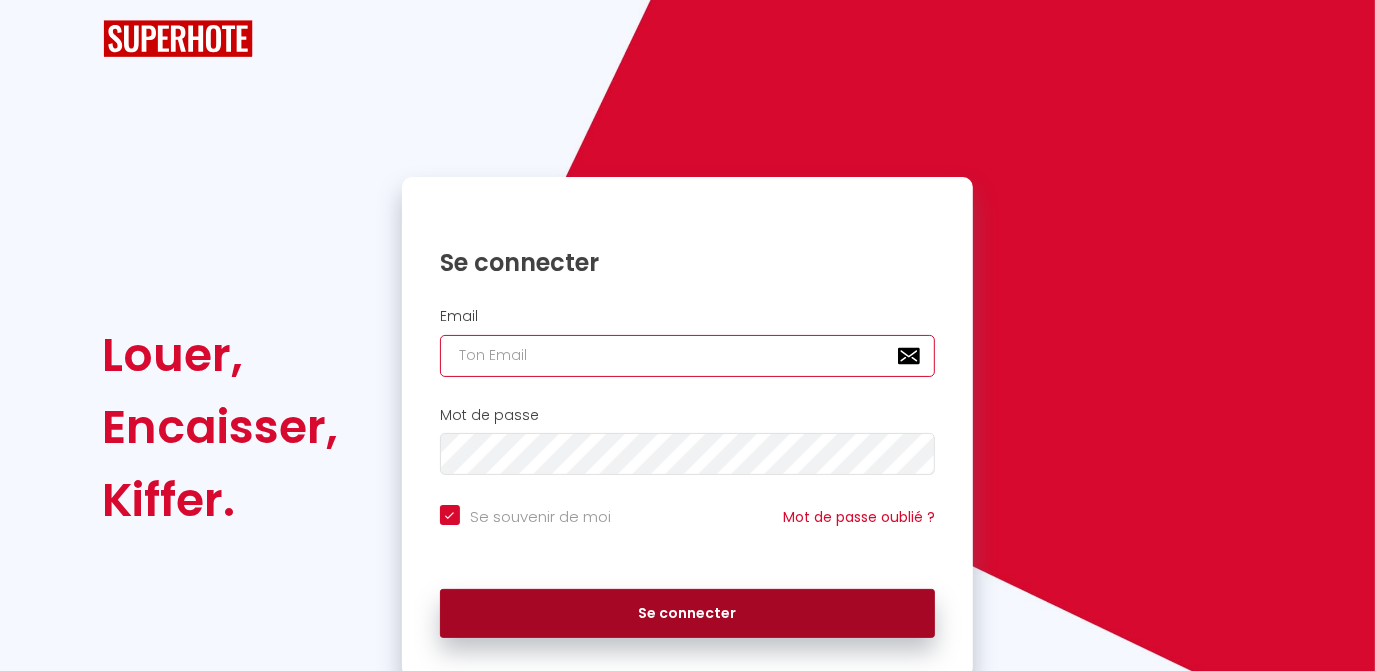 type on "[PERSON_NAME][EMAIL_ADDRESS][DOMAIN_NAME]" 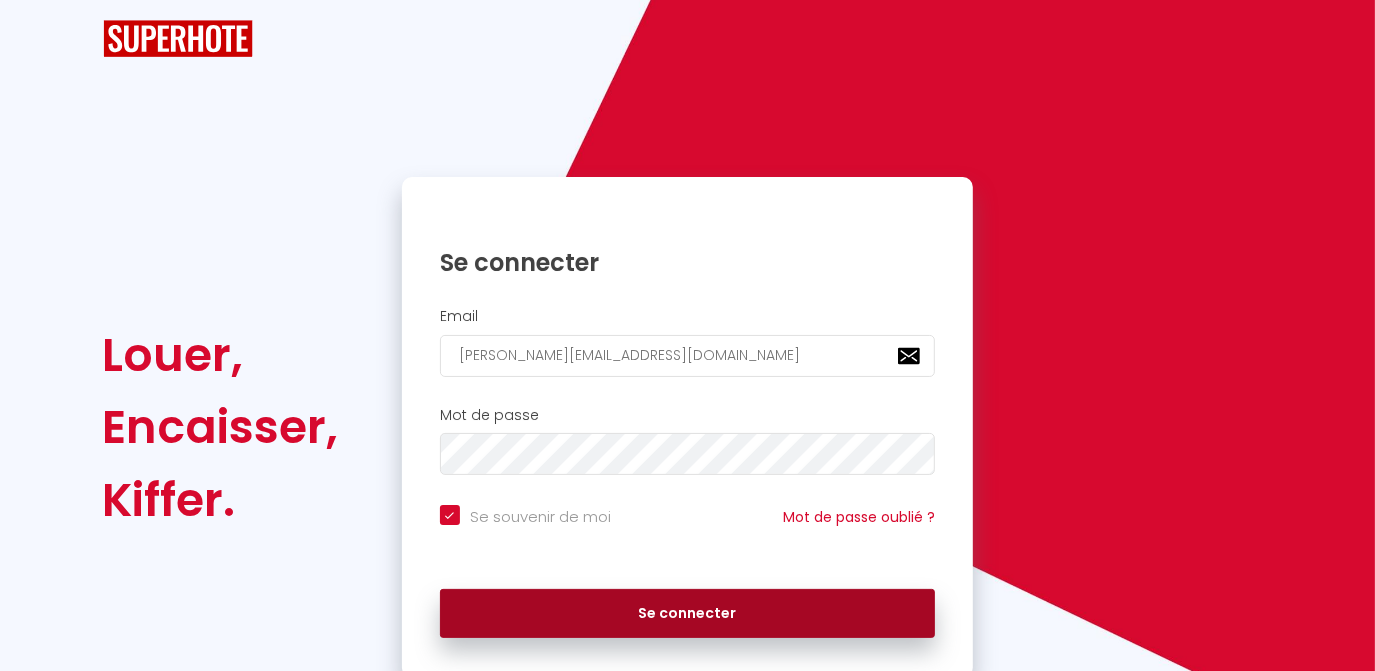 click on "Se connecter" at bounding box center (688, 614) 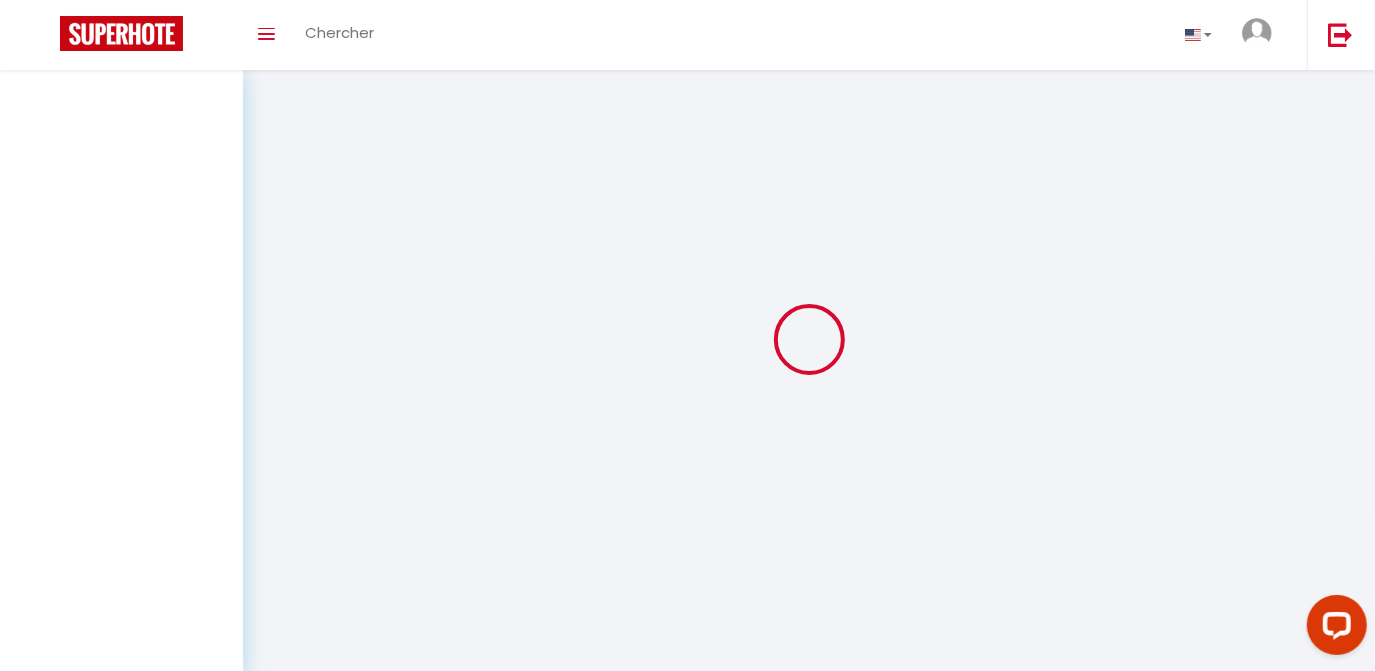 scroll, scrollTop: 0, scrollLeft: 0, axis: both 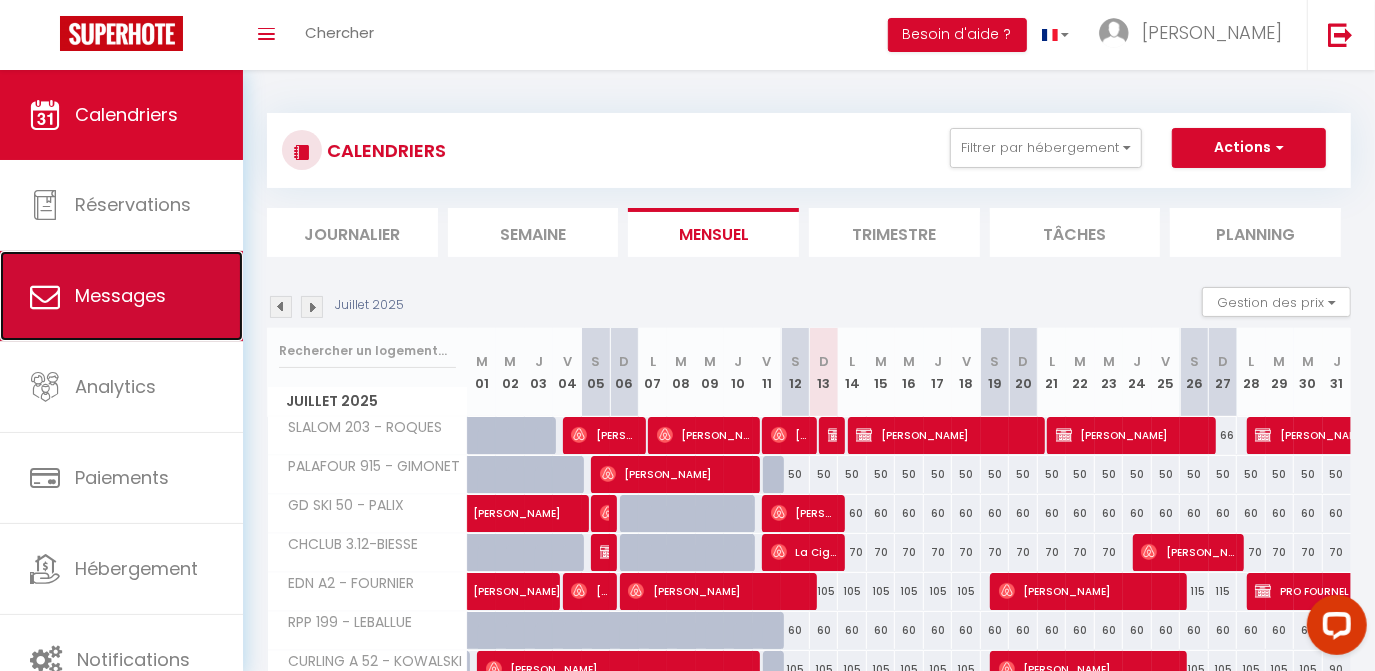 click on "Messages" at bounding box center (120, 295) 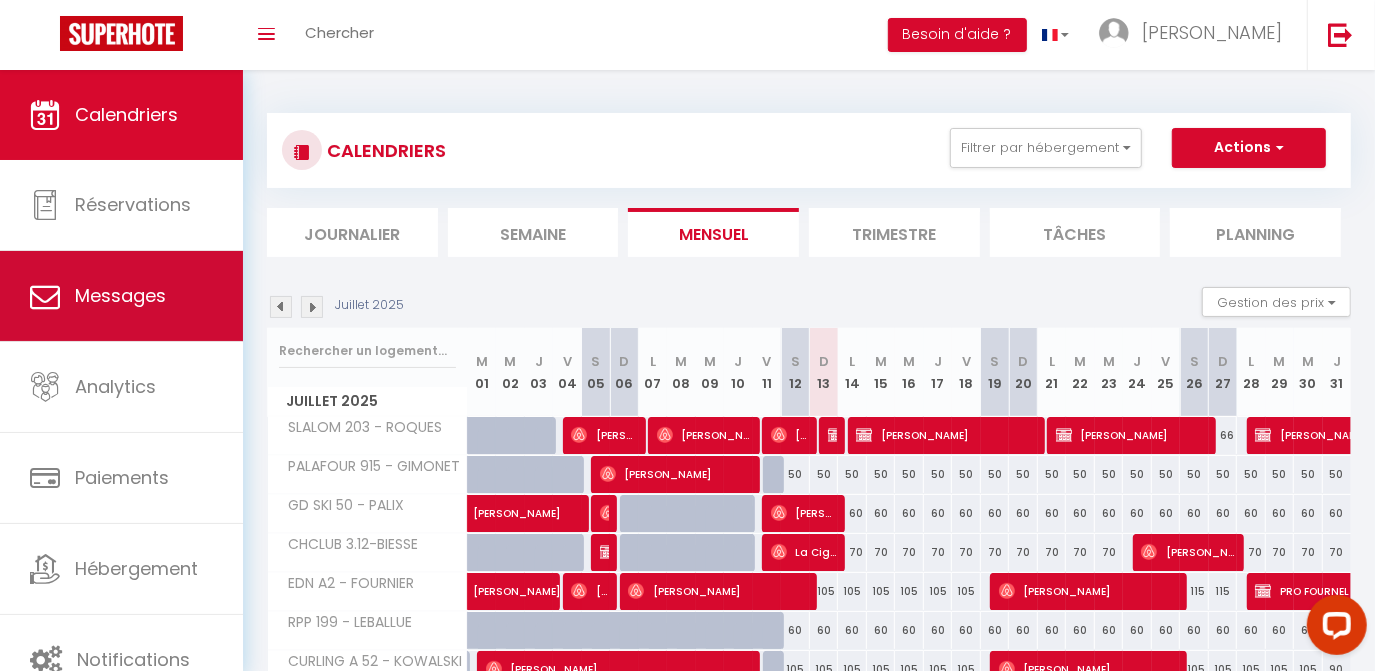 select on "message" 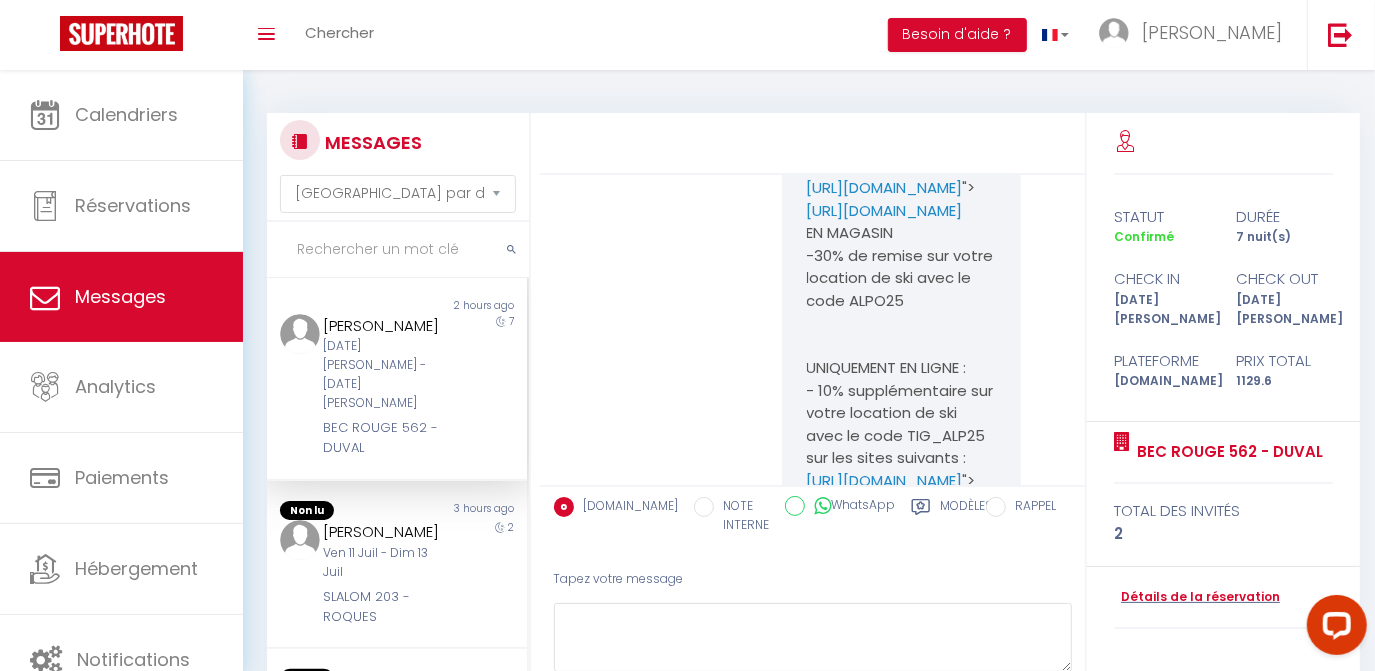 scroll, scrollTop: 1368, scrollLeft: 0, axis: vertical 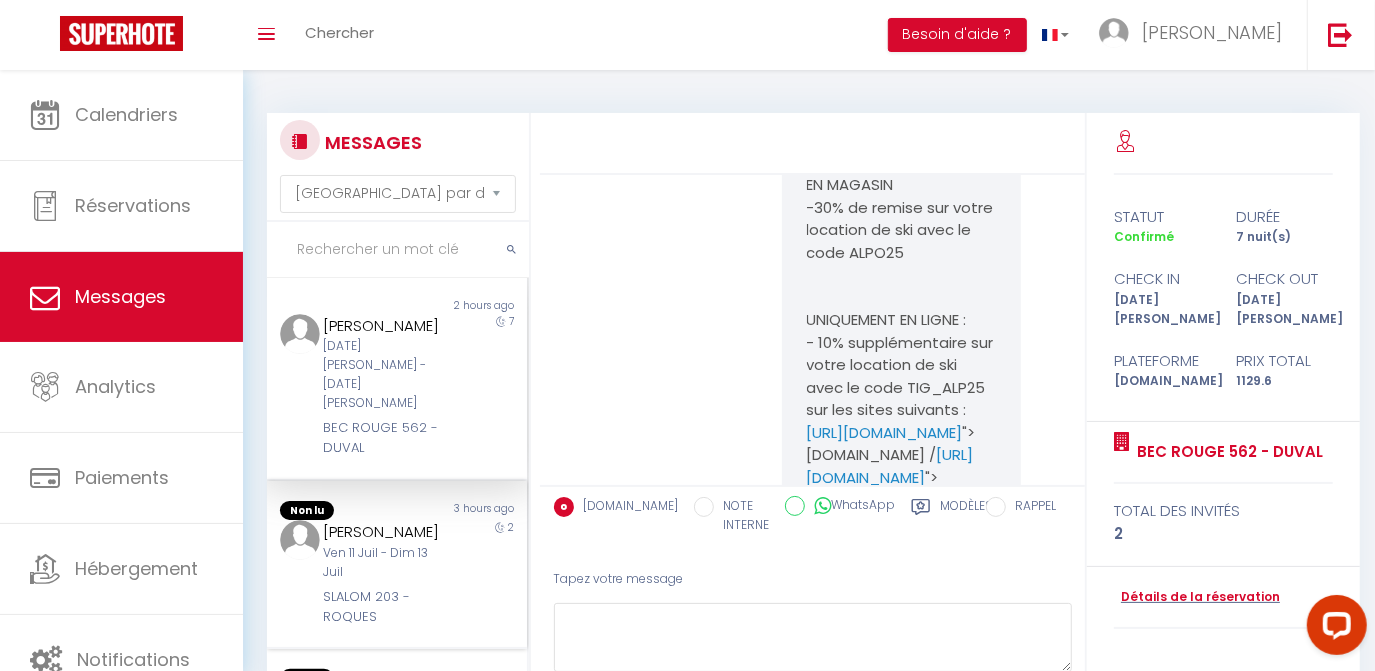 click on "[PERSON_NAME]" at bounding box center (387, 532) 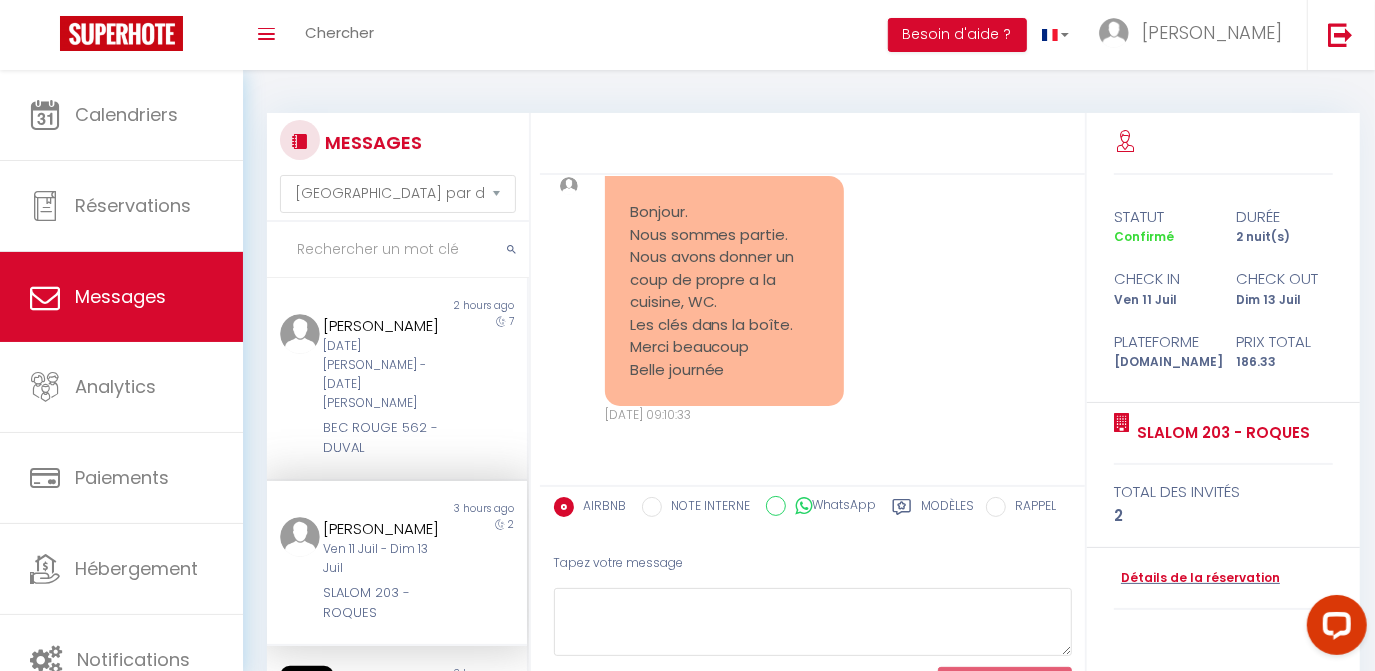 scroll, scrollTop: 10647, scrollLeft: 0, axis: vertical 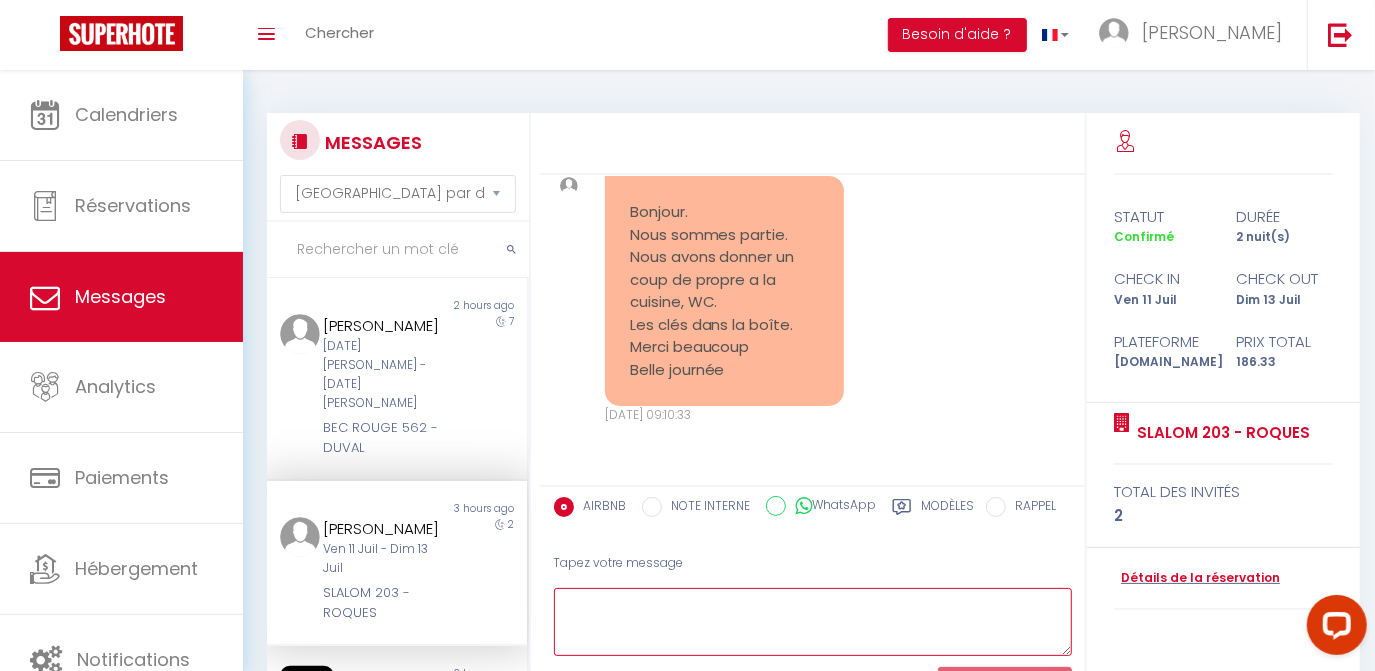 click at bounding box center (813, 622) 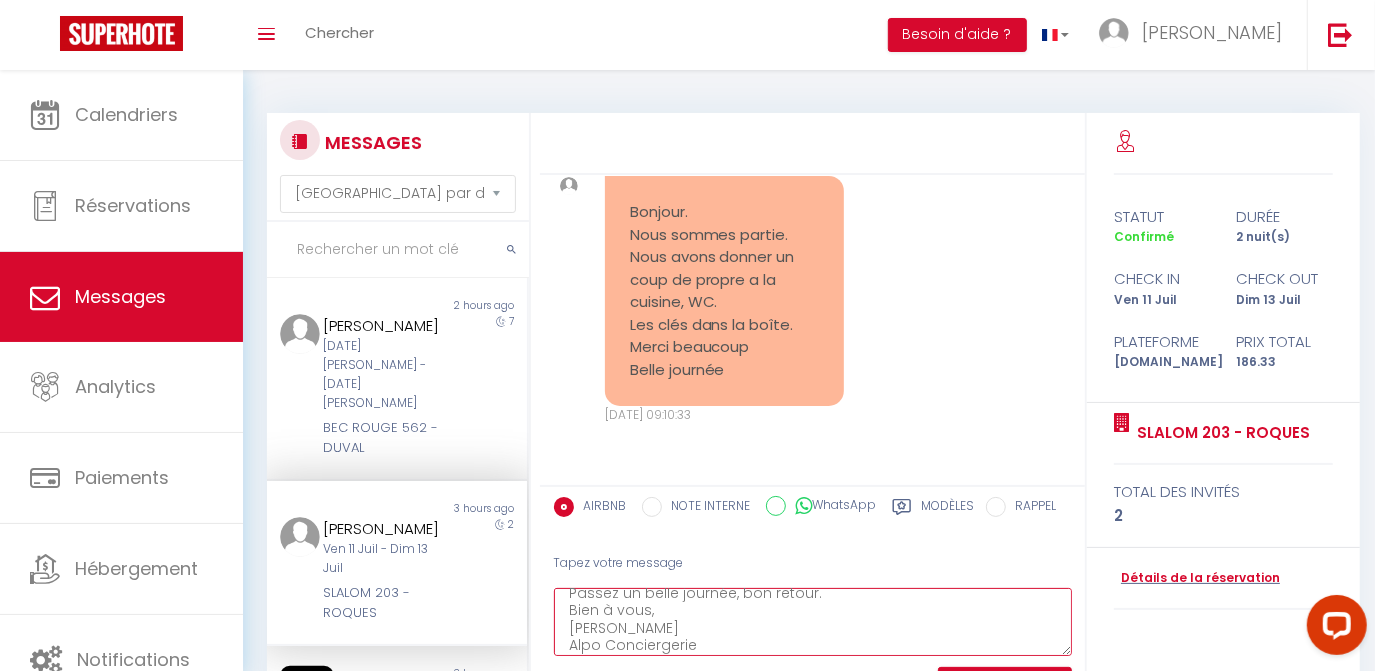 scroll, scrollTop: 52, scrollLeft: 0, axis: vertical 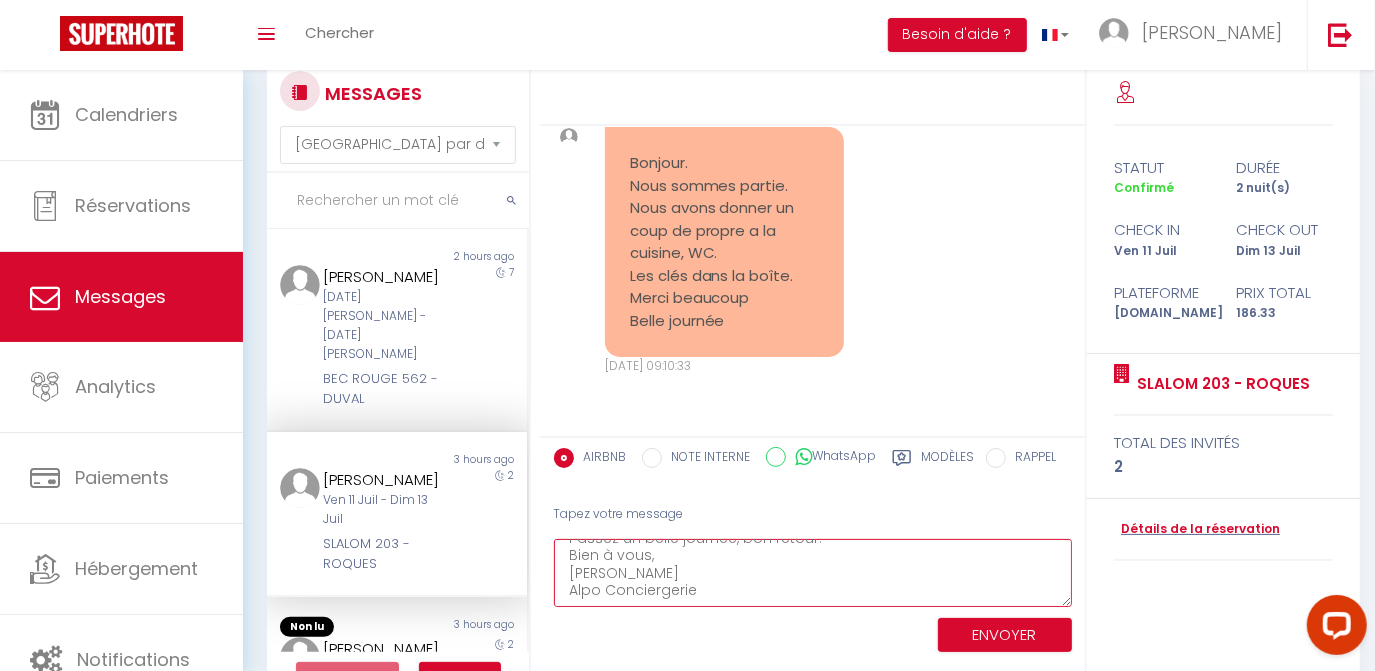 type on "Bonjour,
Merci pour votre message.
Passez un belle journée, bon retour.
Bien à vous,
[PERSON_NAME]
Alpo Conciergerie" 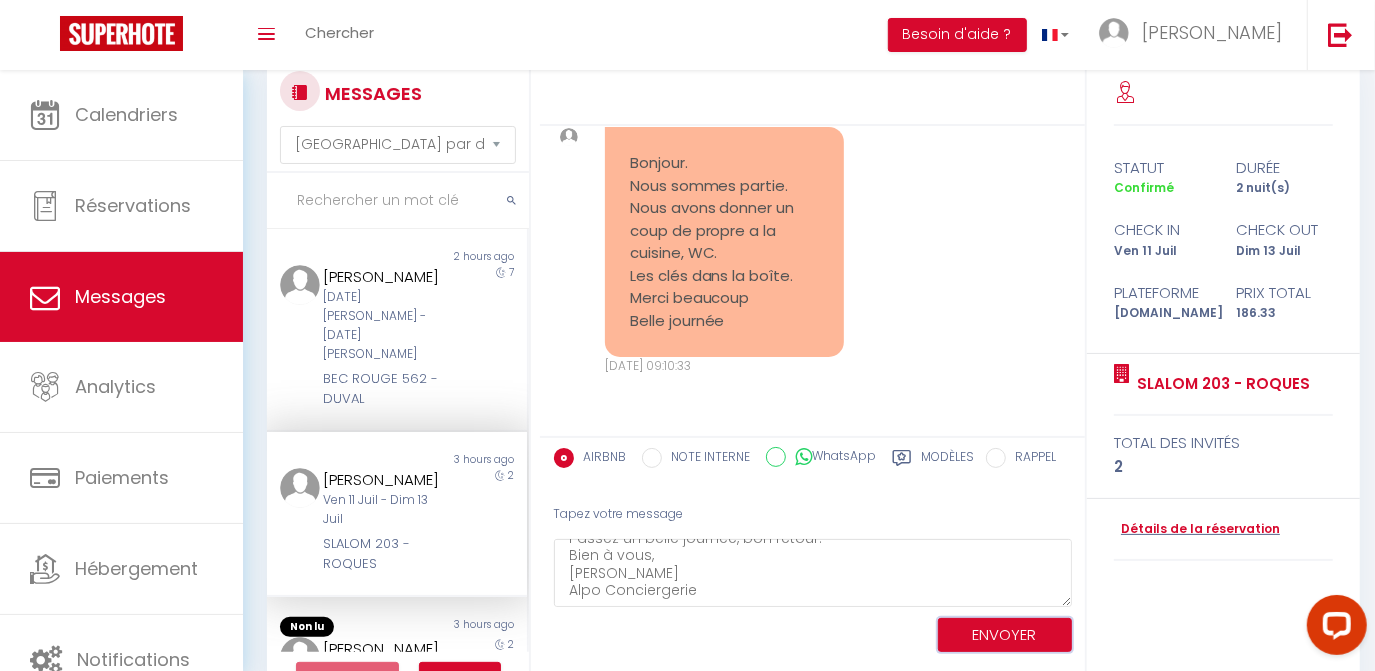 click on "ENVOYER" at bounding box center (1005, 635) 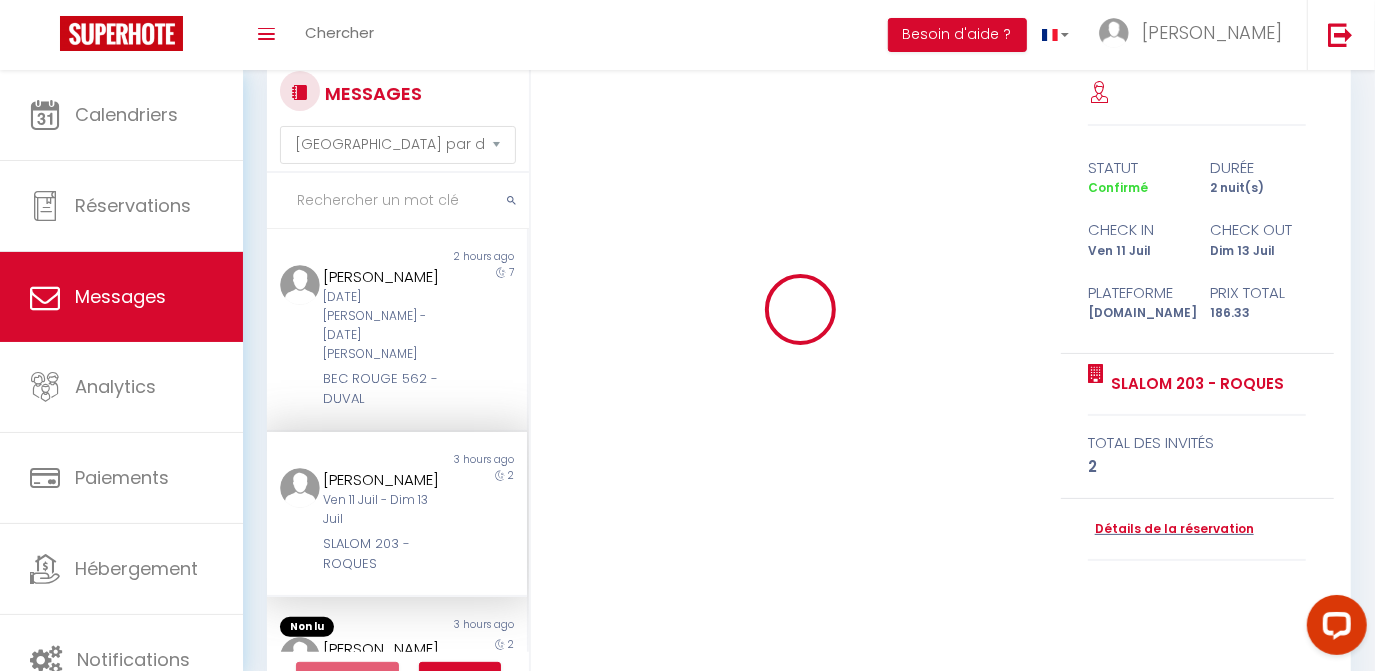 scroll, scrollTop: 0, scrollLeft: 0, axis: both 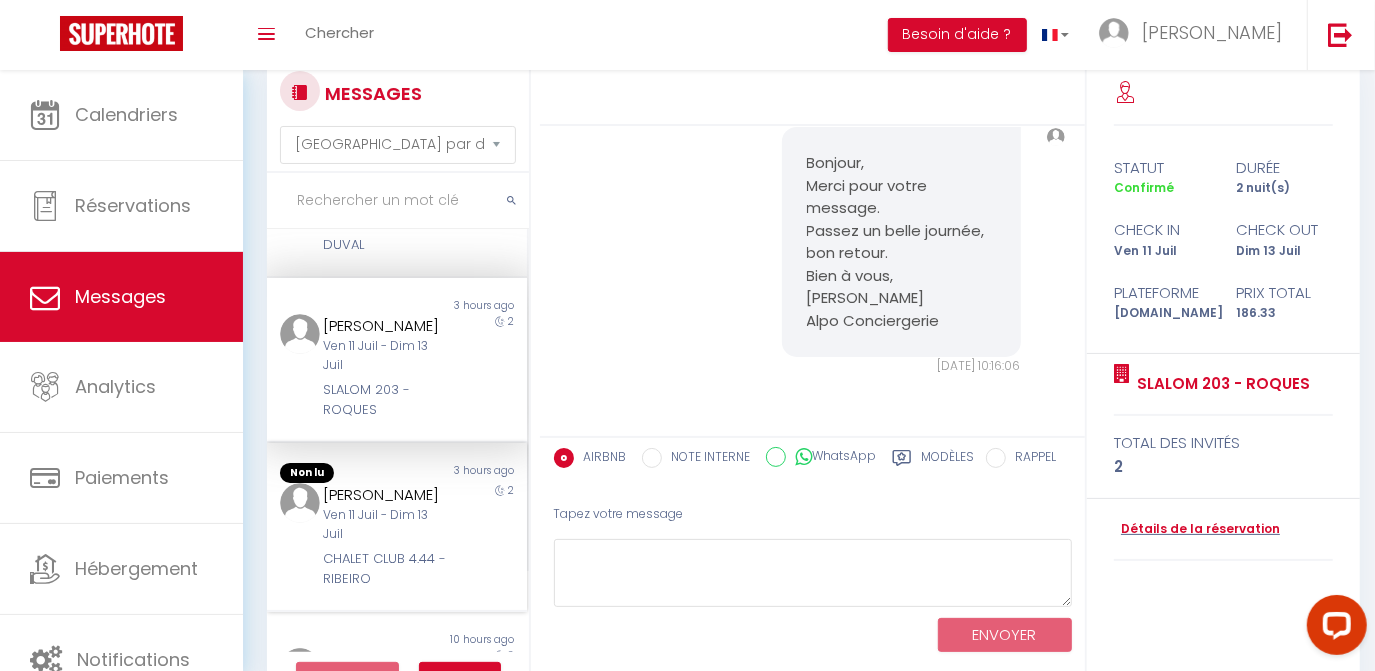 click on "Ven 11 Juil - Dim 13 Juil" at bounding box center [387, 525] 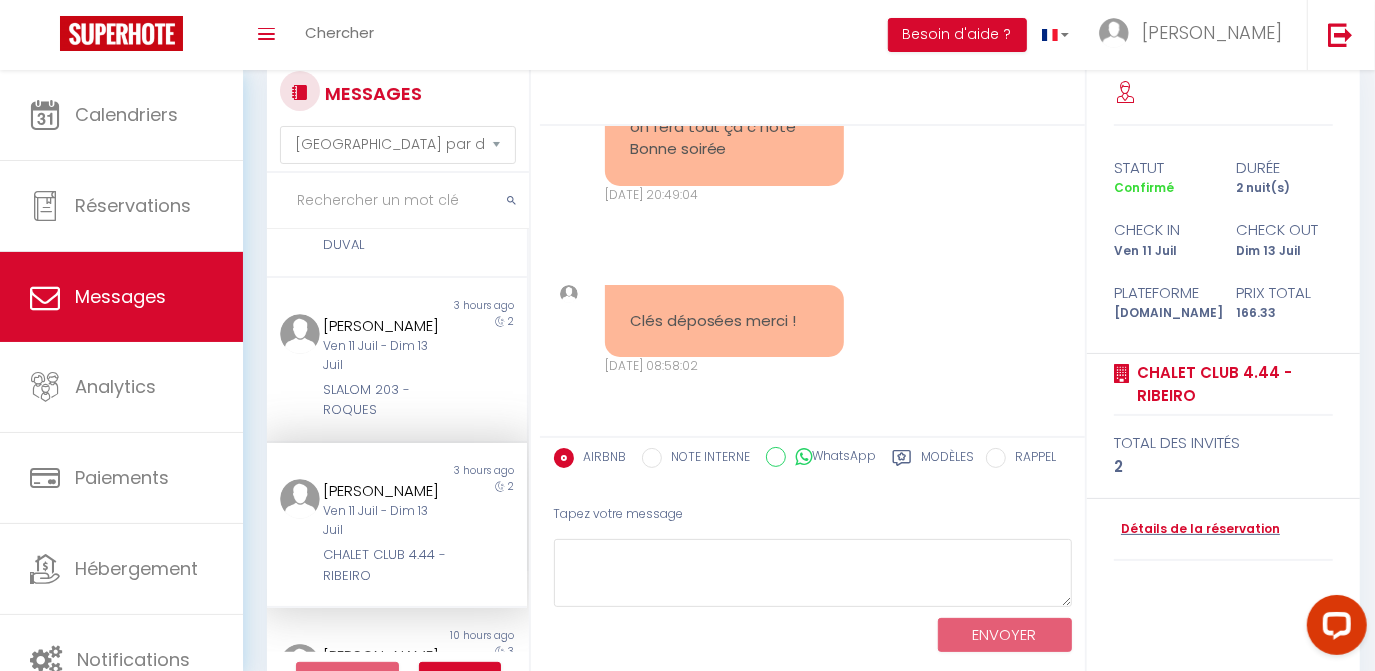scroll, scrollTop: 10801, scrollLeft: 0, axis: vertical 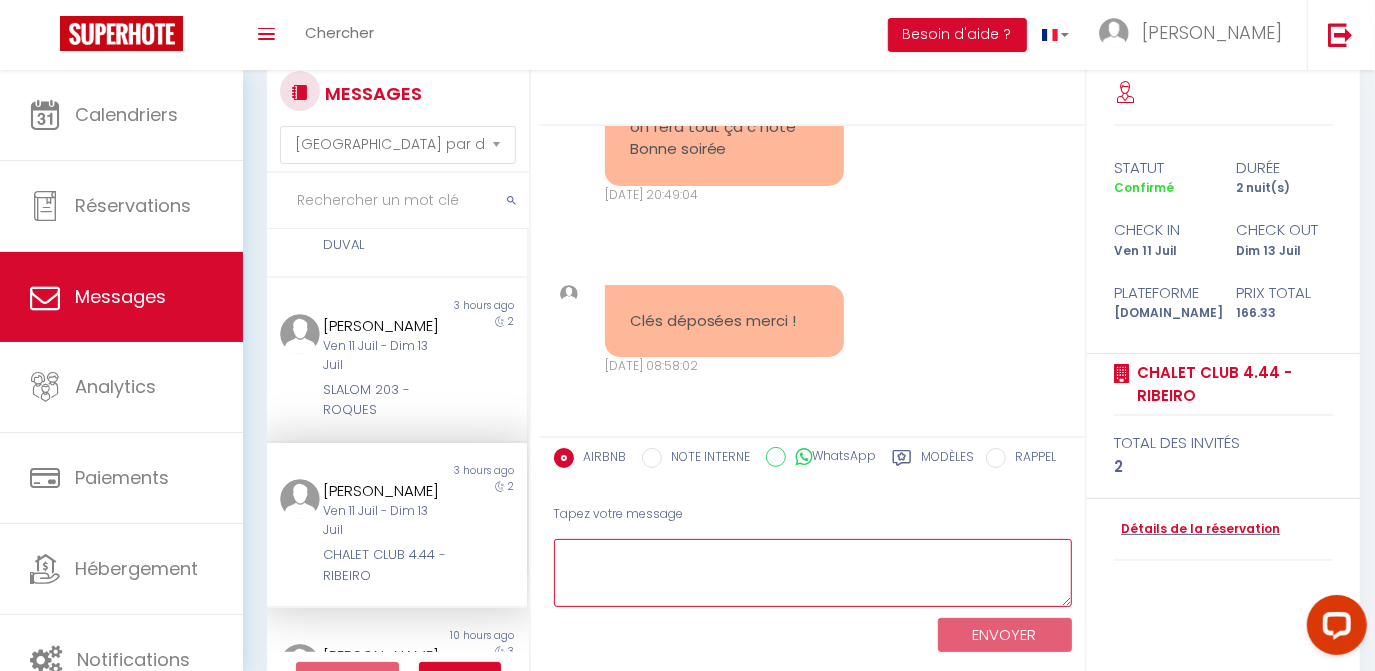 click at bounding box center (813, 573) 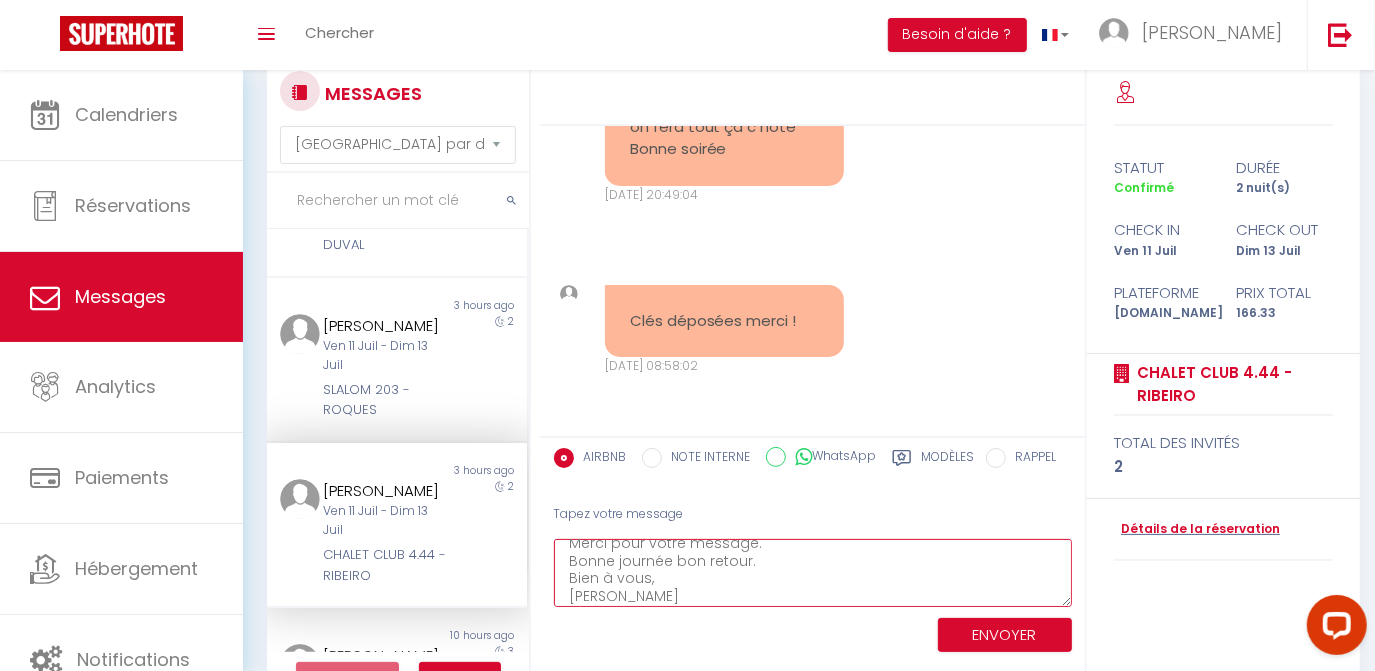 scroll, scrollTop: 46, scrollLeft: 0, axis: vertical 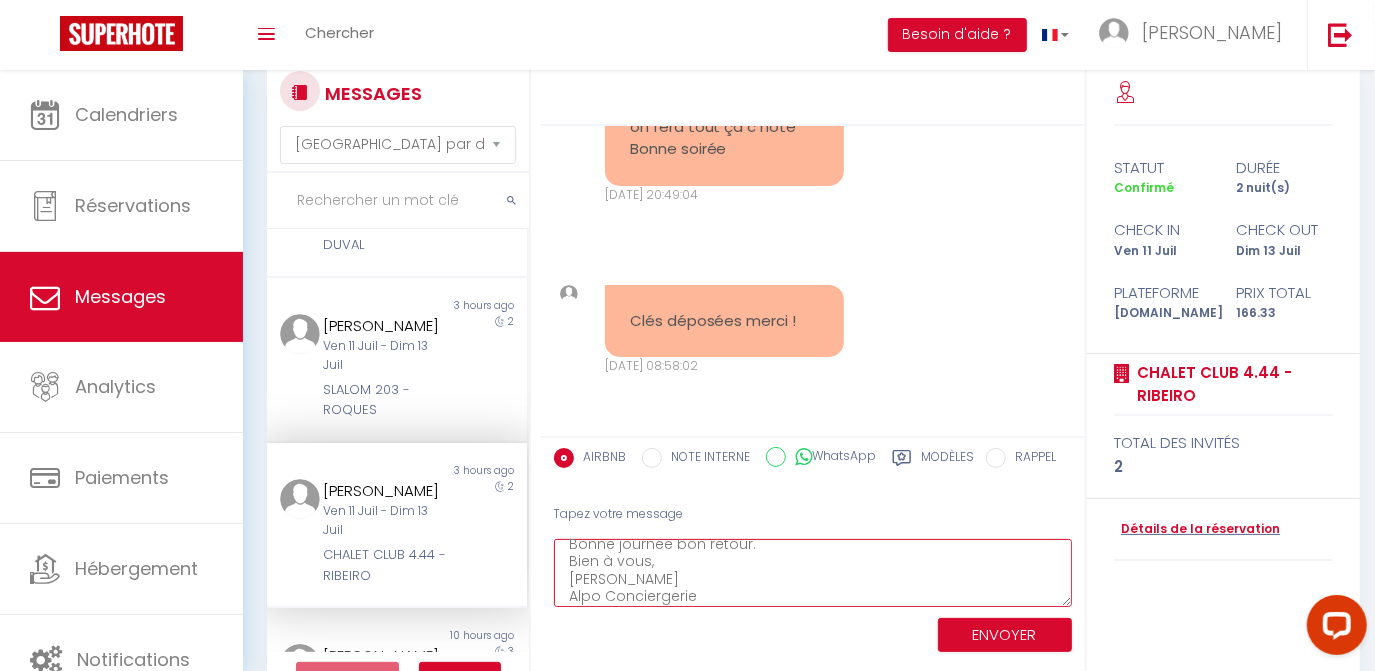 type on "Bonjour,
Merci pour votre message.
Bonne journée bon retour.
Bien à vous,
[PERSON_NAME]
Alpo Conciergerie" 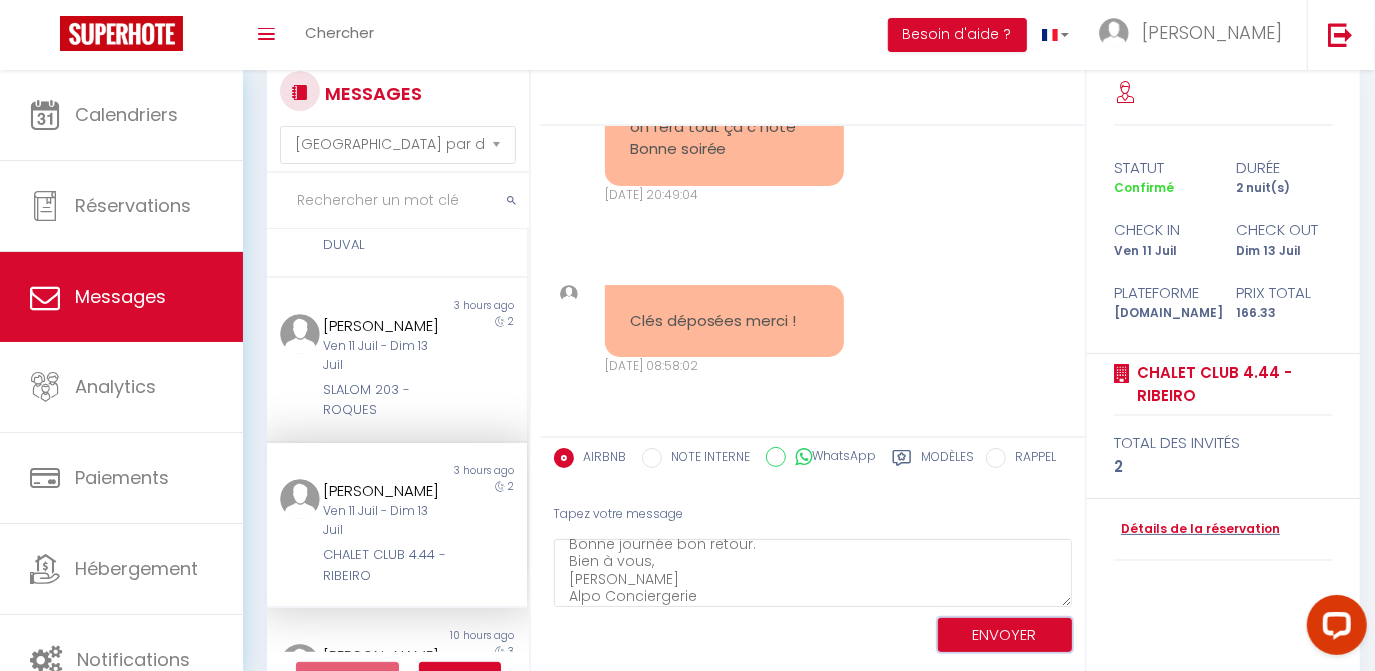 click on "ENVOYER" at bounding box center (1005, 635) 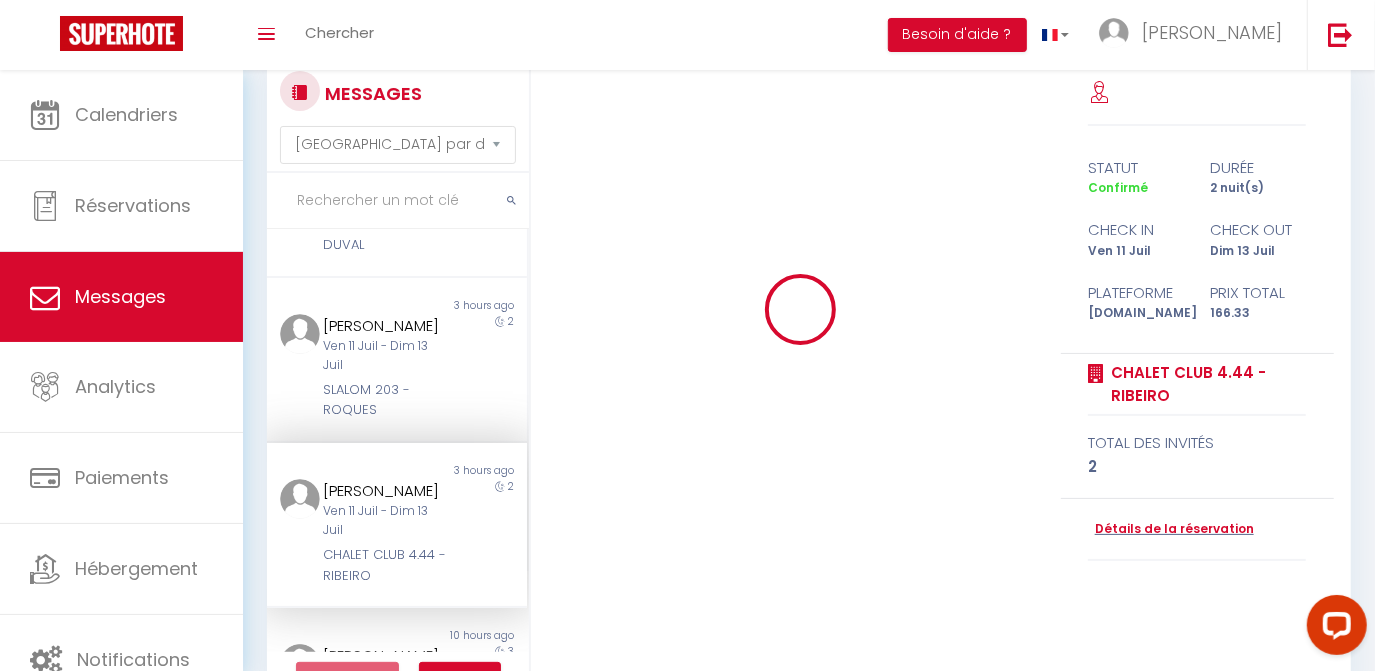 type 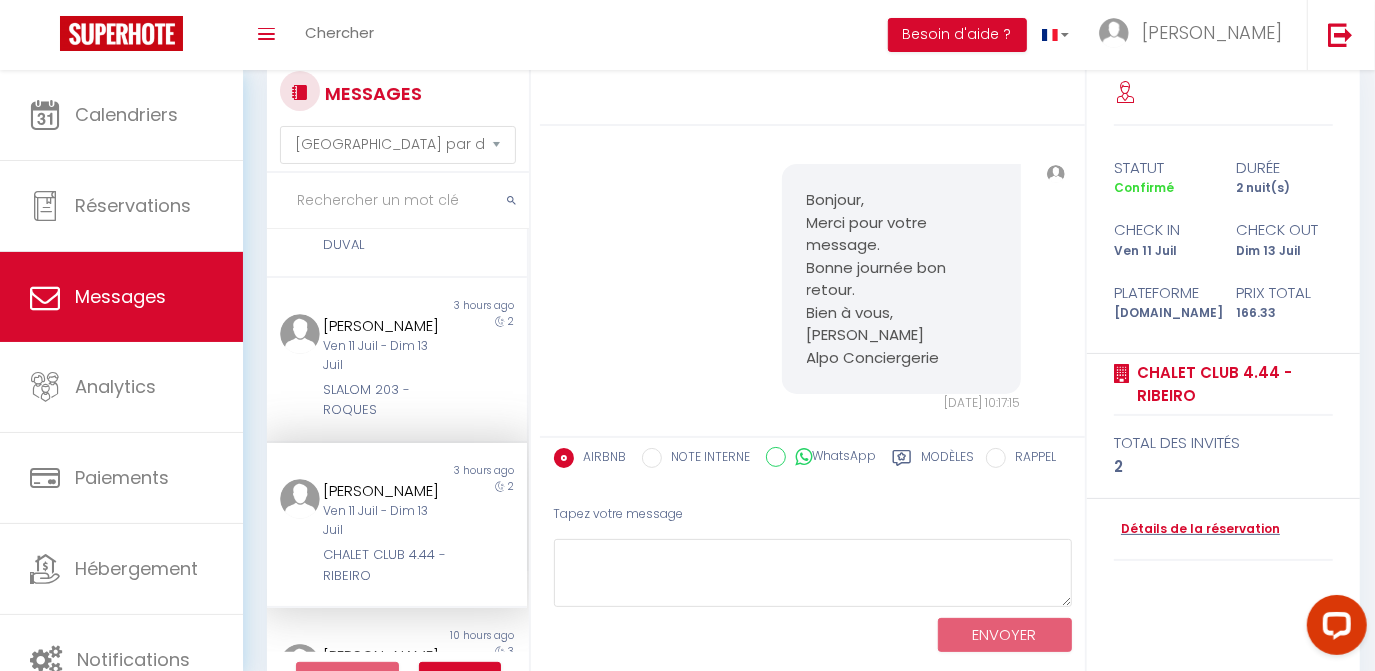 scroll, scrollTop: 0, scrollLeft: 0, axis: both 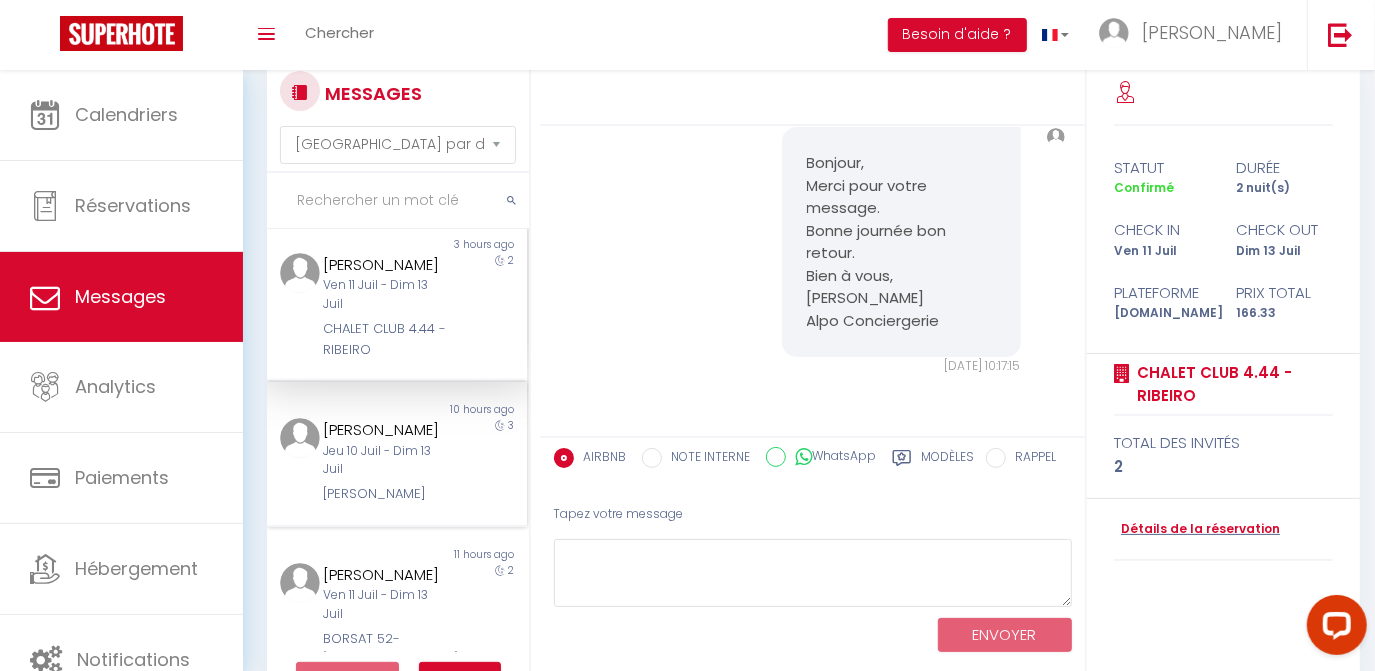 click on "Jeu 10 Juil - Dim 13 Juil" at bounding box center (387, 461) 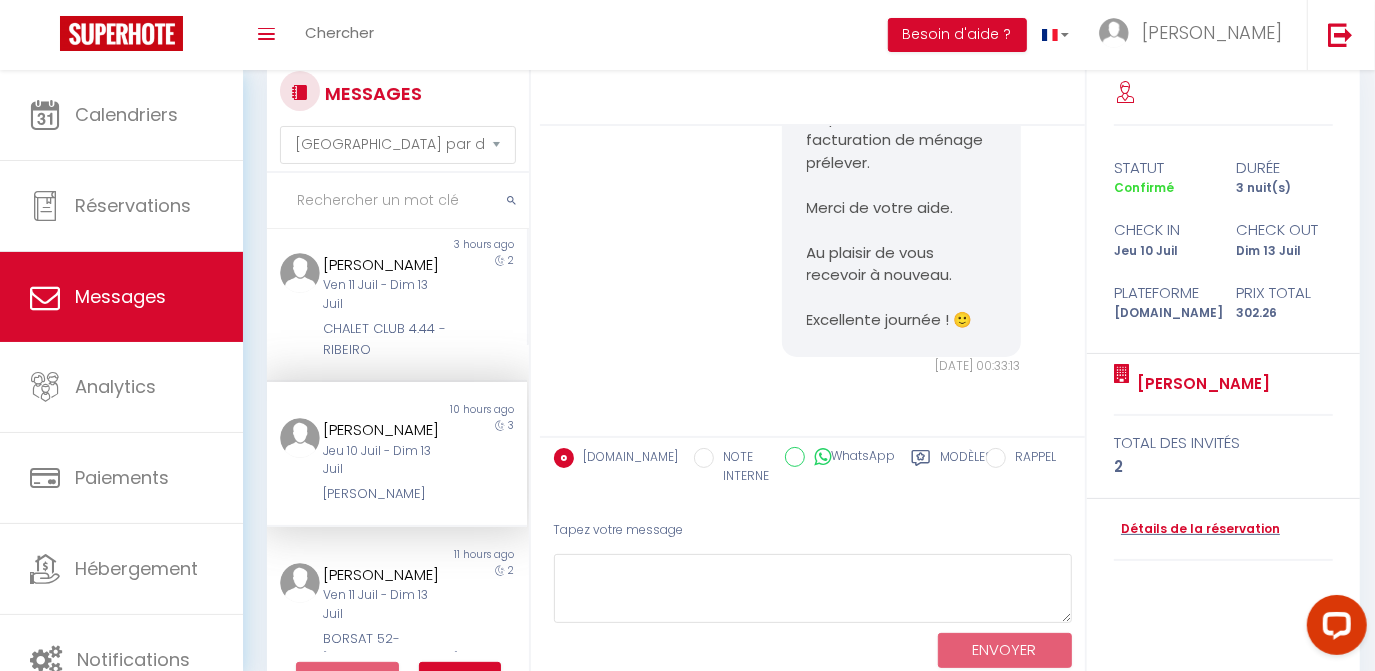 scroll, scrollTop: 549, scrollLeft: 0, axis: vertical 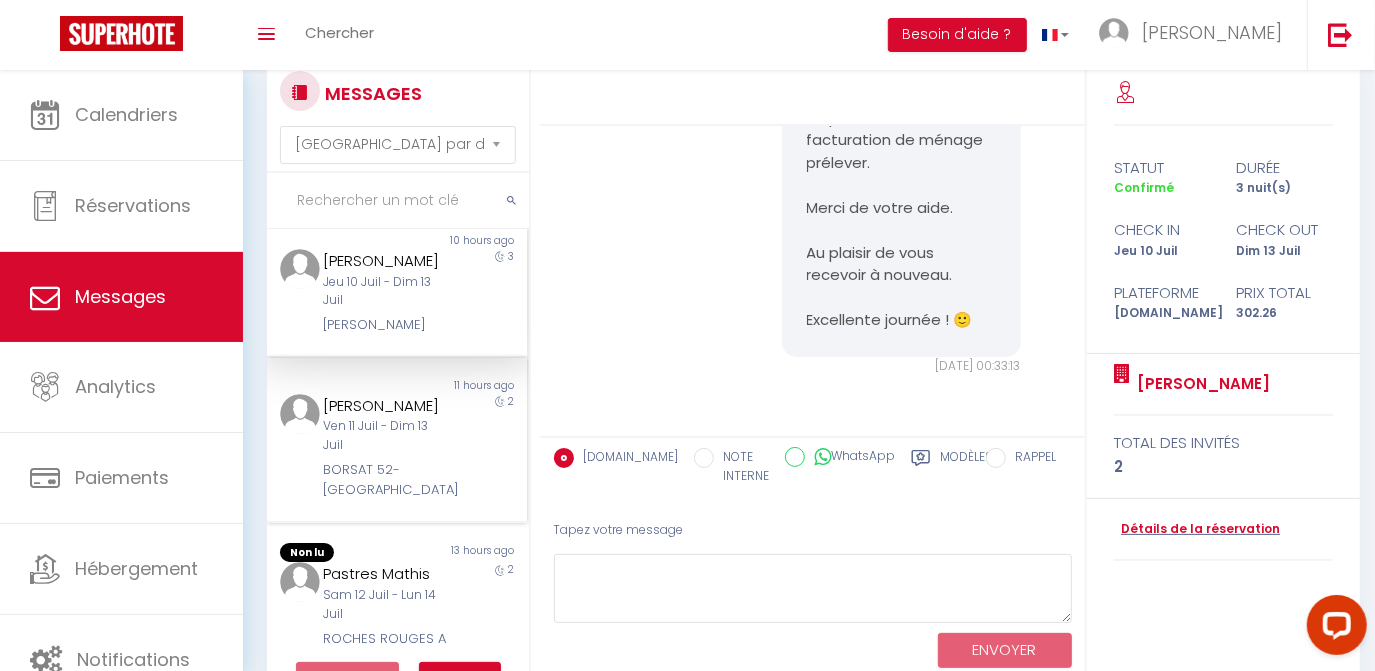 click on "BORSAT 52-[GEOGRAPHIC_DATA]" at bounding box center [387, 480] 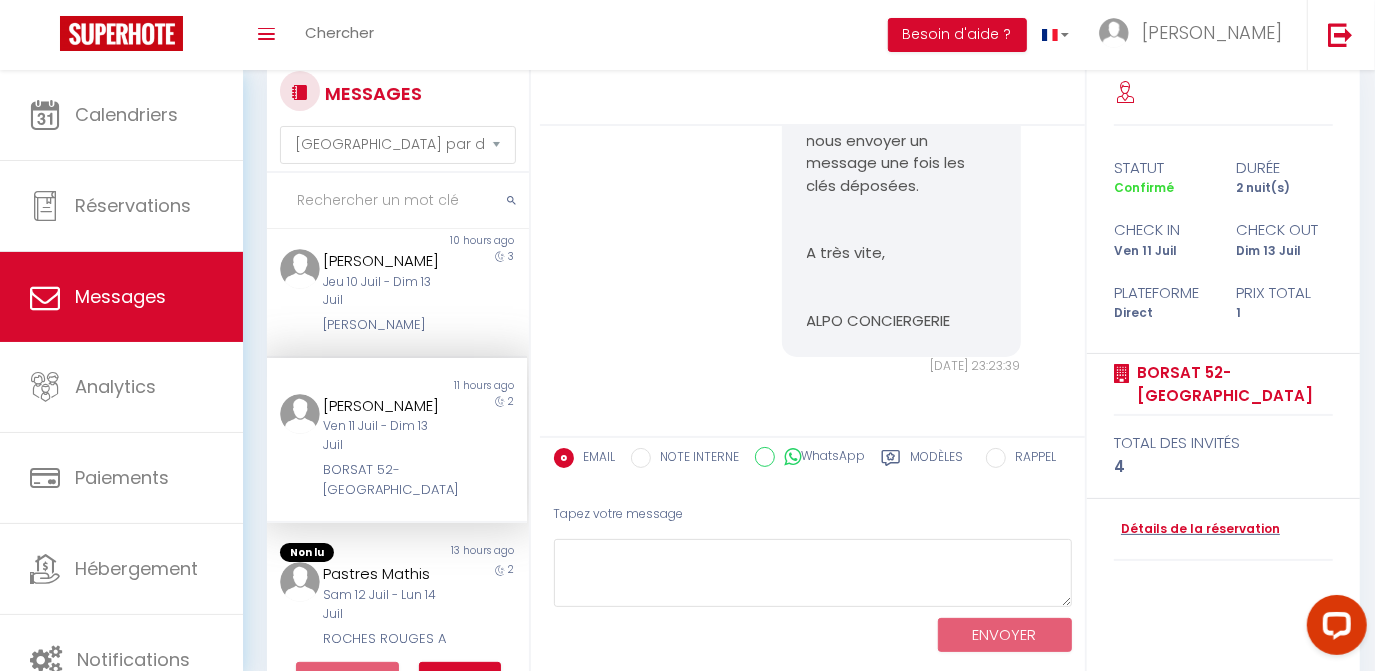 scroll, scrollTop: 4721, scrollLeft: 0, axis: vertical 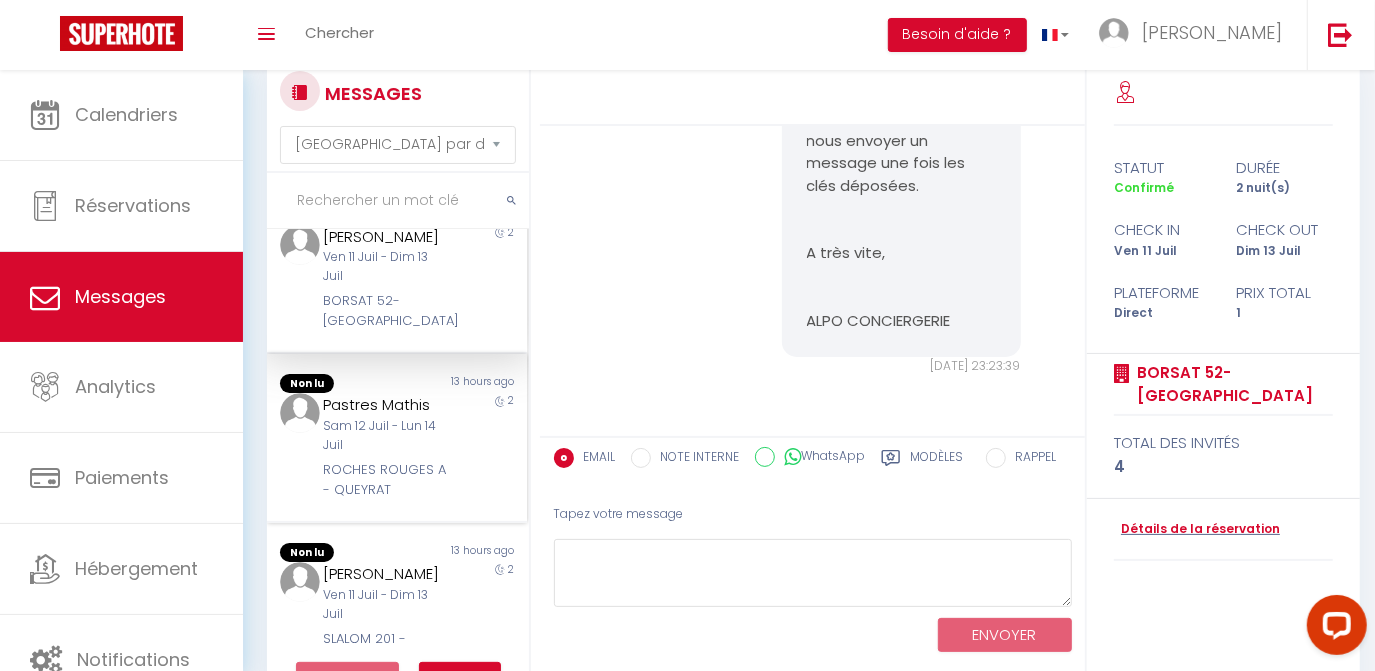 click on "Sam 12 Juil - Lun 14 Juil" at bounding box center (387, 436) 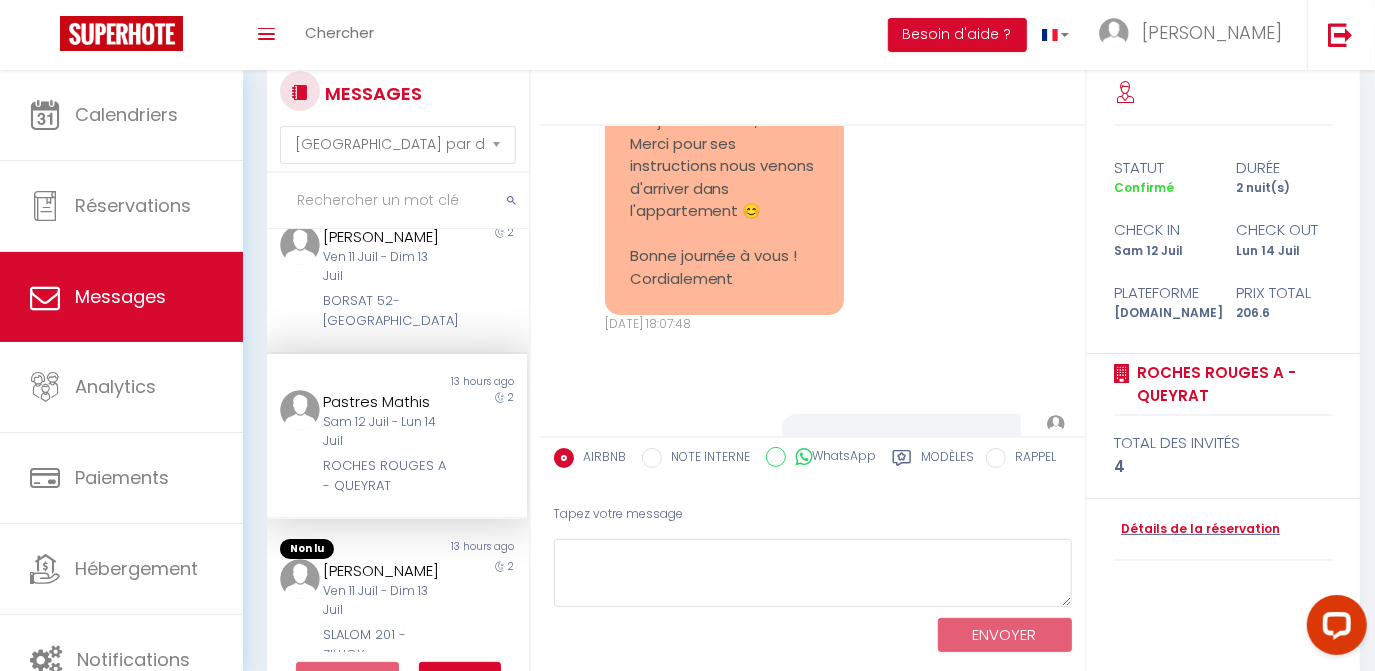 scroll, scrollTop: 6612, scrollLeft: 0, axis: vertical 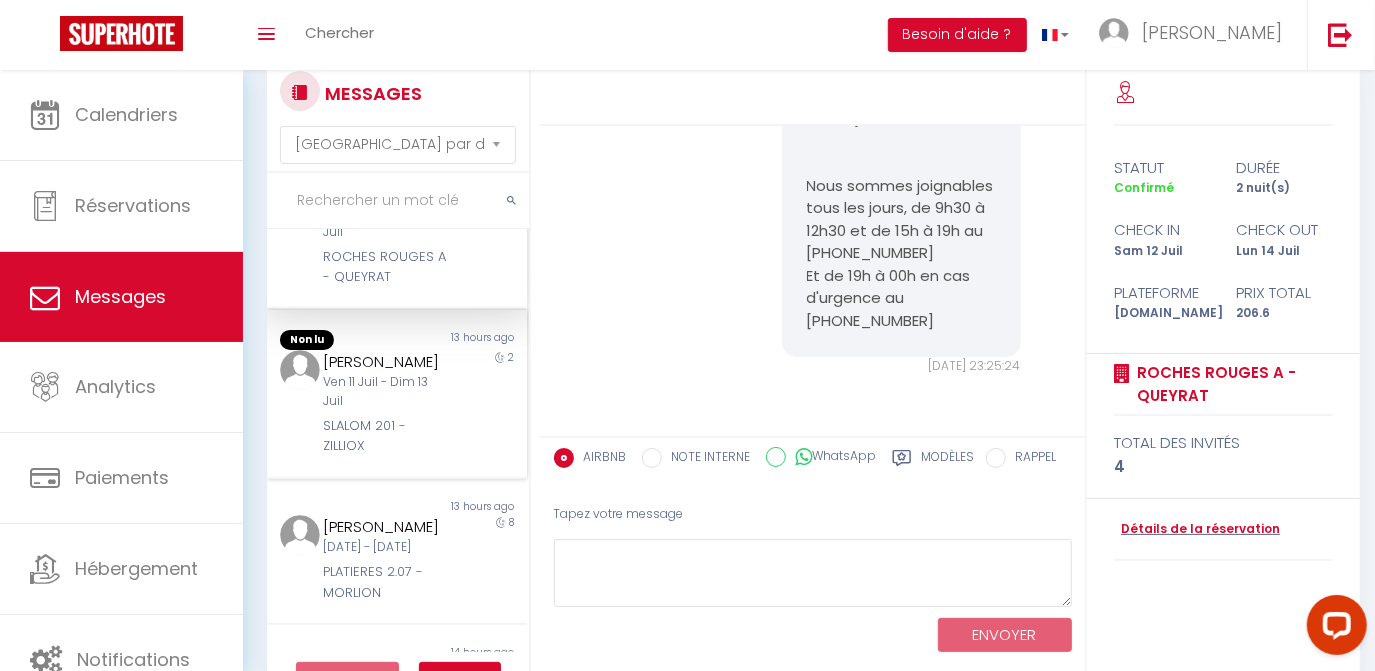 click on "[PERSON_NAME]   [DATE] - [DATE]   SLALOM 201 - ZILLIOX" at bounding box center [386, 403] 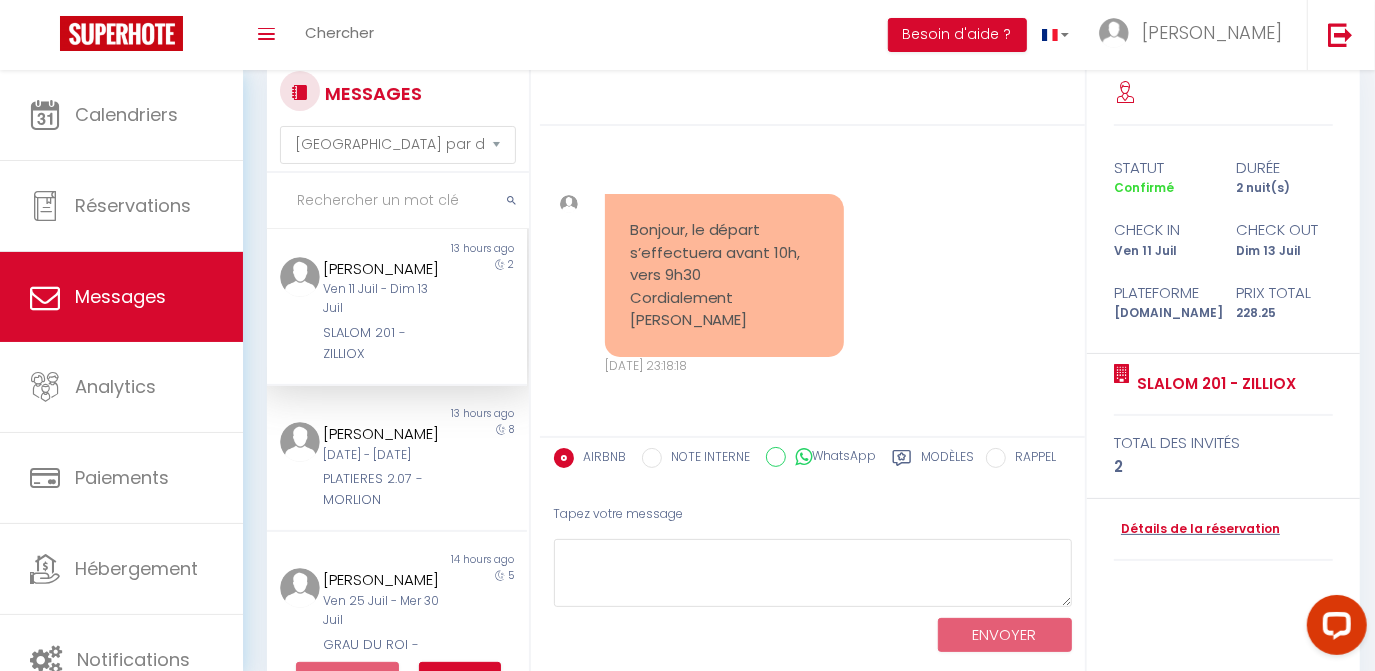 scroll, scrollTop: 1017, scrollLeft: 0, axis: vertical 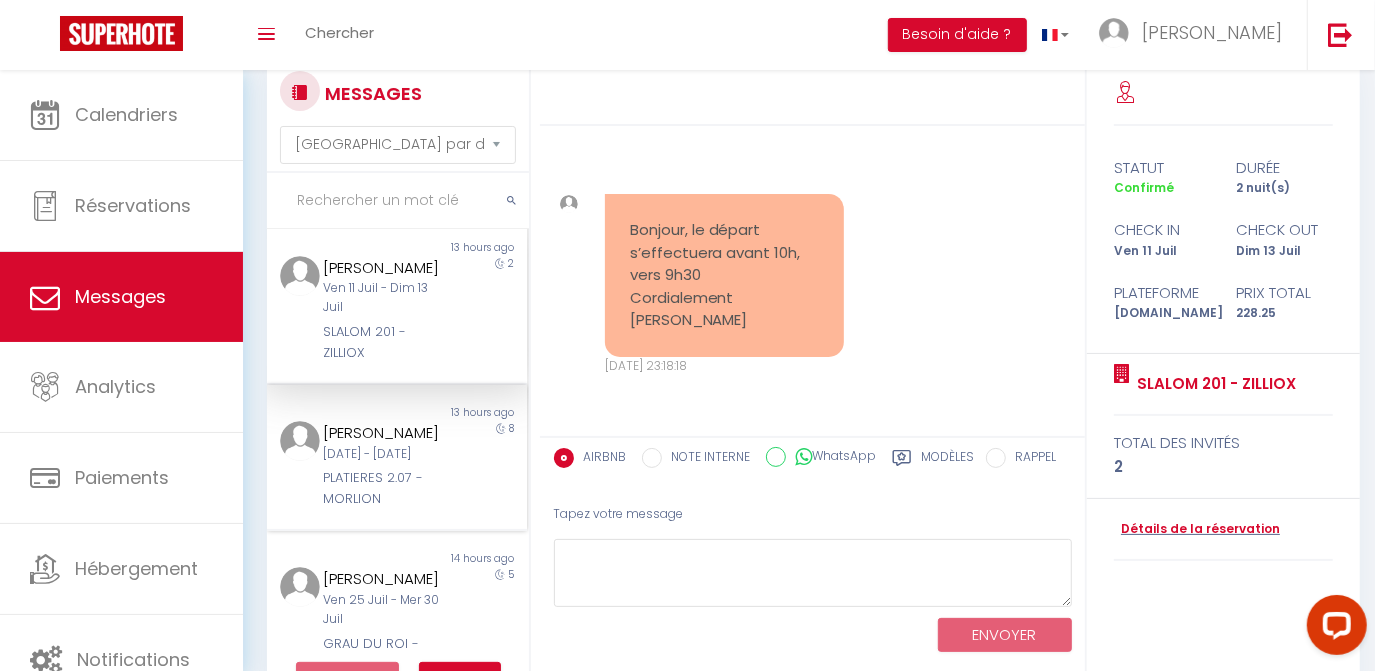 click on "[PERSON_NAME]" at bounding box center [387, 433] 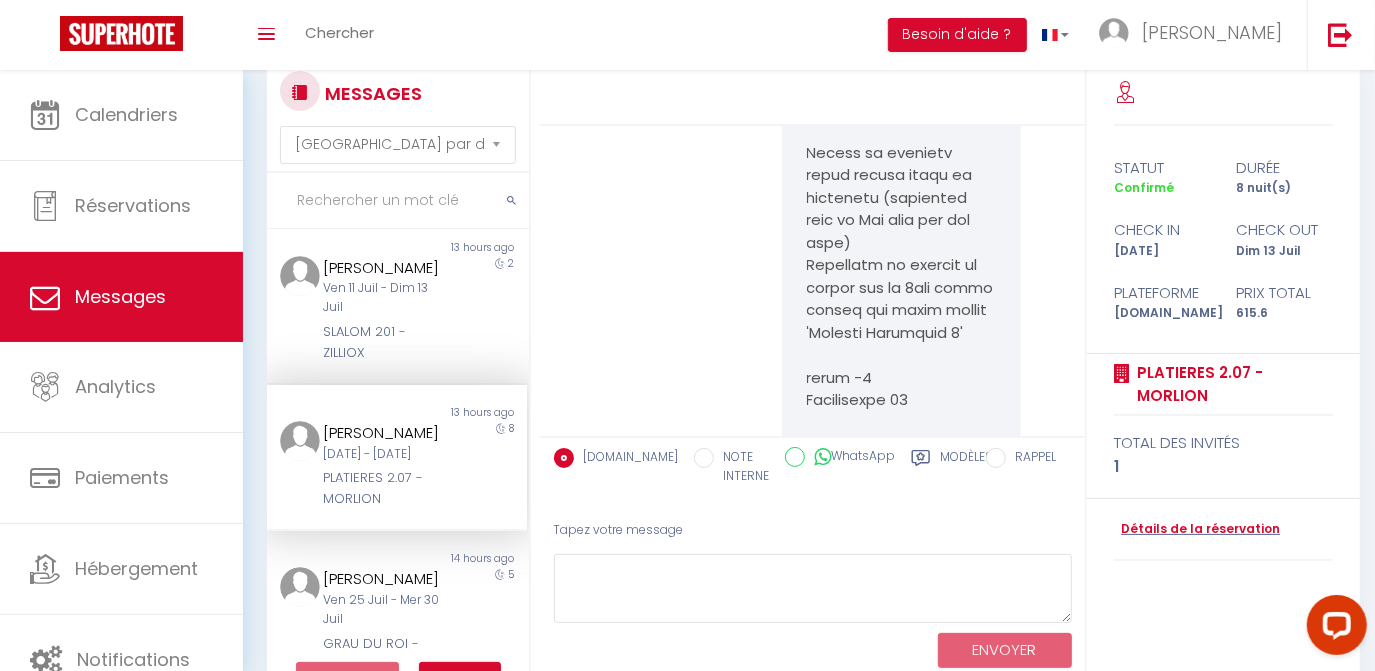 scroll, scrollTop: 9690, scrollLeft: 0, axis: vertical 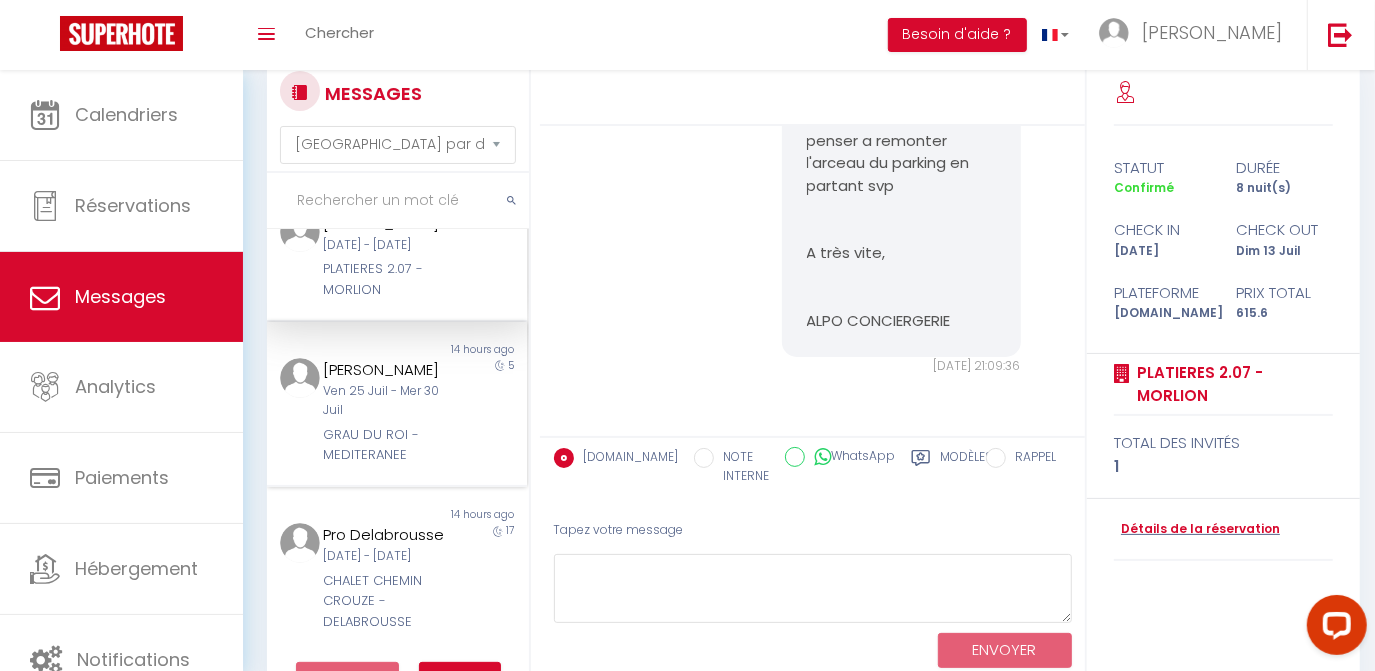 click on "Ven 25 Juil - Mer 30 Juil" at bounding box center (387, 401) 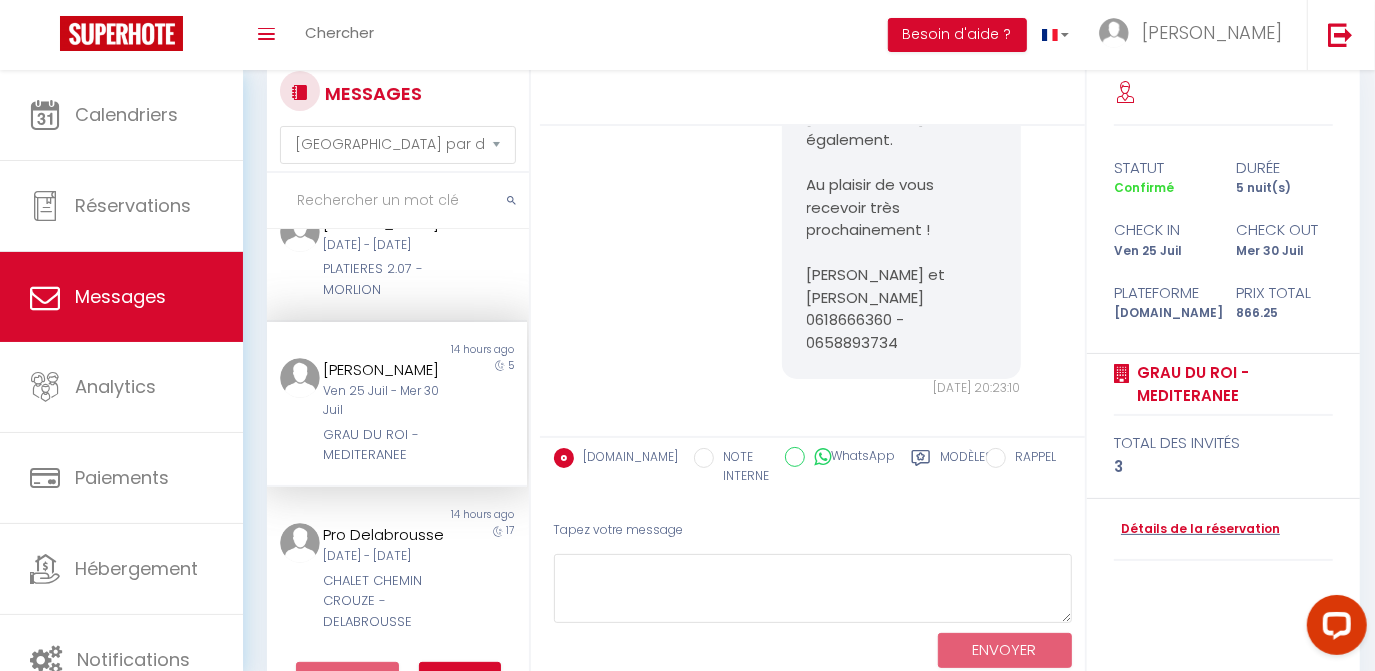 scroll, scrollTop: 1359, scrollLeft: 0, axis: vertical 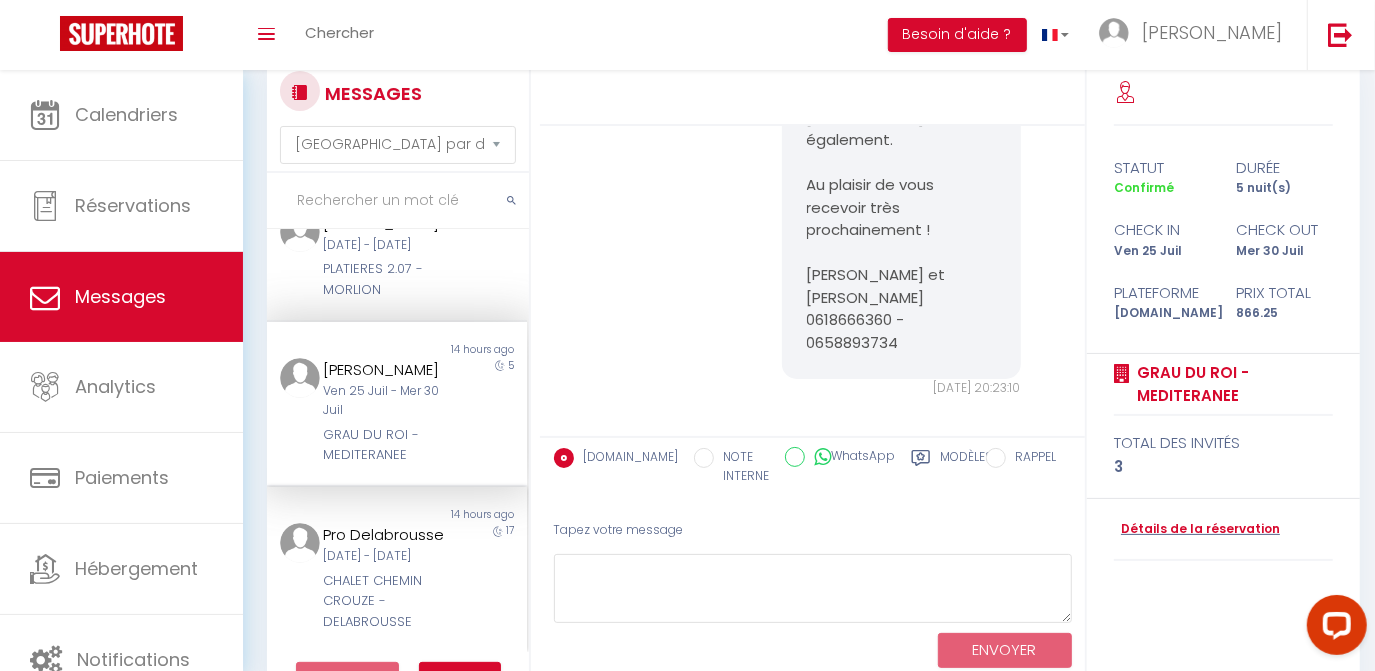 click on "[DATE] - [DATE]" at bounding box center [387, 556] 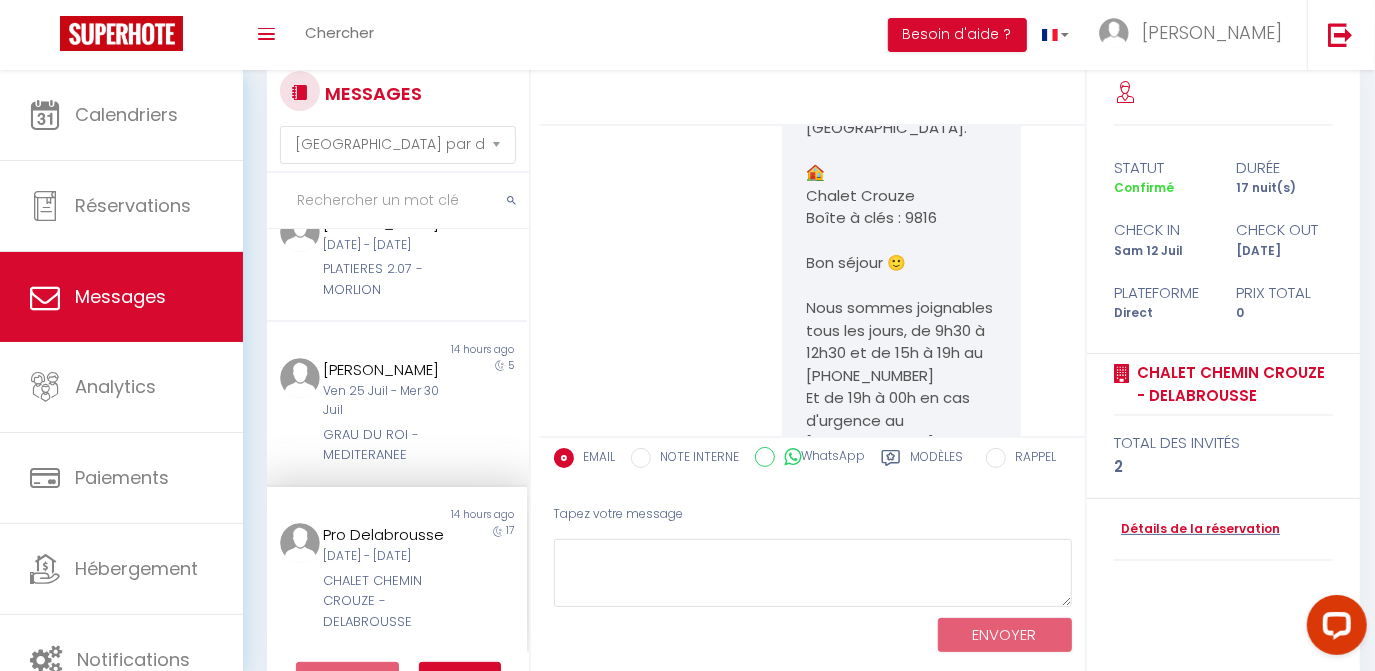 scroll, scrollTop: 2212, scrollLeft: 0, axis: vertical 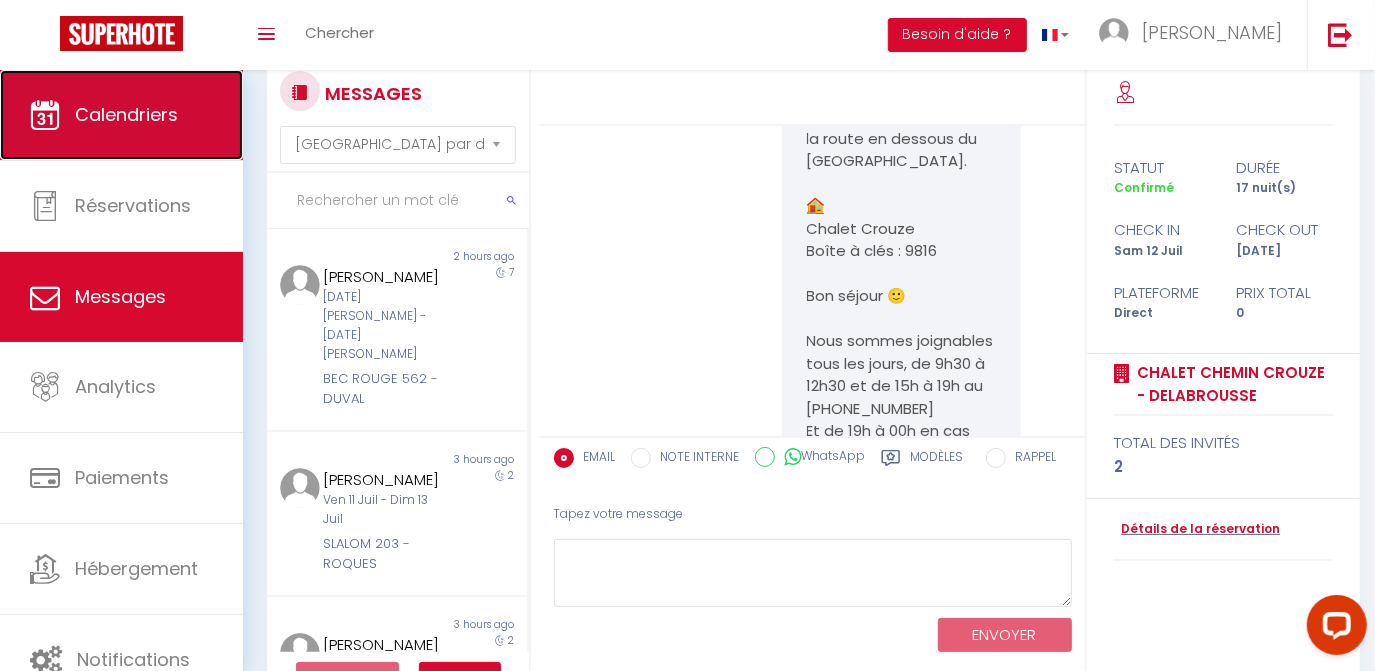 click on "Calendriers" at bounding box center (121, 115) 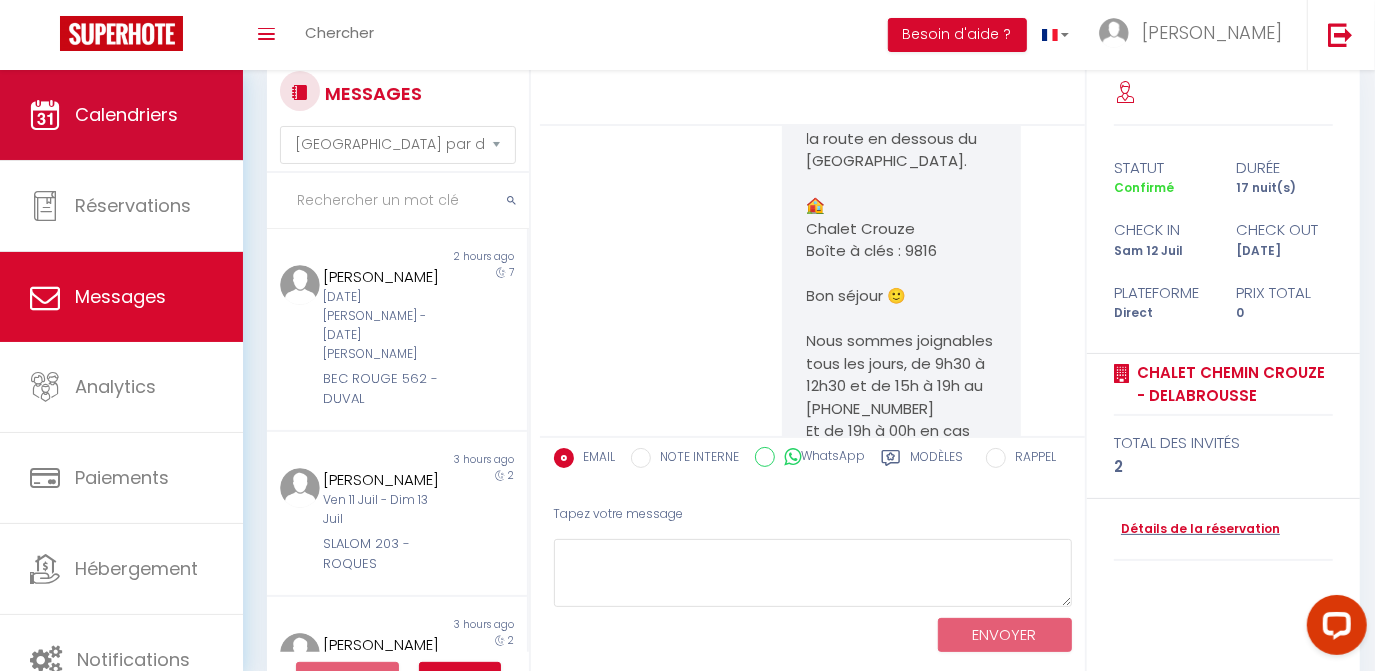 scroll, scrollTop: 0, scrollLeft: 0, axis: both 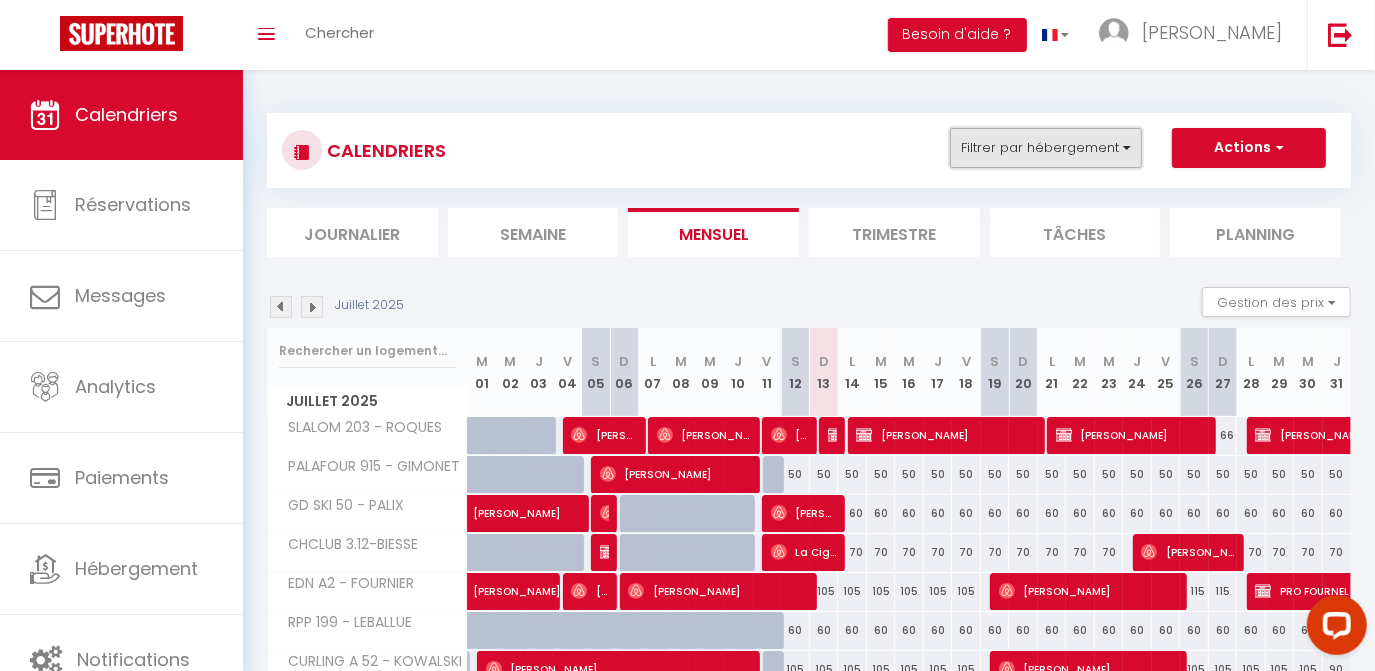 click on "Filtrer par hébergement" at bounding box center [1046, 148] 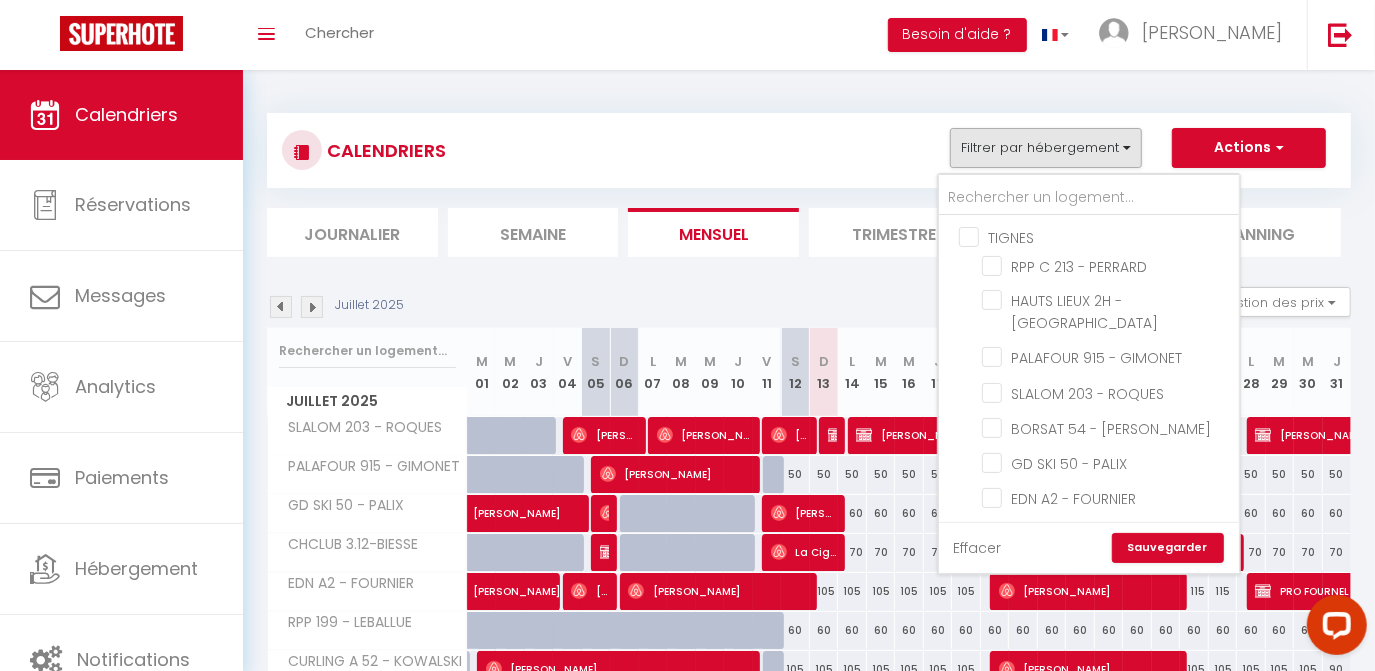 click on "Effacer" at bounding box center [978, 548] 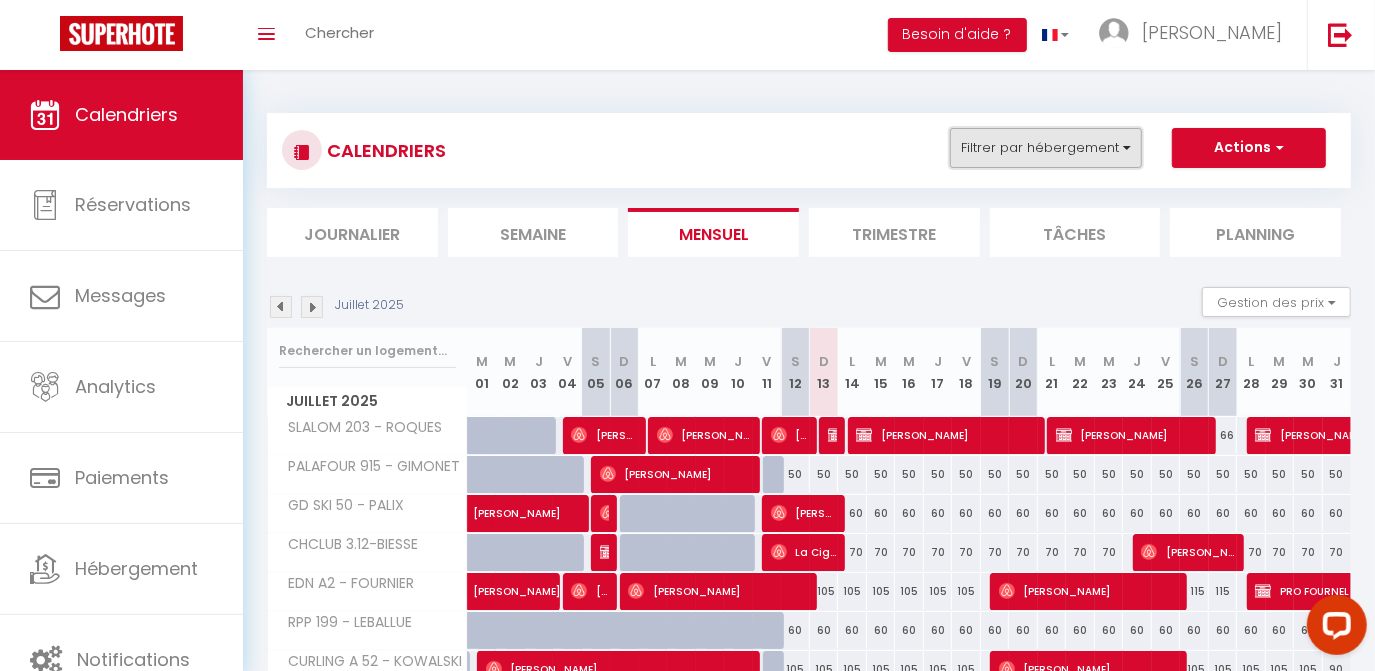 click on "Filtrer par hébergement" at bounding box center [1046, 148] 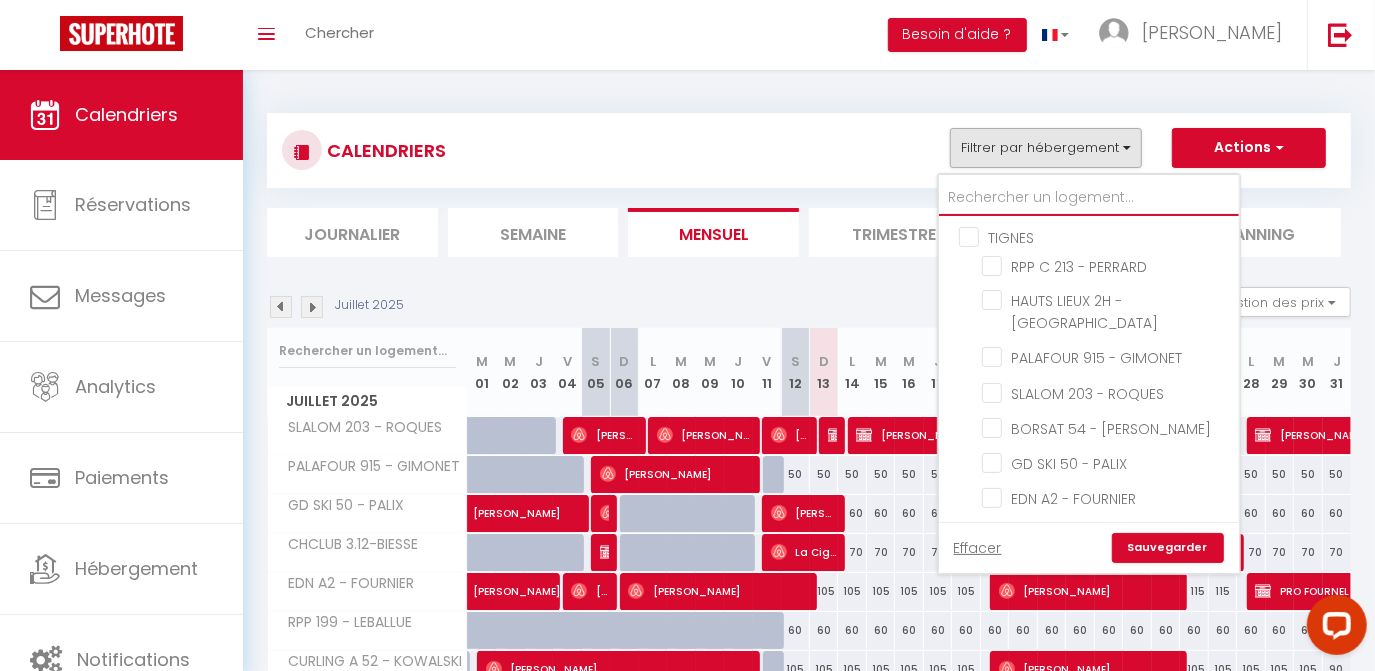 click at bounding box center [1089, 198] 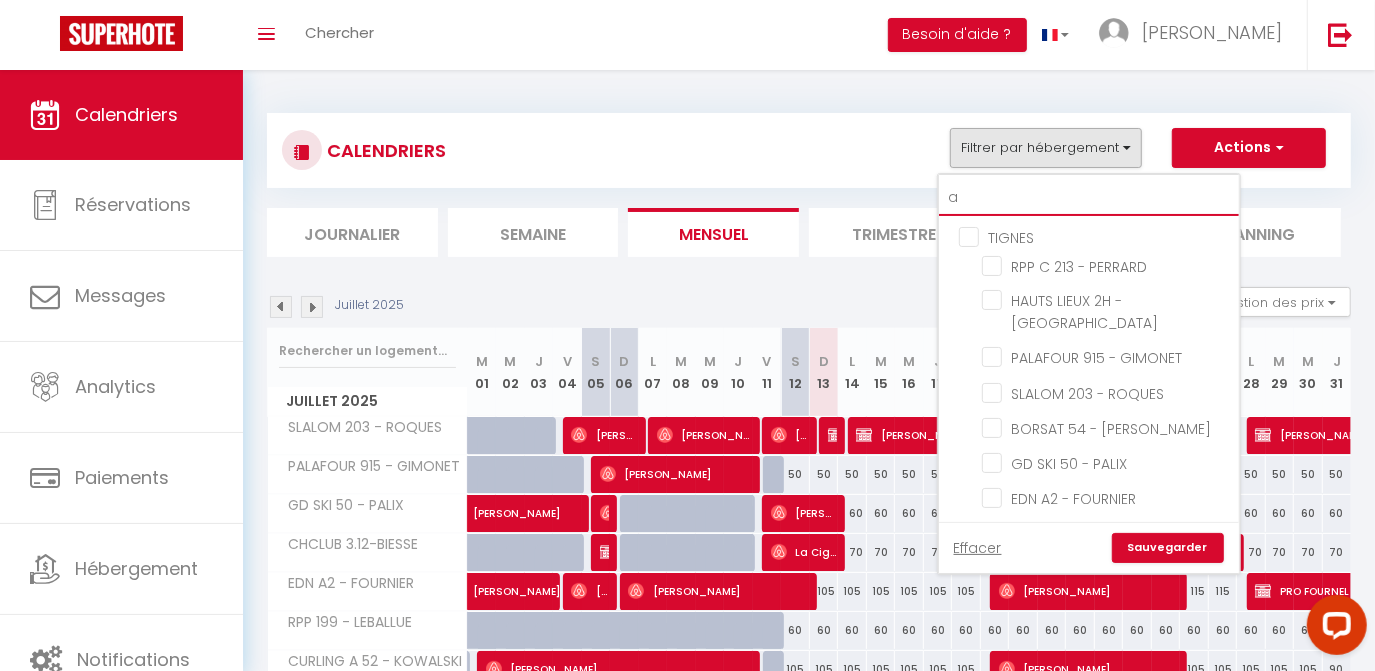 checkbox on "false" 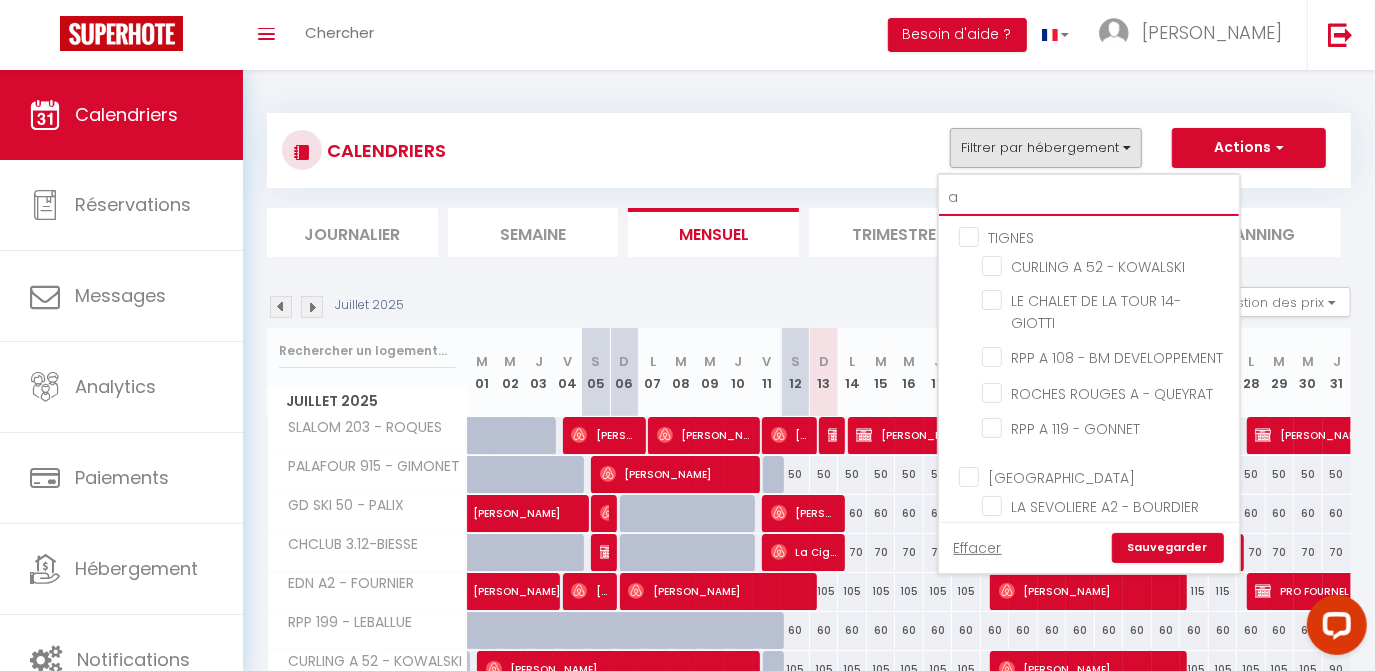 type on "a 5" 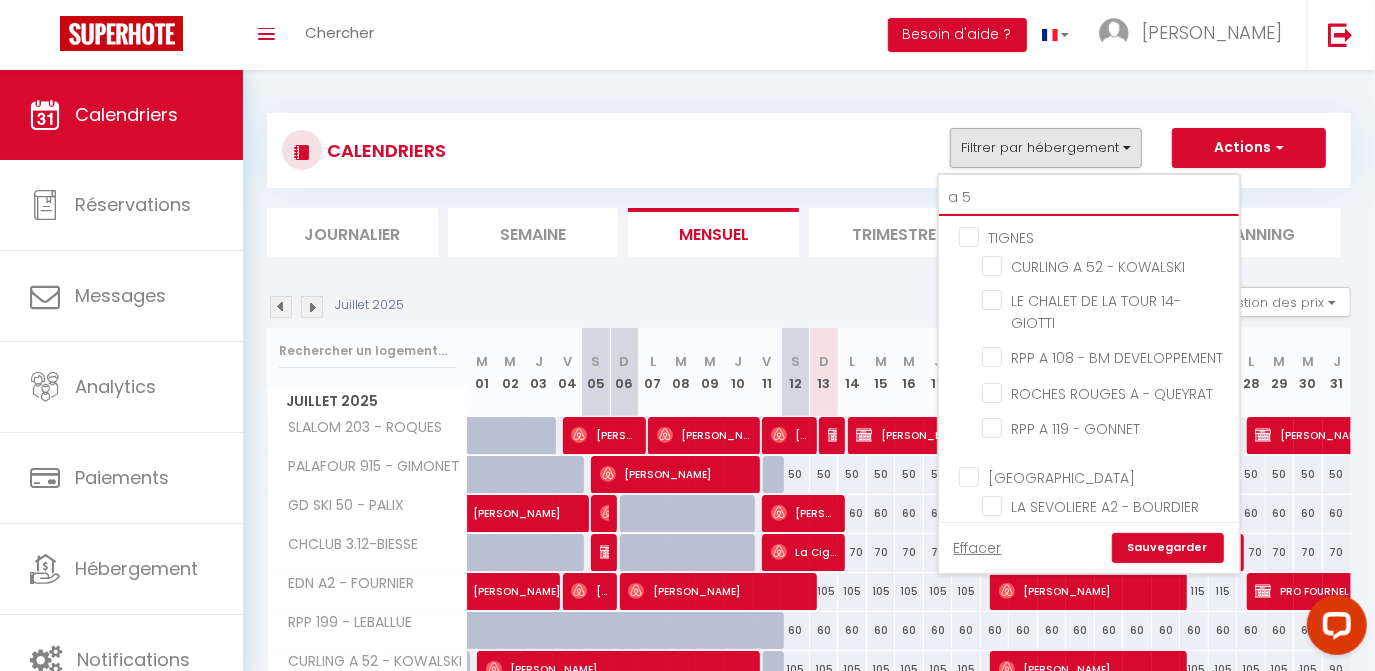 checkbox on "false" 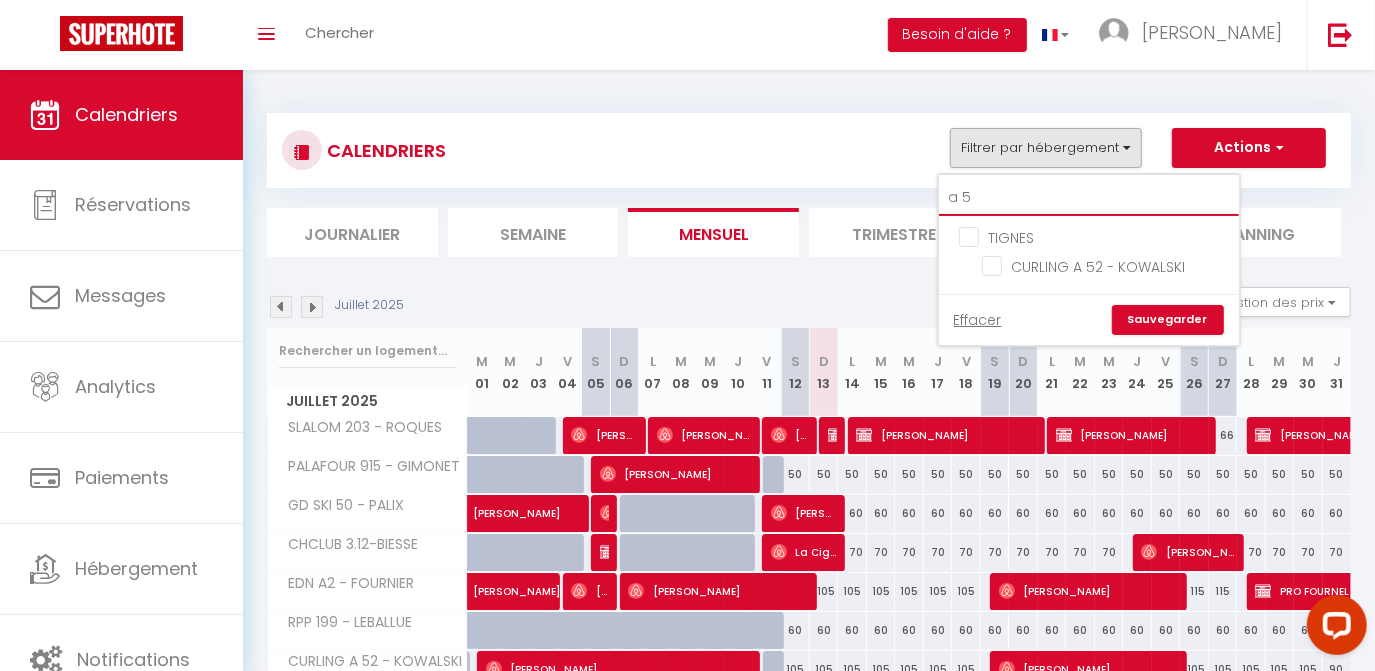 type on "a 52" 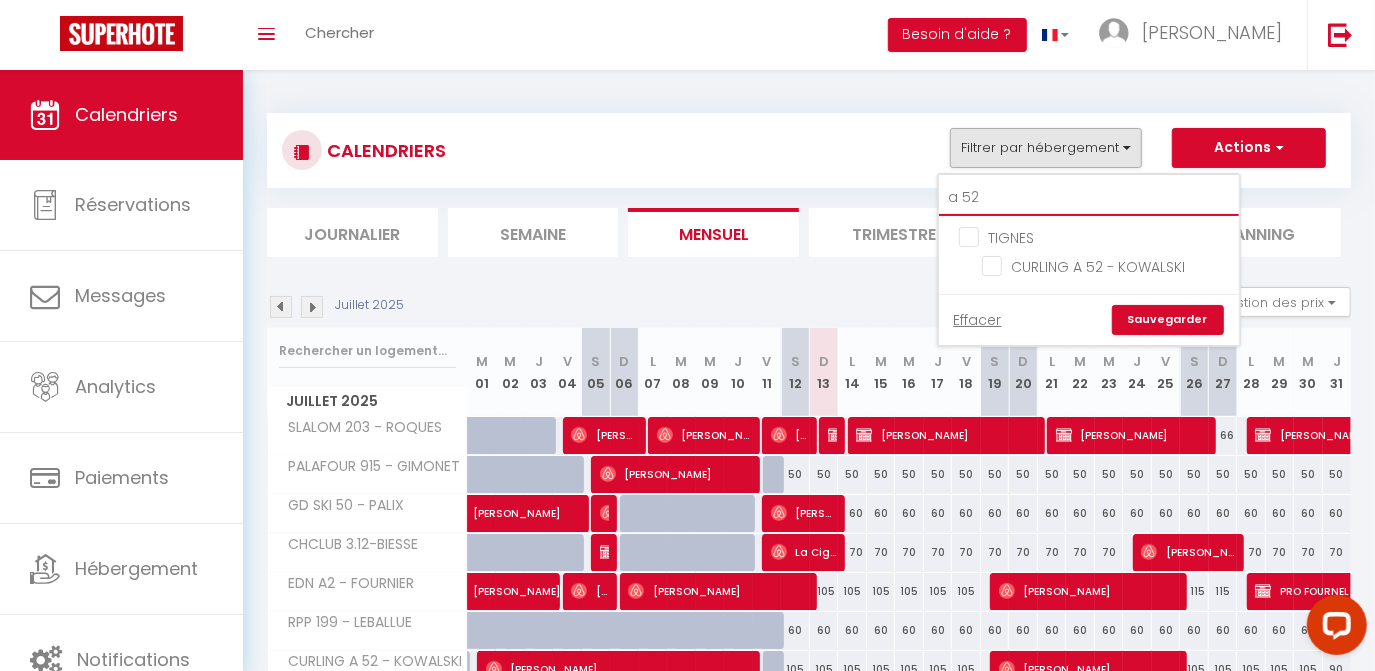 checkbox on "false" 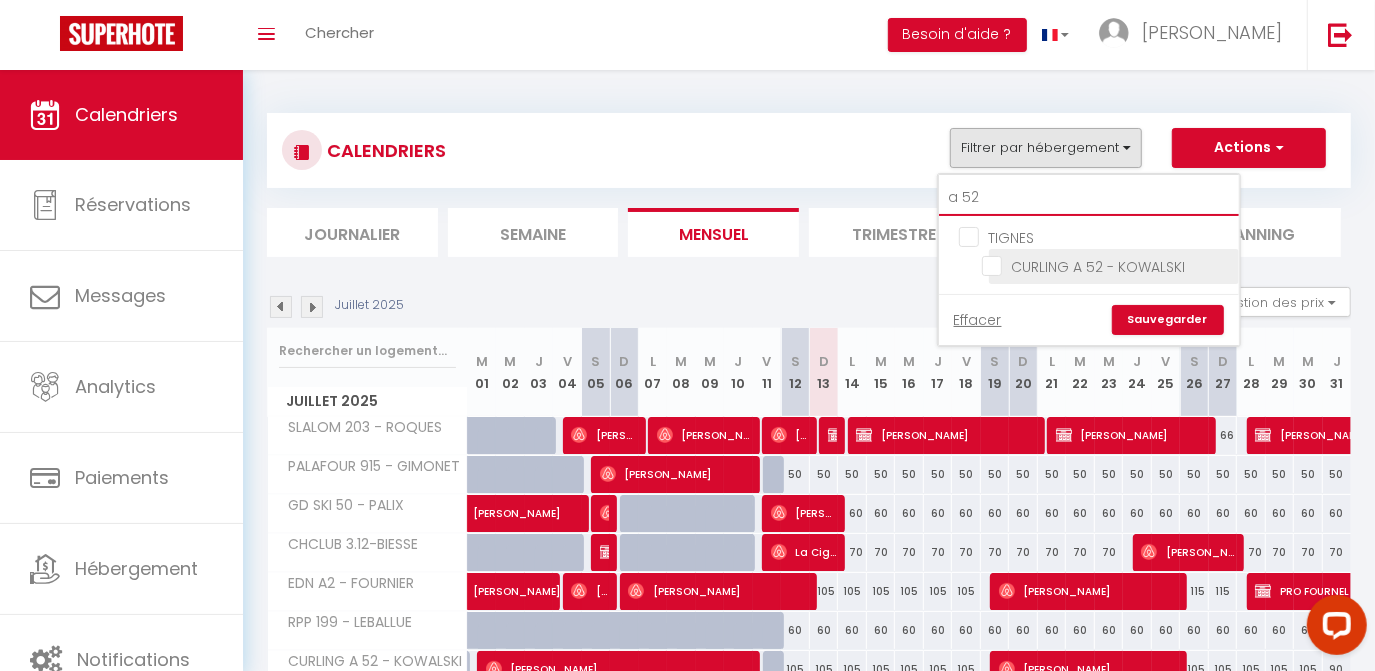 type on "a 52" 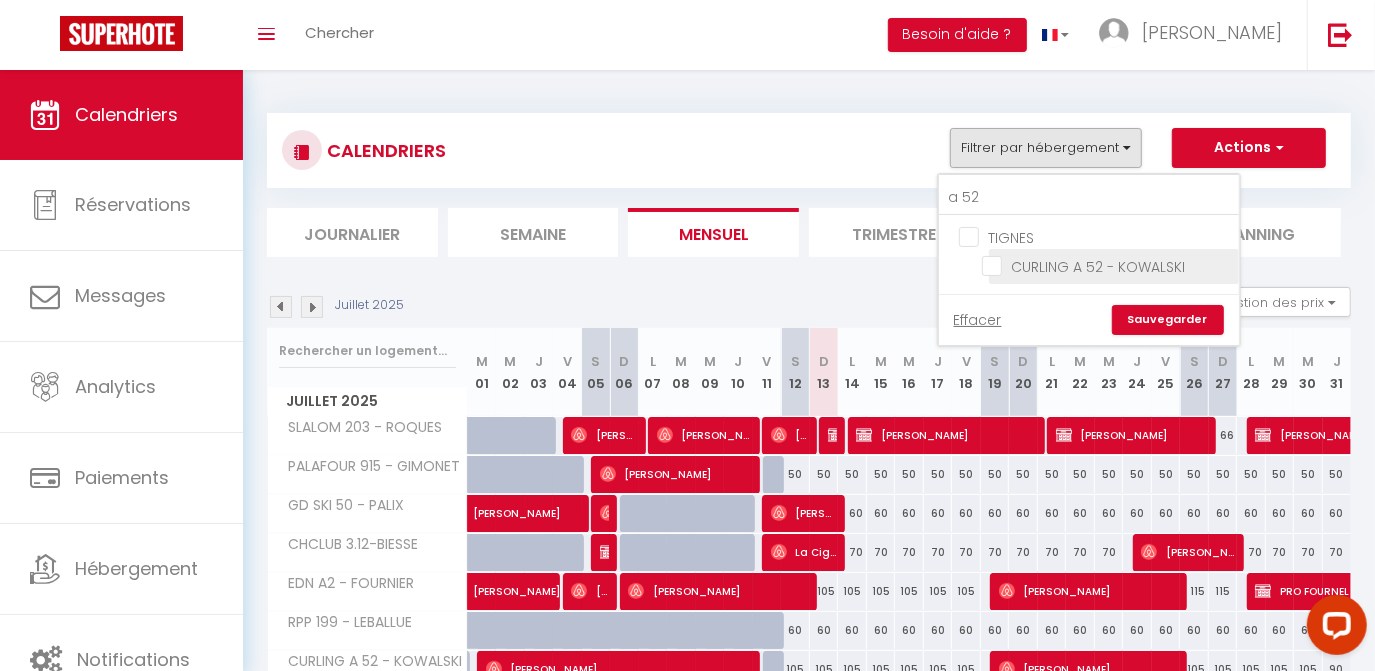 click on "CURLING A 52 - KOWALSKI" at bounding box center (1107, 265) 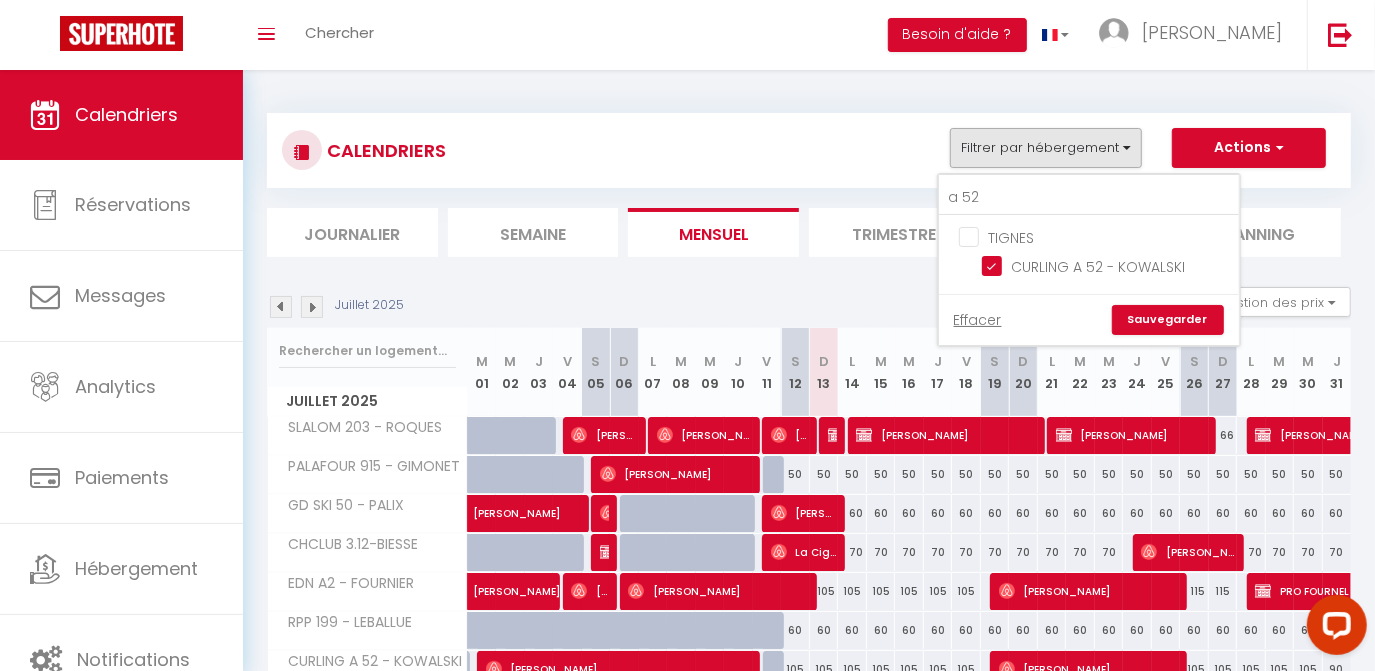 click on "Sauvegarder" at bounding box center [1168, 320] 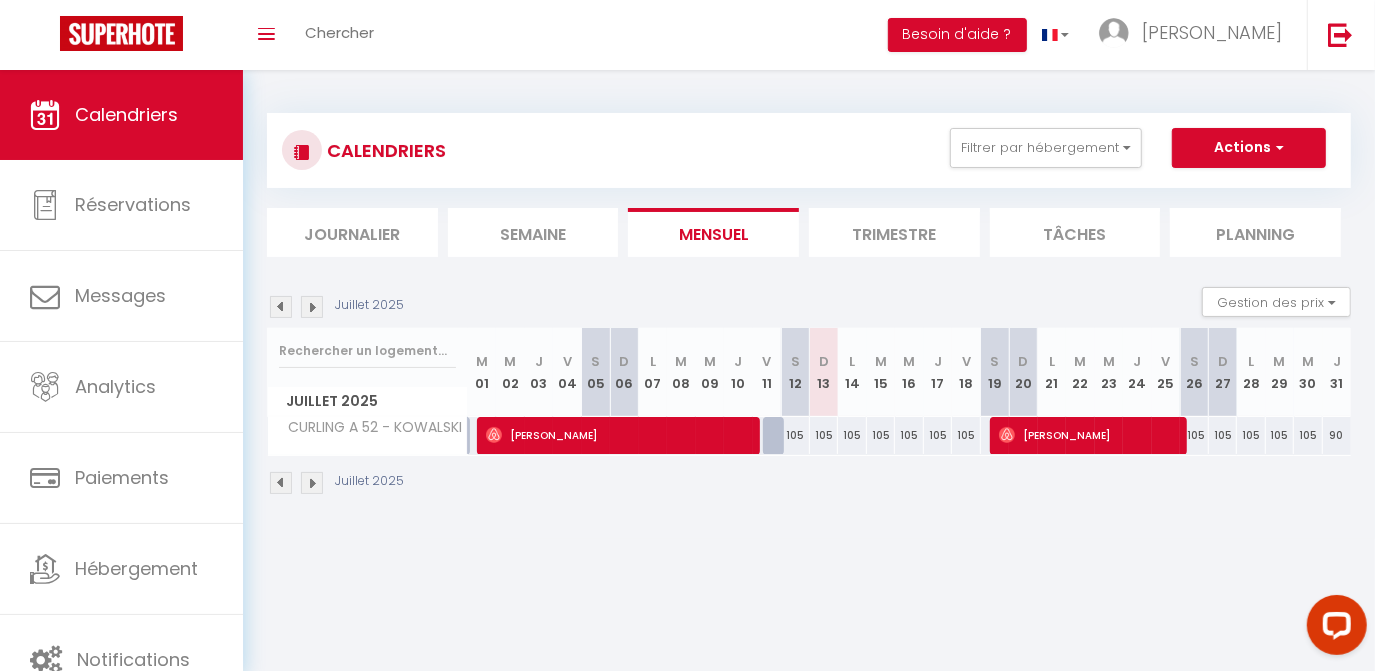 click at bounding box center (312, 307) 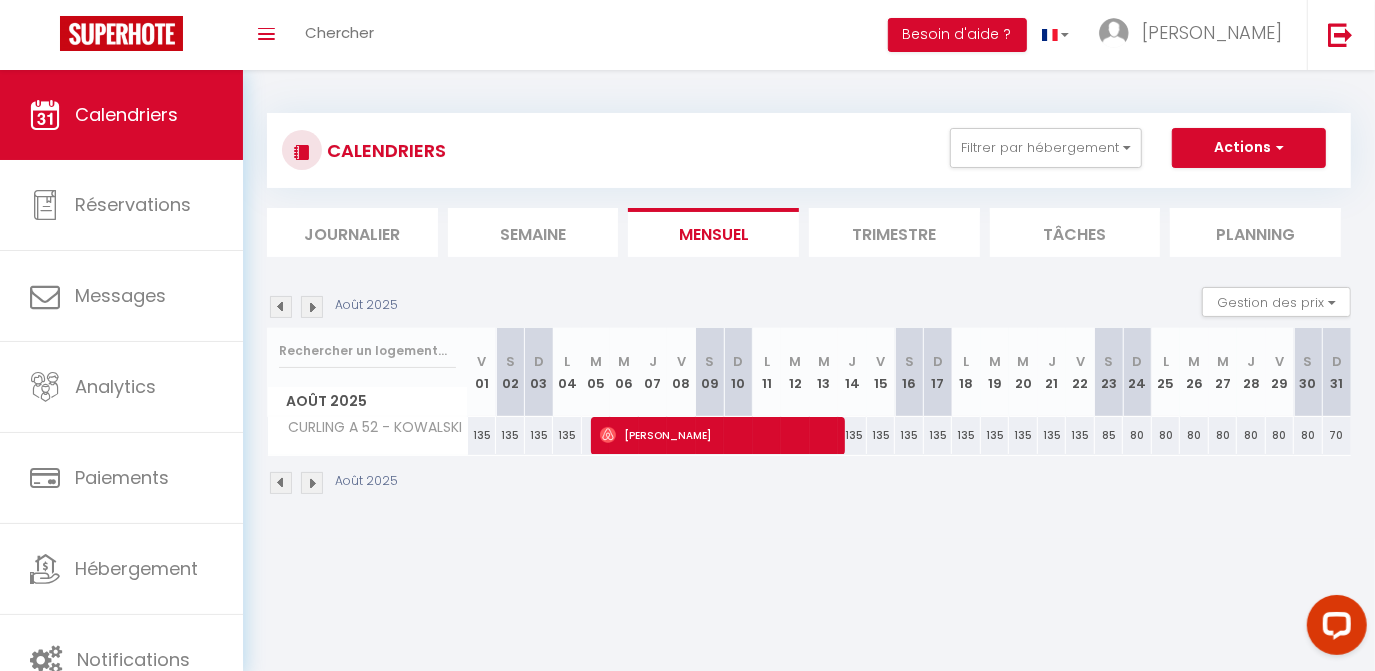 click at bounding box center [312, 307] 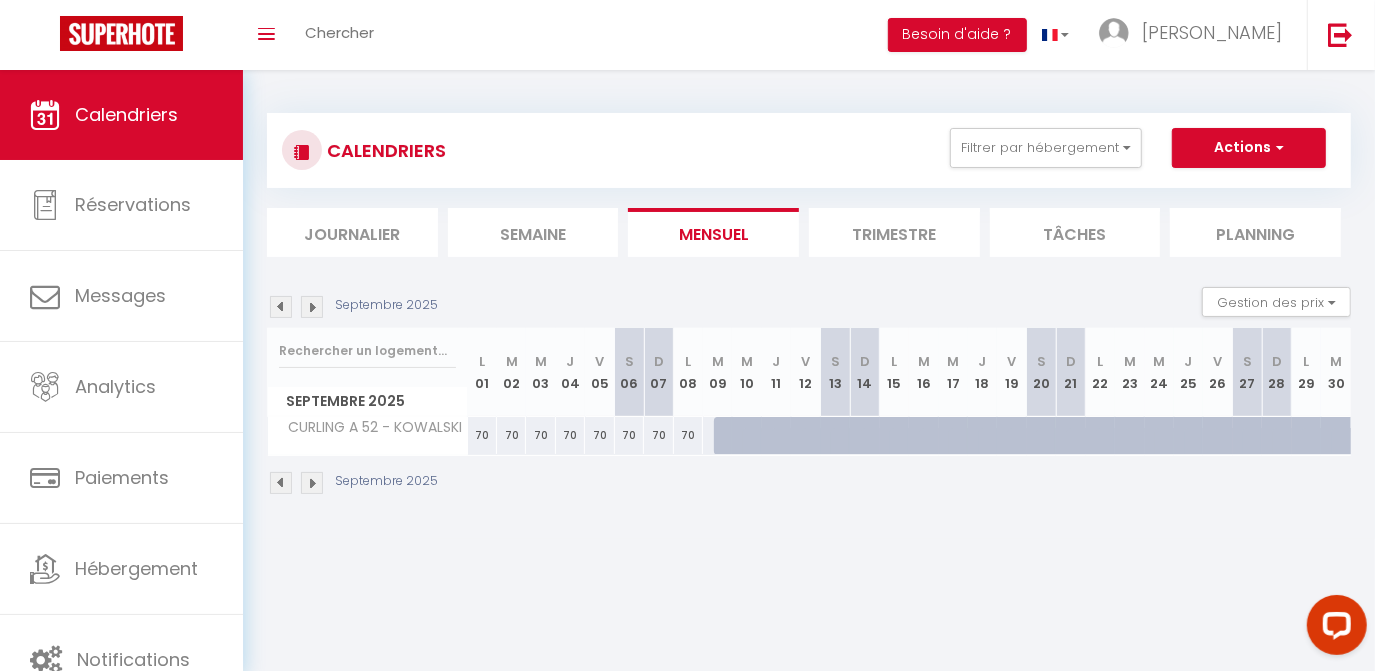 click at bounding box center (312, 307) 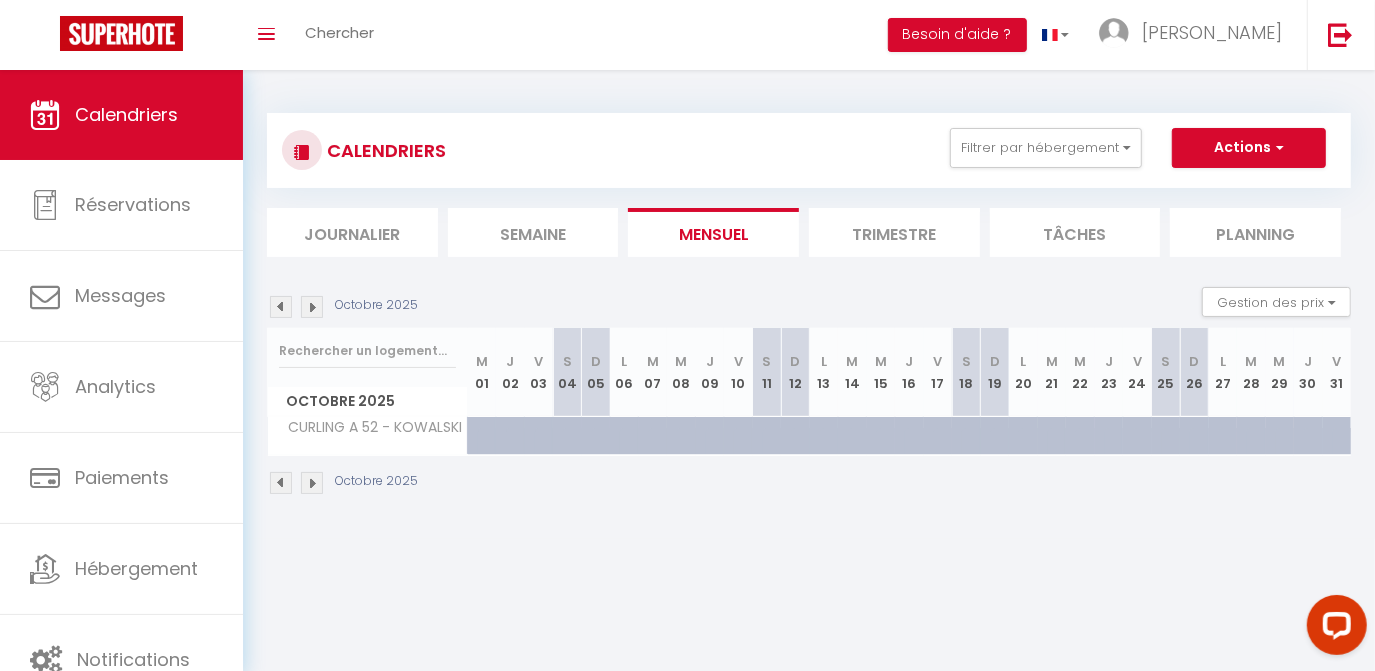 click at bounding box center (312, 307) 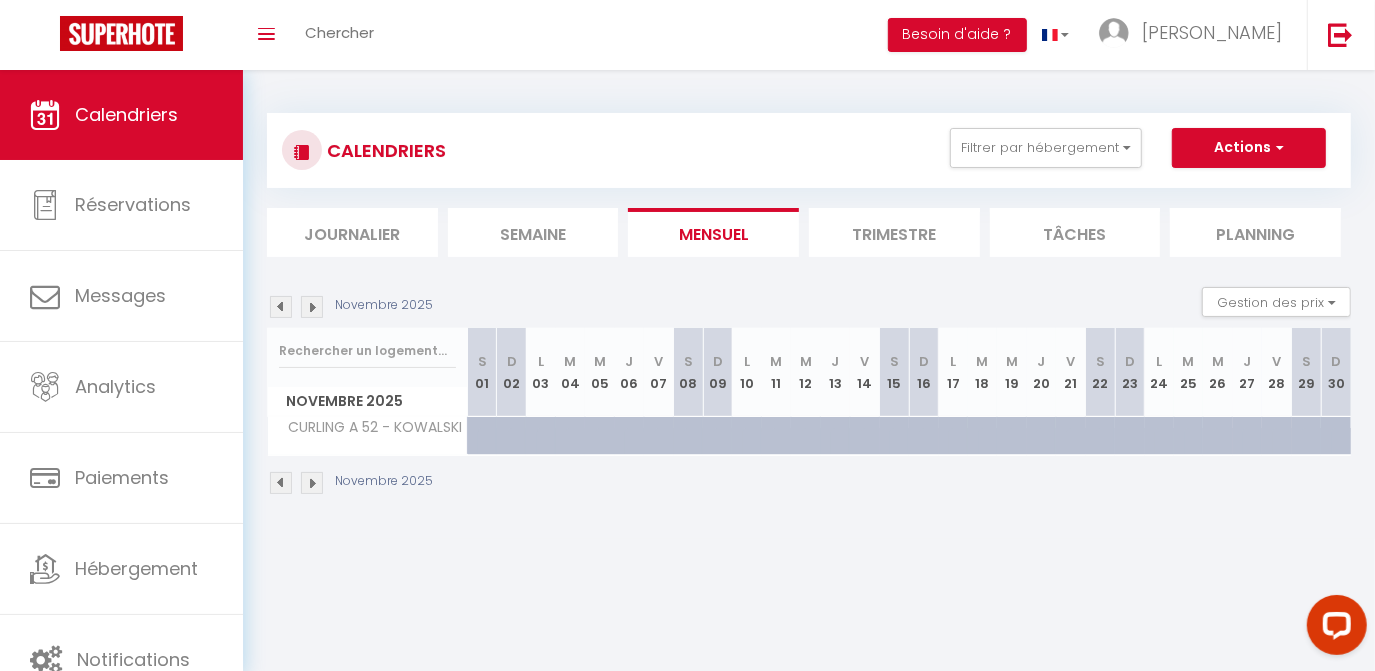 click at bounding box center (312, 307) 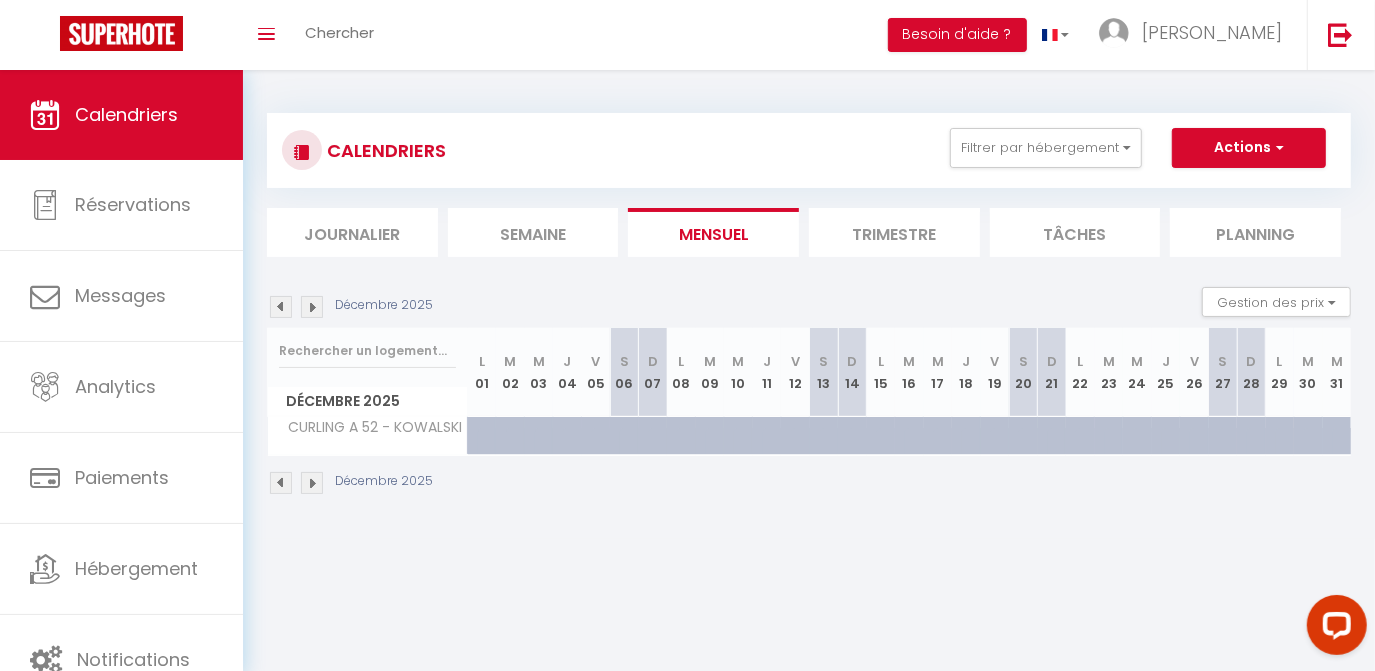 click at bounding box center (312, 307) 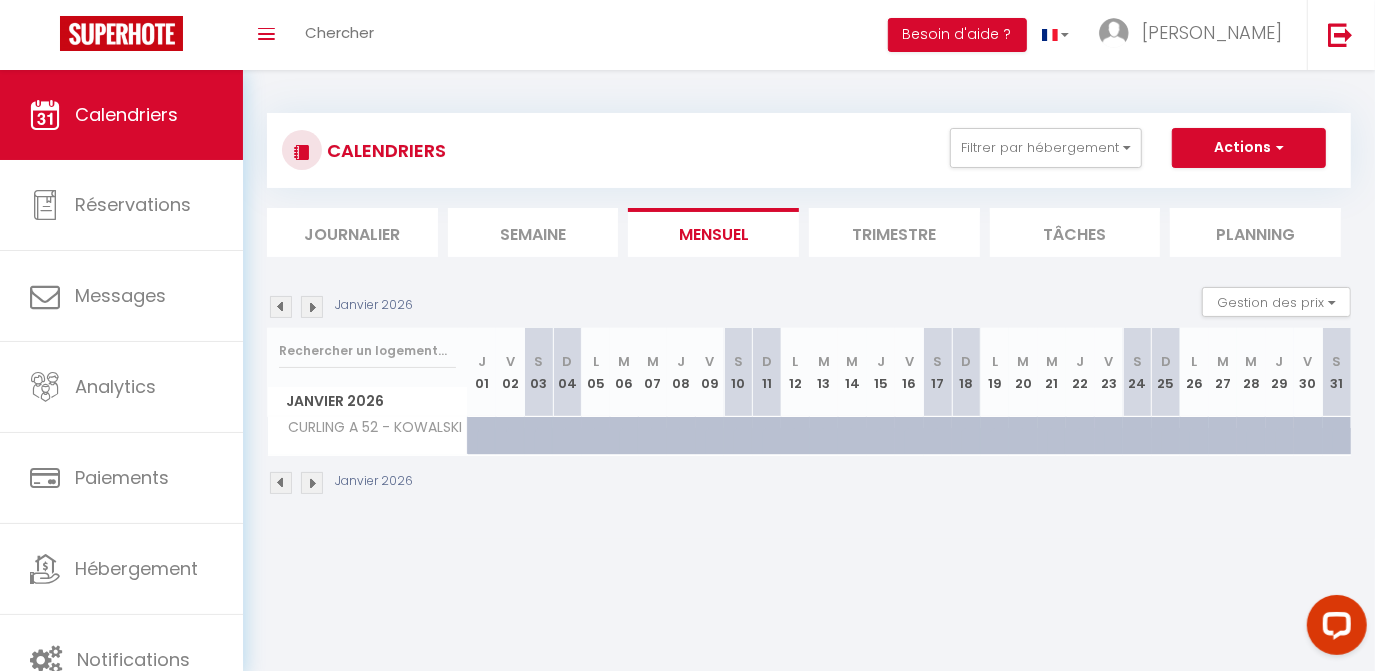 click at bounding box center (312, 307) 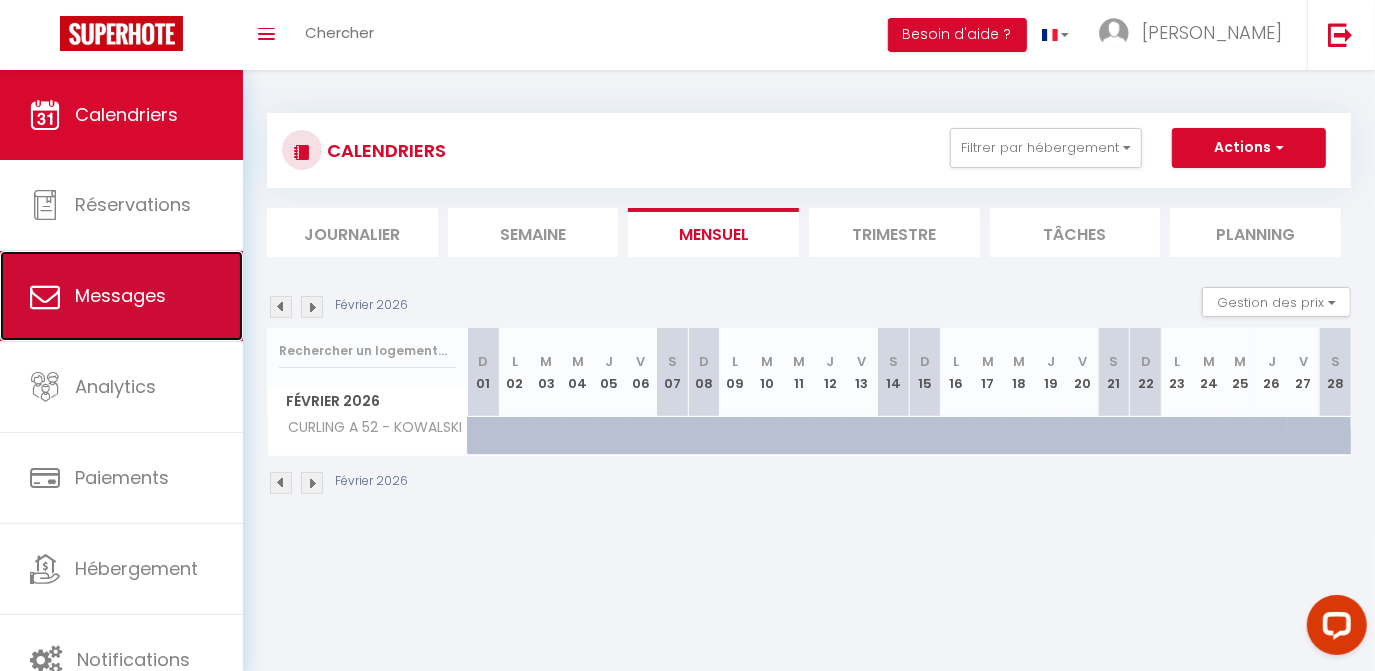 click on "Messages" at bounding box center [121, 296] 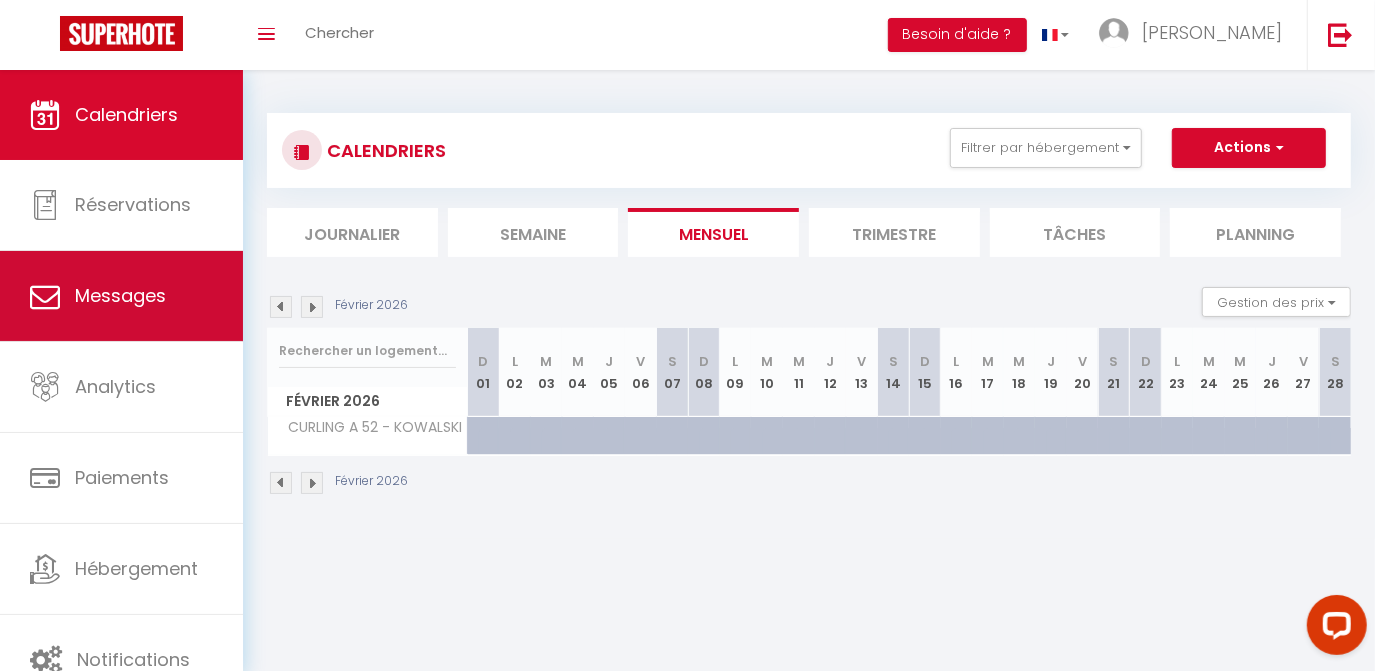 select on "message" 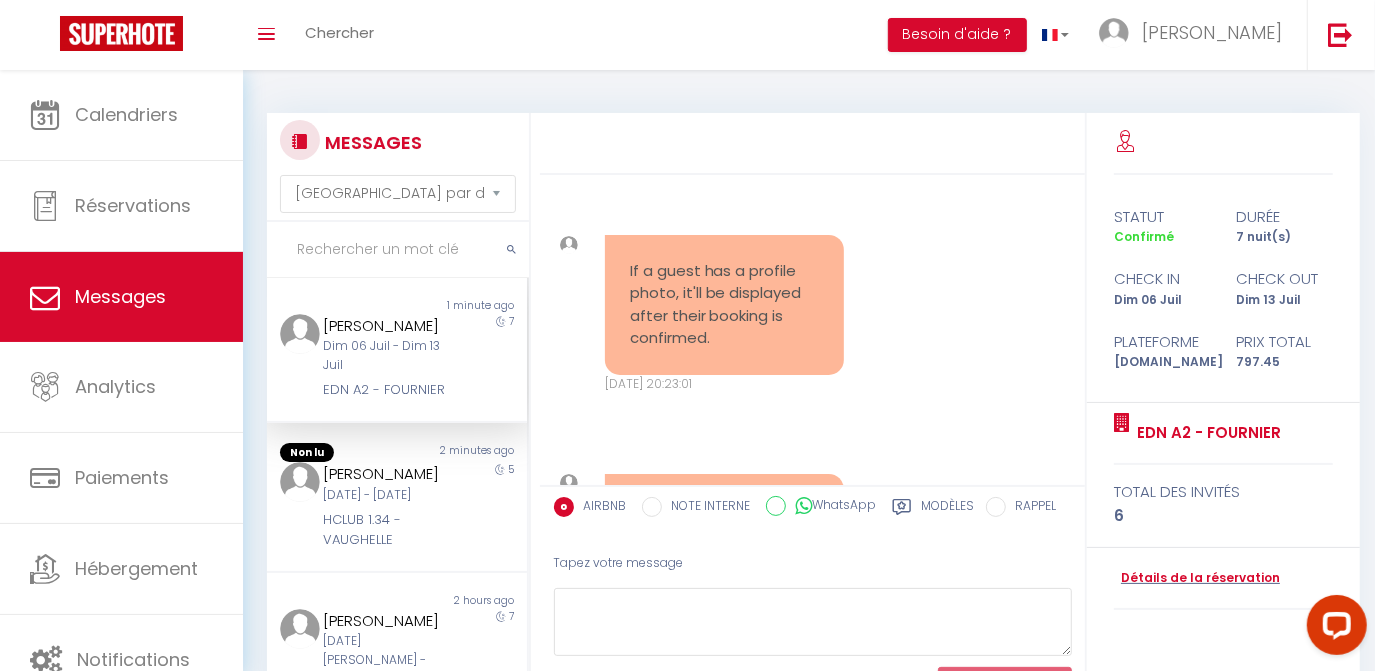 scroll, scrollTop: 11520, scrollLeft: 0, axis: vertical 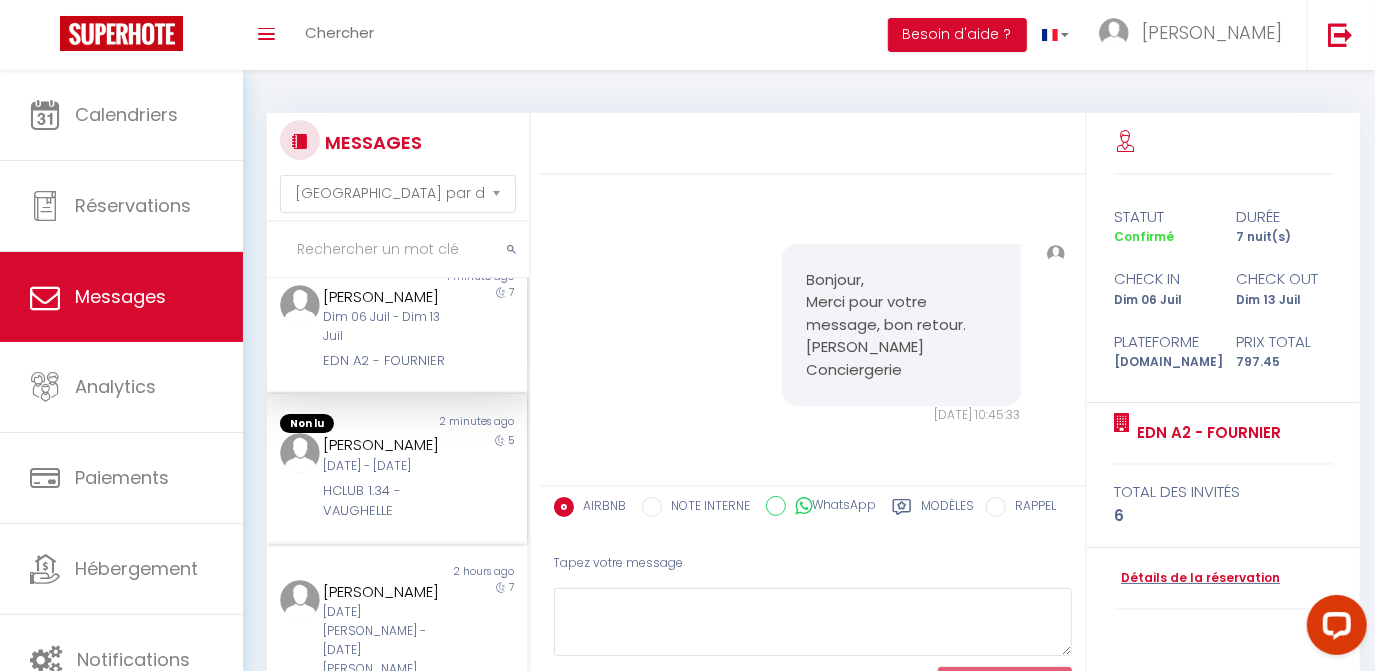 click on "[DATE] - [DATE]" at bounding box center [387, 466] 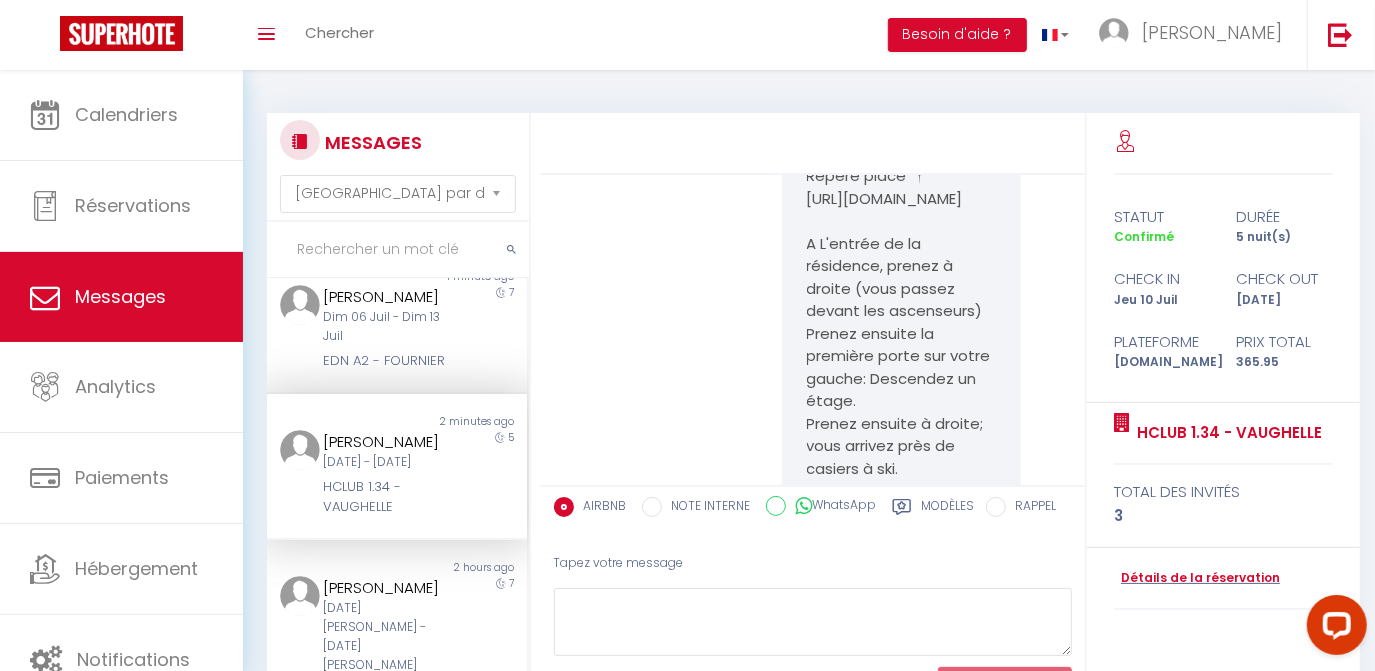 scroll, scrollTop: 9581, scrollLeft: 0, axis: vertical 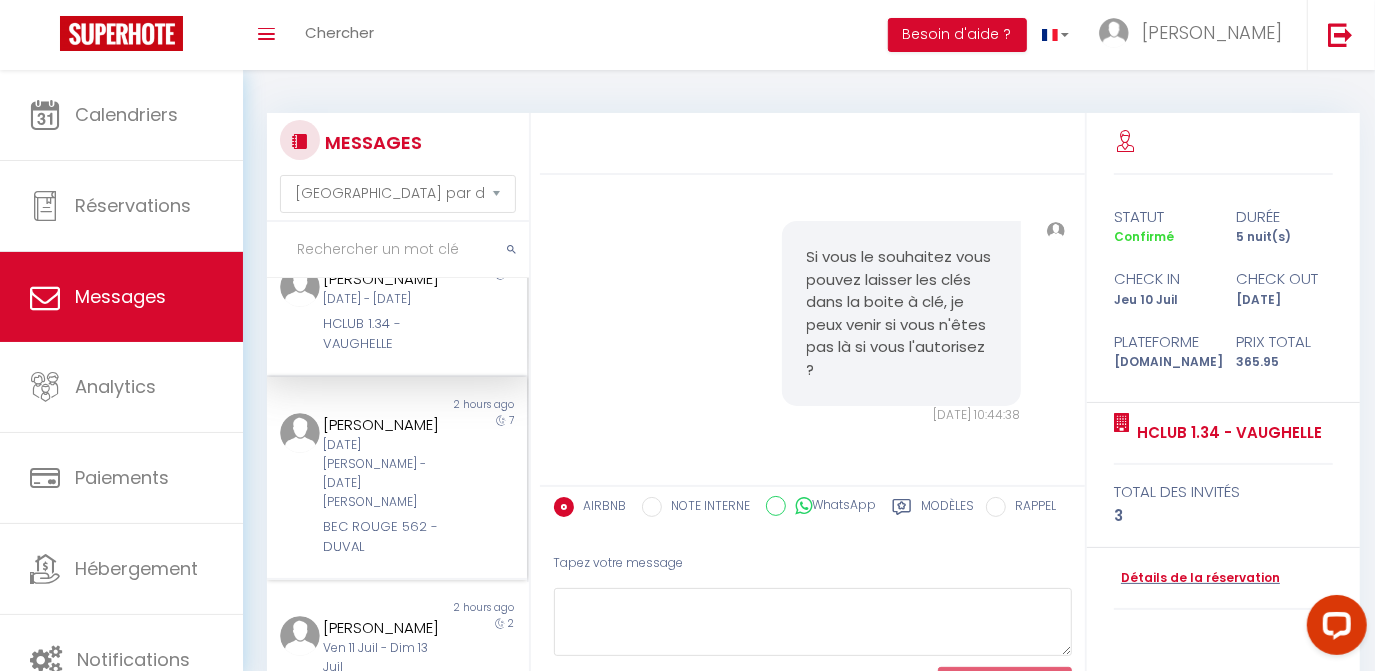 click on "[DATE][PERSON_NAME] - [DATE][PERSON_NAME]" at bounding box center [387, 473] 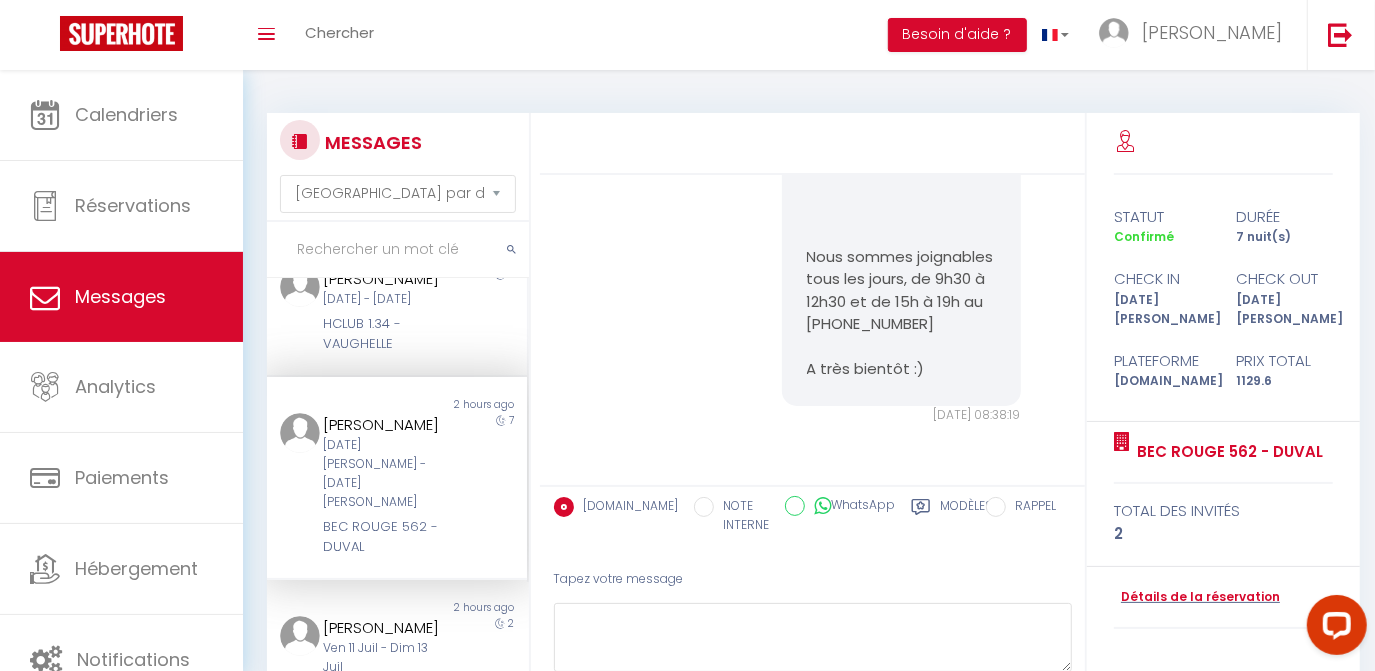 scroll, scrollTop: 2286, scrollLeft: 0, axis: vertical 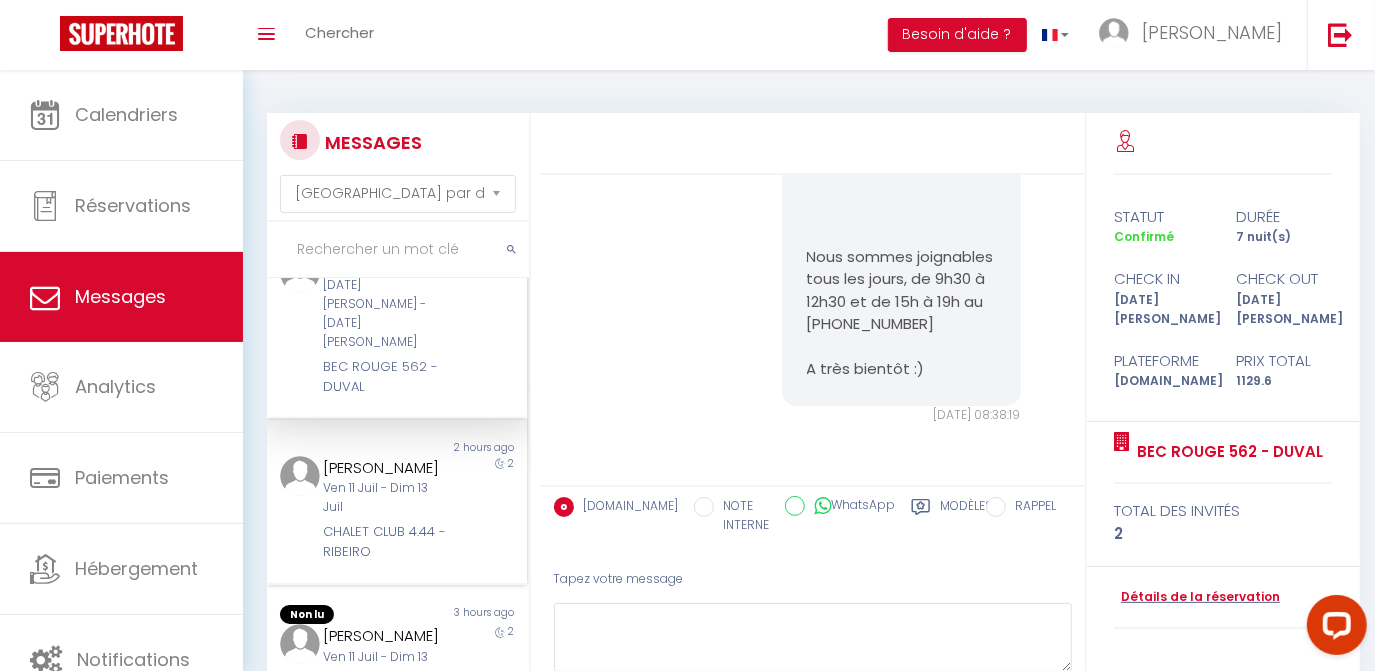 click on "Ven 11 Juil - Dim 13 Juil" at bounding box center (387, 498) 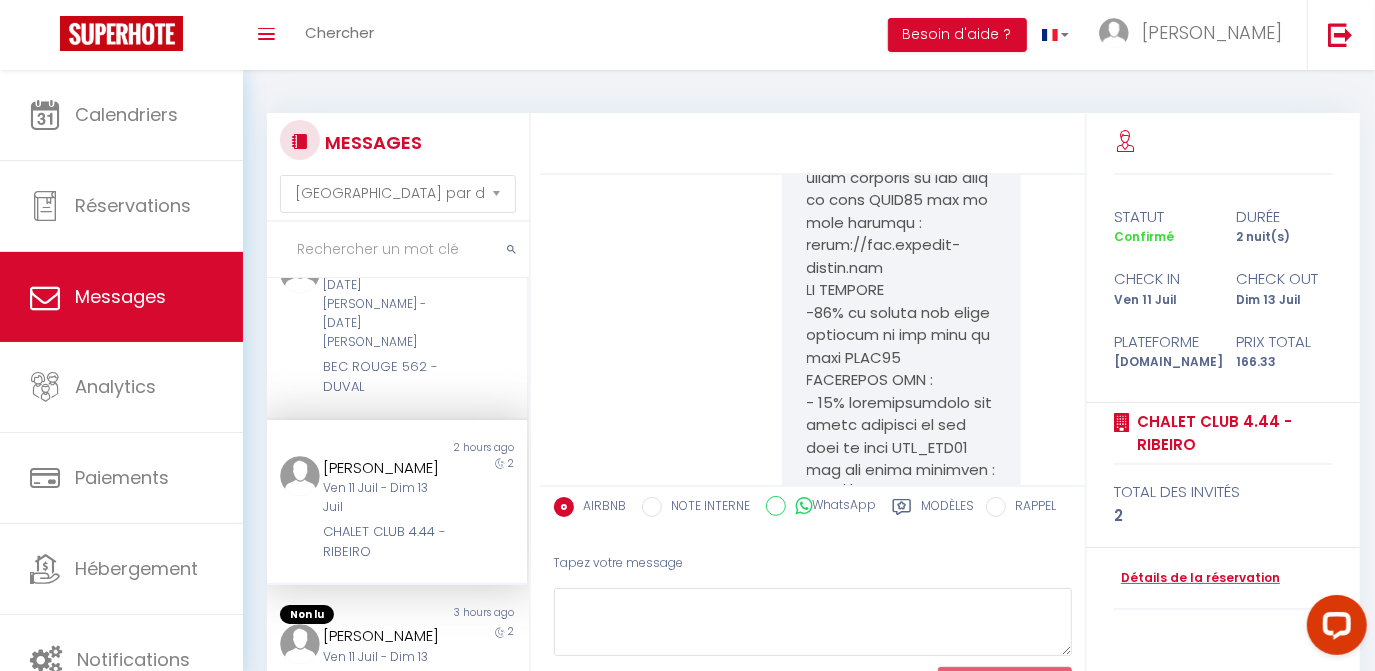 scroll, scrollTop: 11130, scrollLeft: 0, axis: vertical 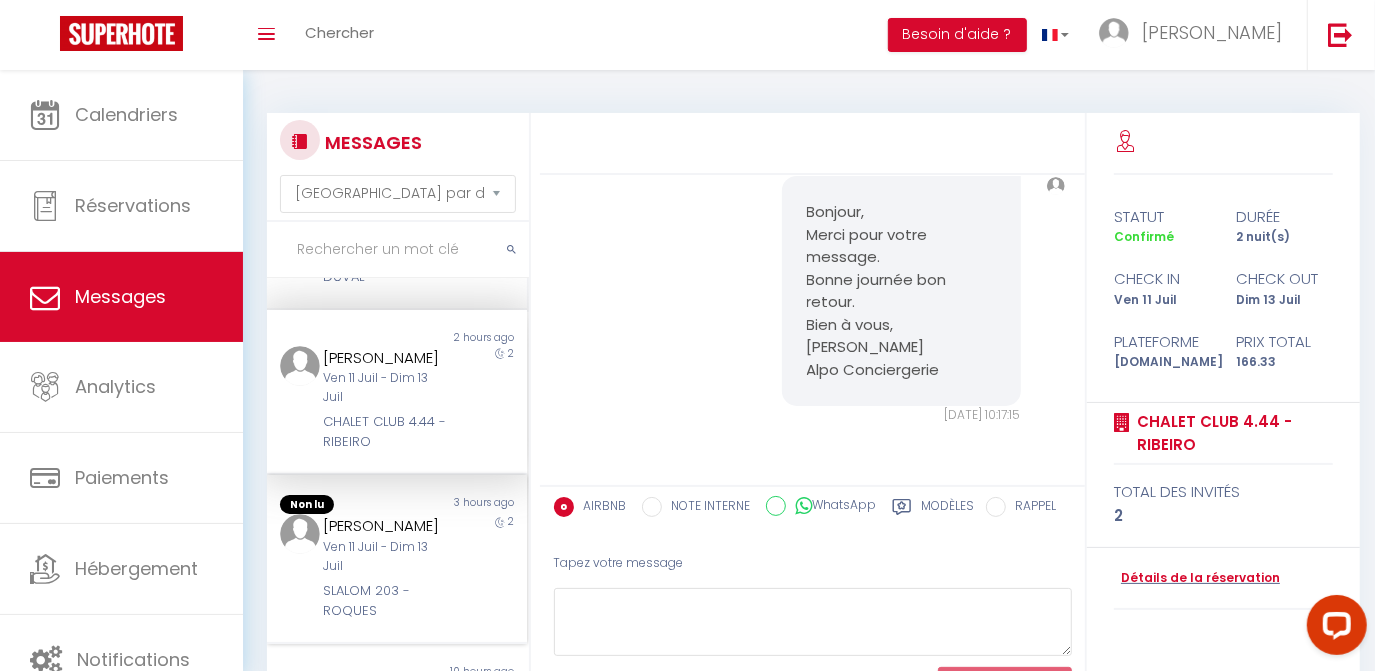 click on "[PERSON_NAME]" at bounding box center [387, 526] 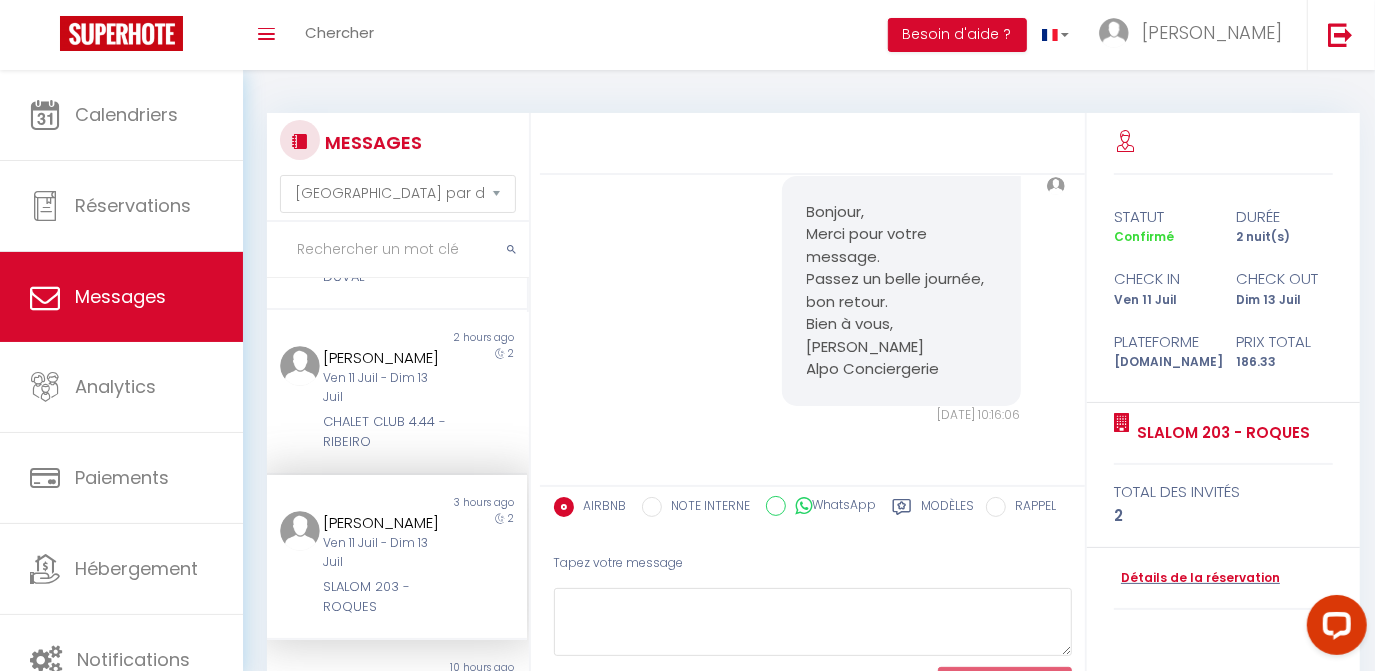 scroll, scrollTop: 11305, scrollLeft: 0, axis: vertical 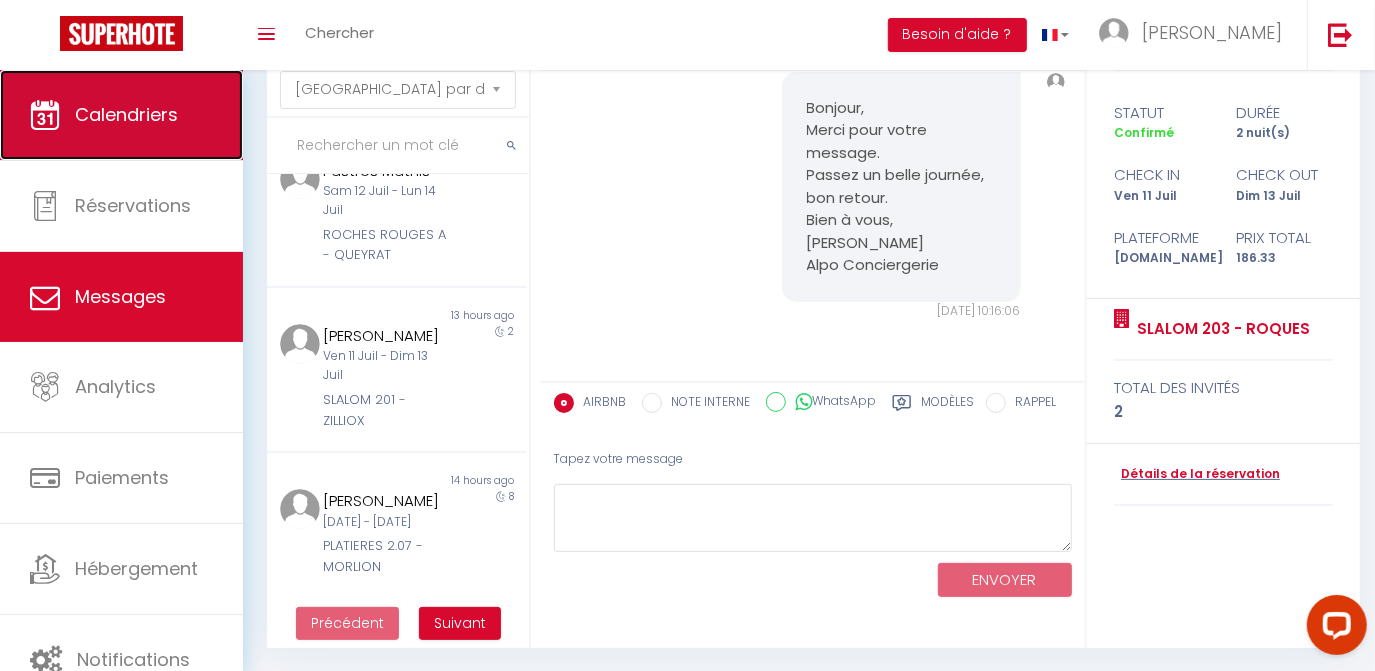 click on "Calendriers" at bounding box center [121, 115] 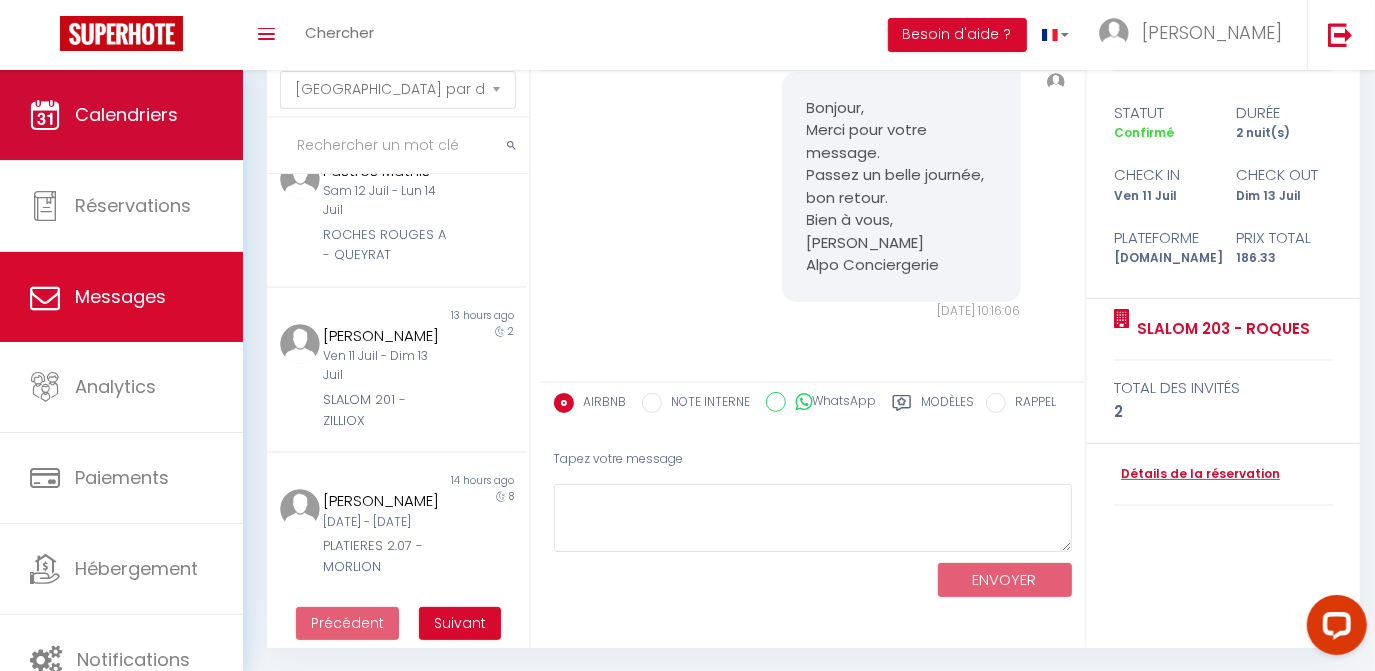 scroll, scrollTop: 0, scrollLeft: 0, axis: both 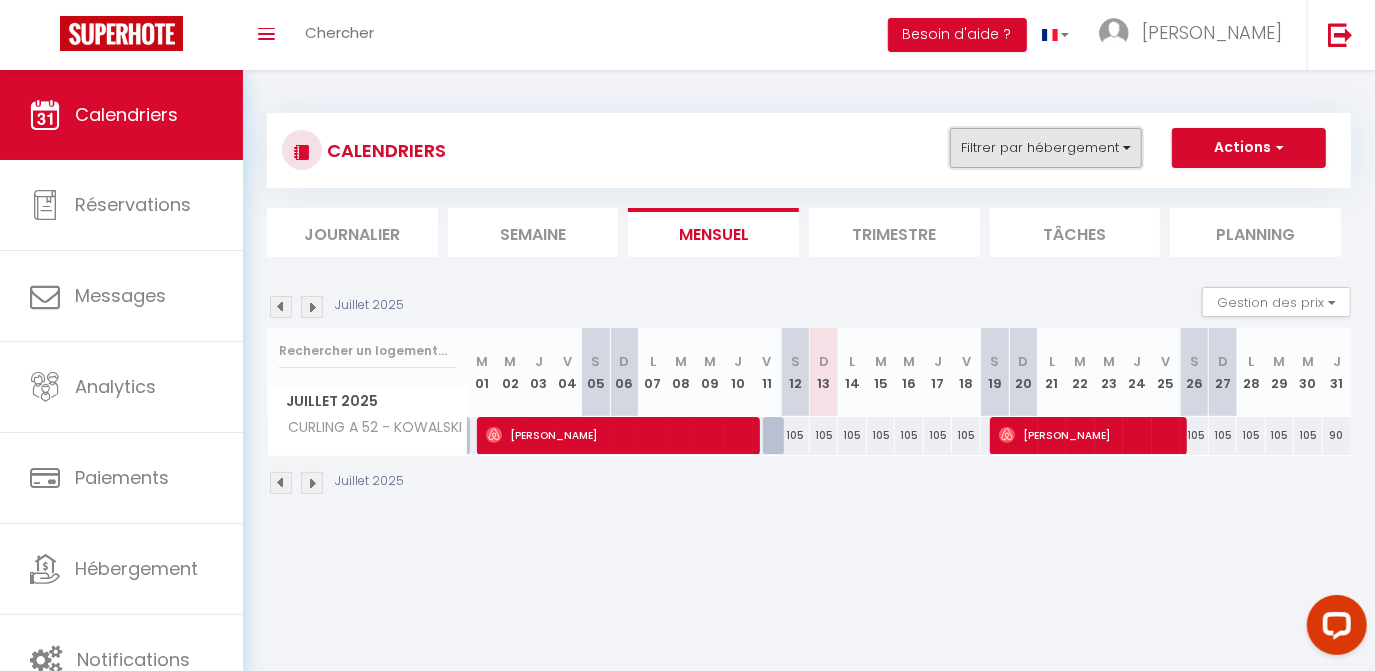 click on "Filtrer par hébergement" at bounding box center (1046, 148) 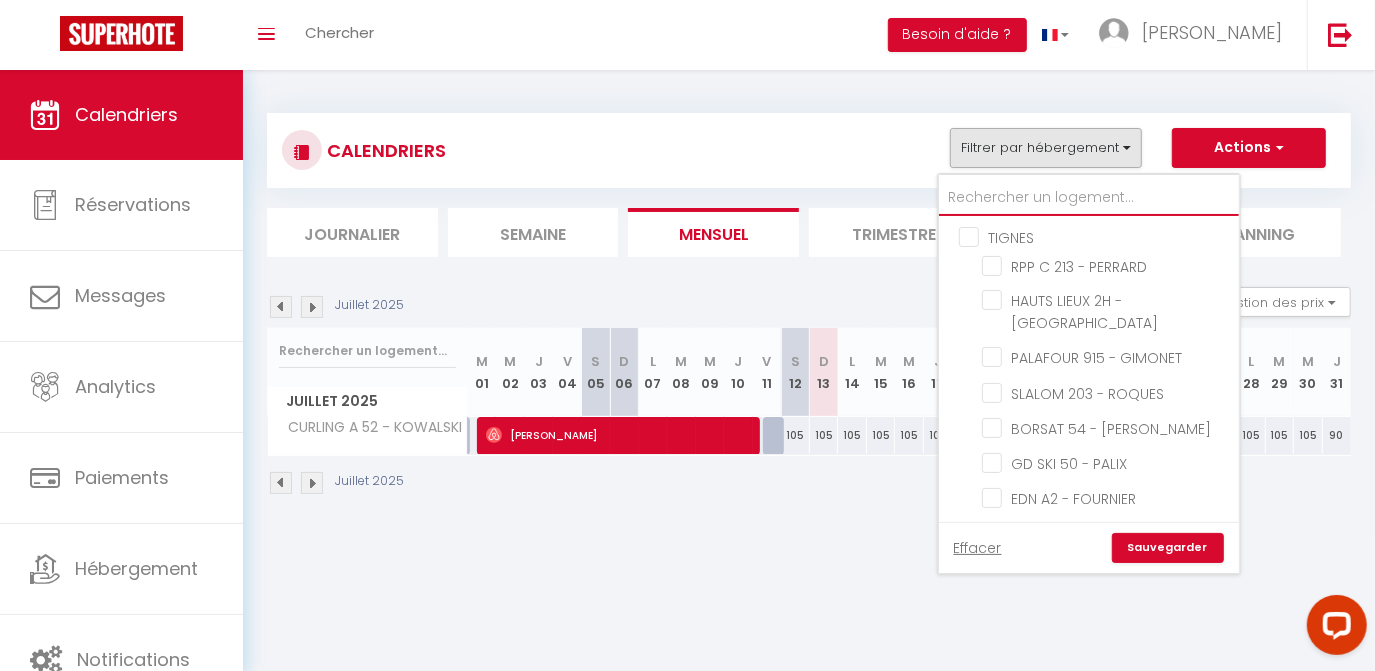 click at bounding box center [1089, 198] 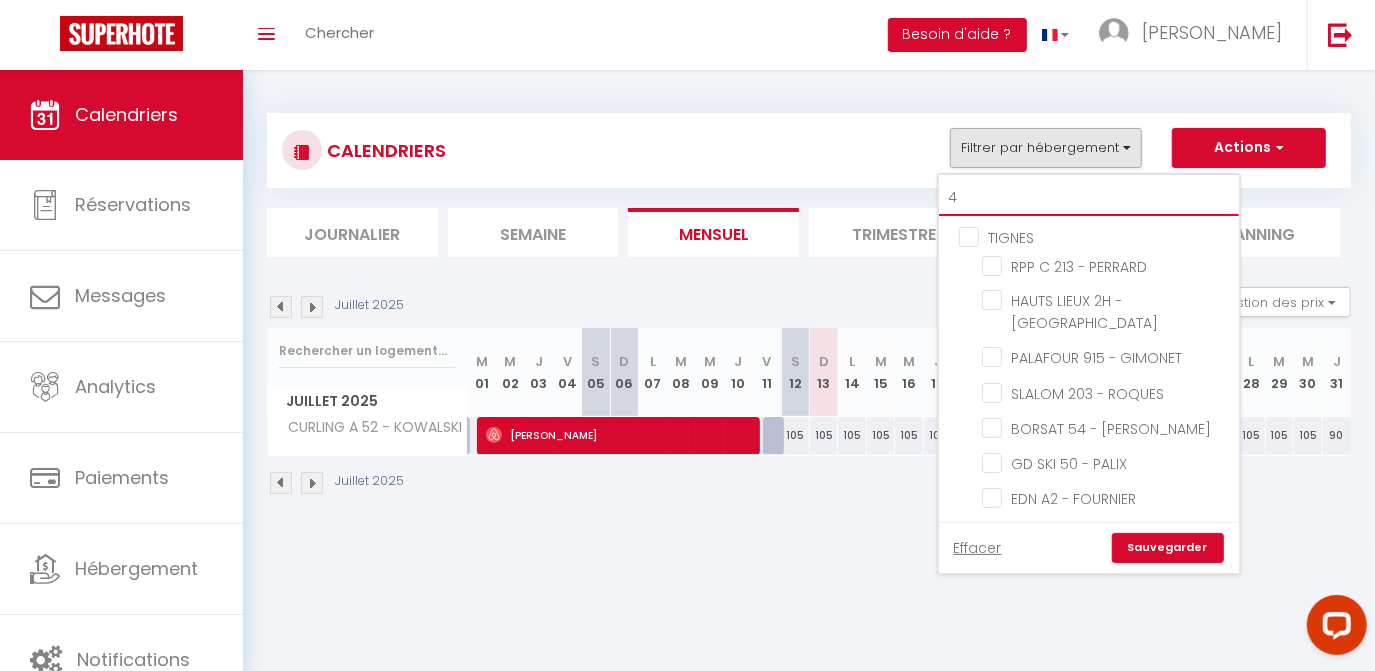 checkbox on "false" 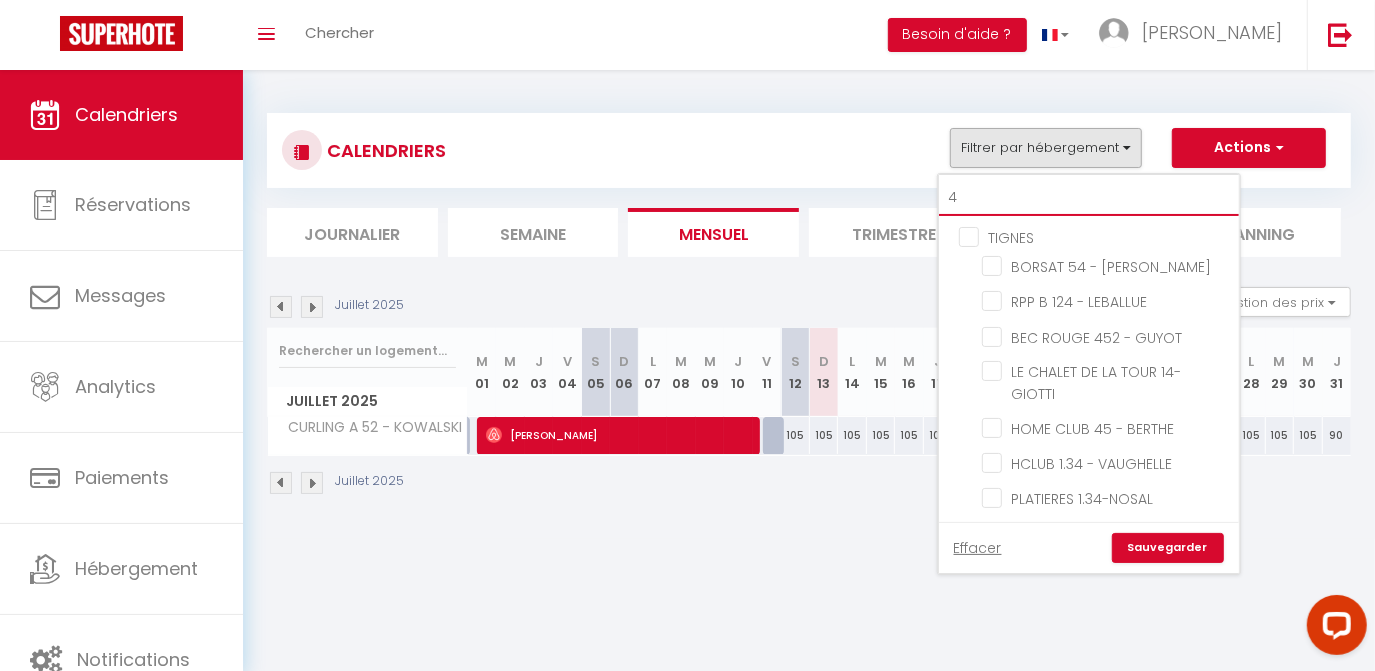 type on "4." 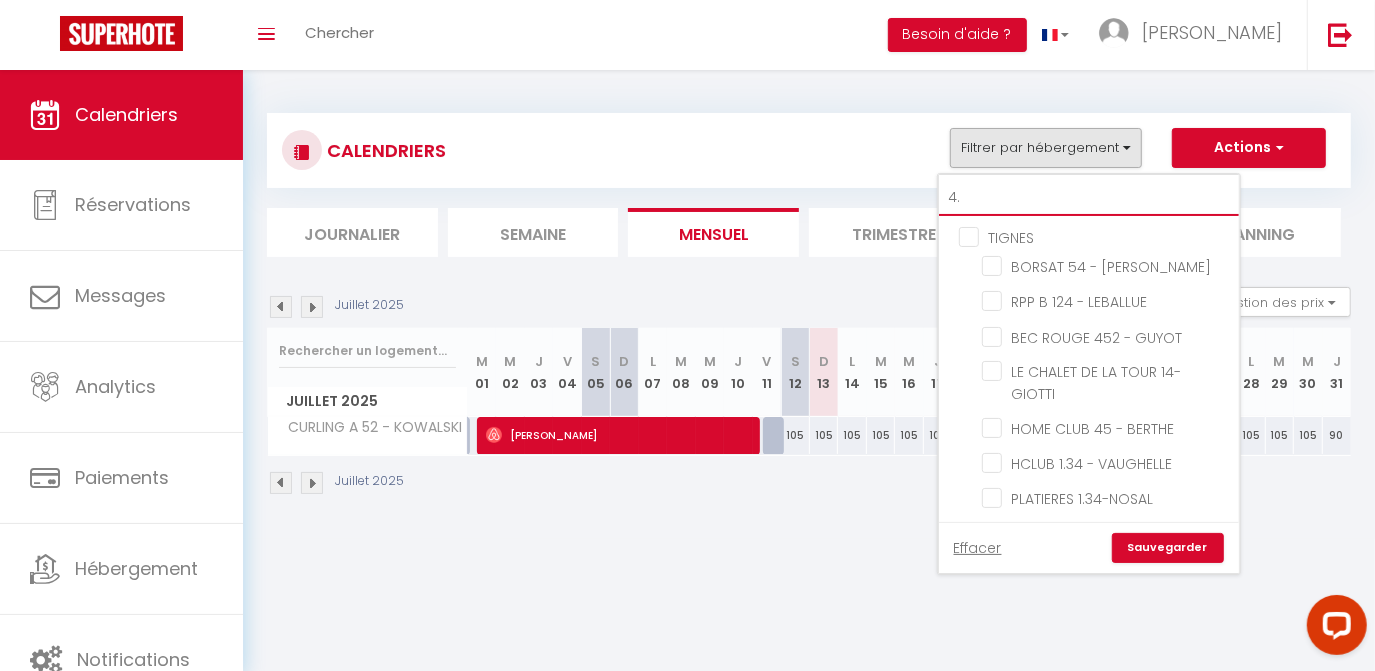 checkbox on "false" 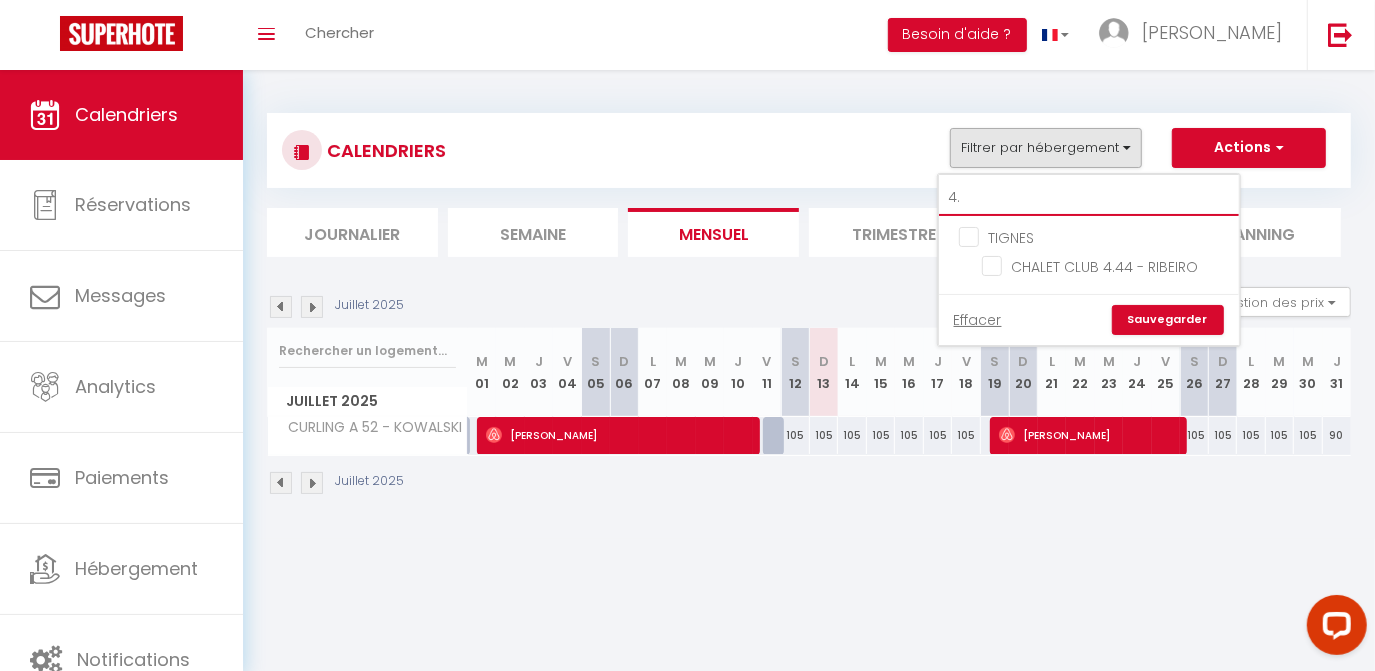 type on "4.4" 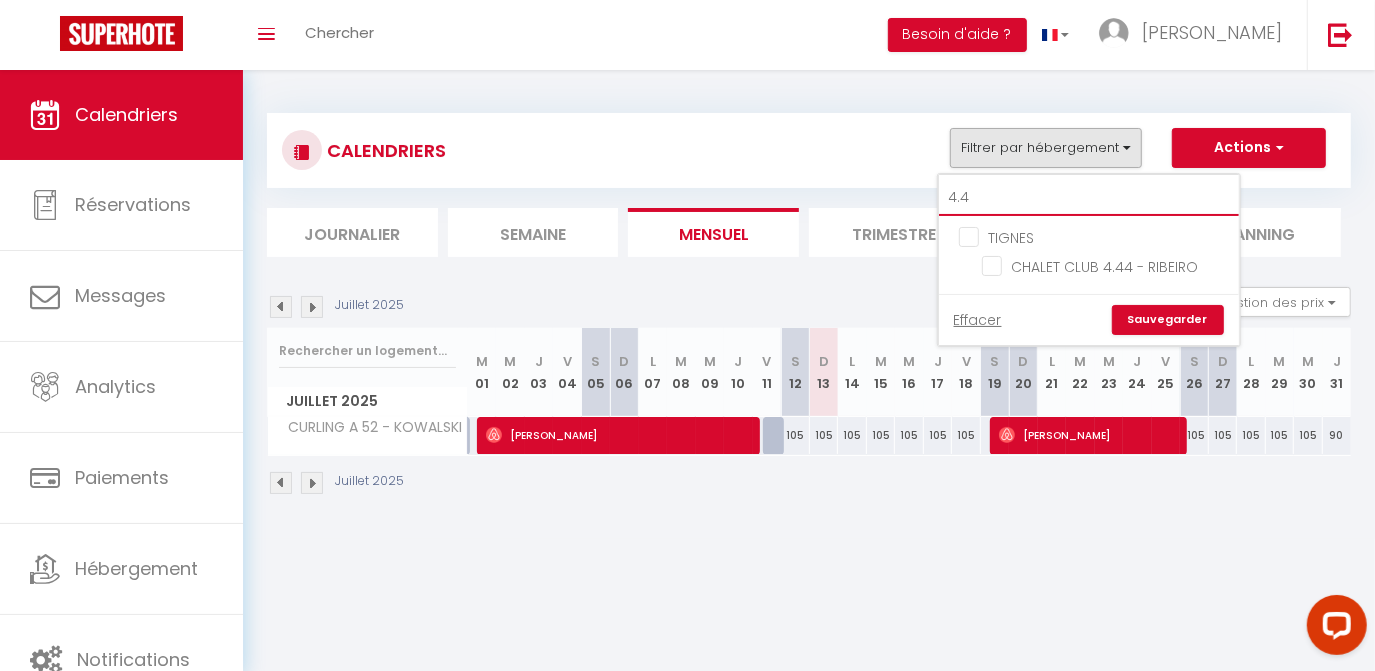 checkbox on "false" 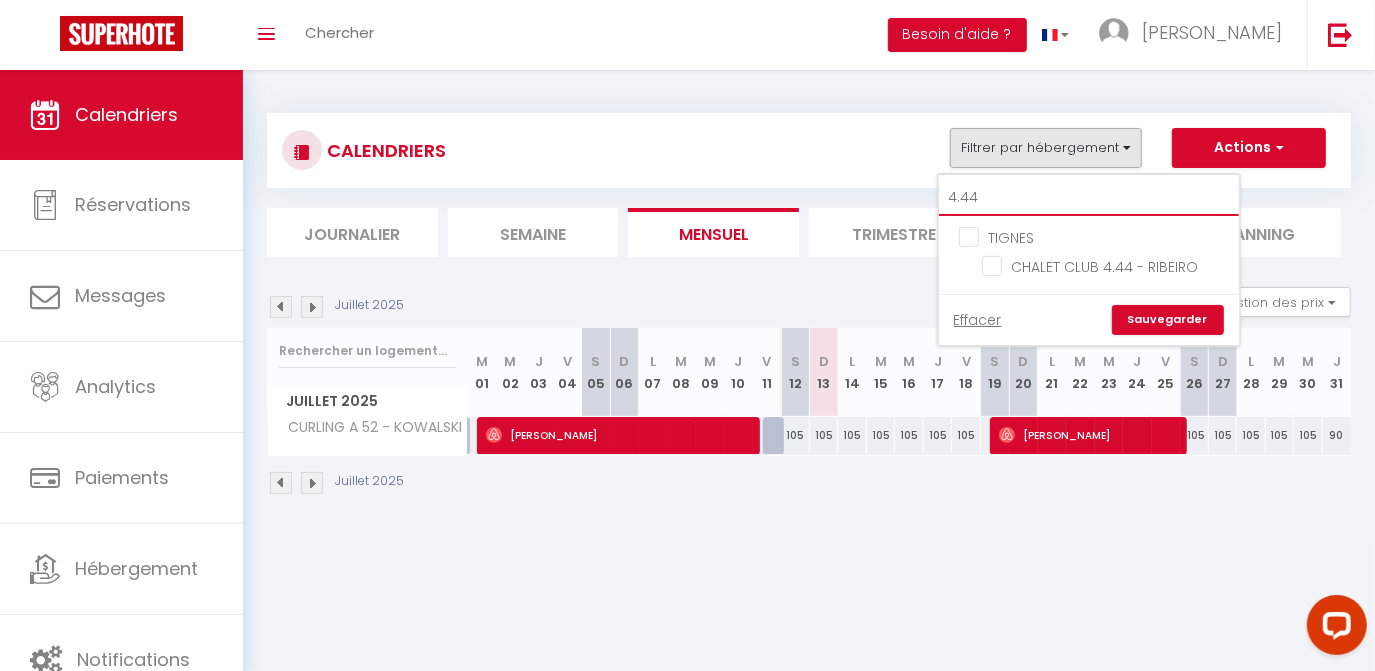 checkbox on "false" 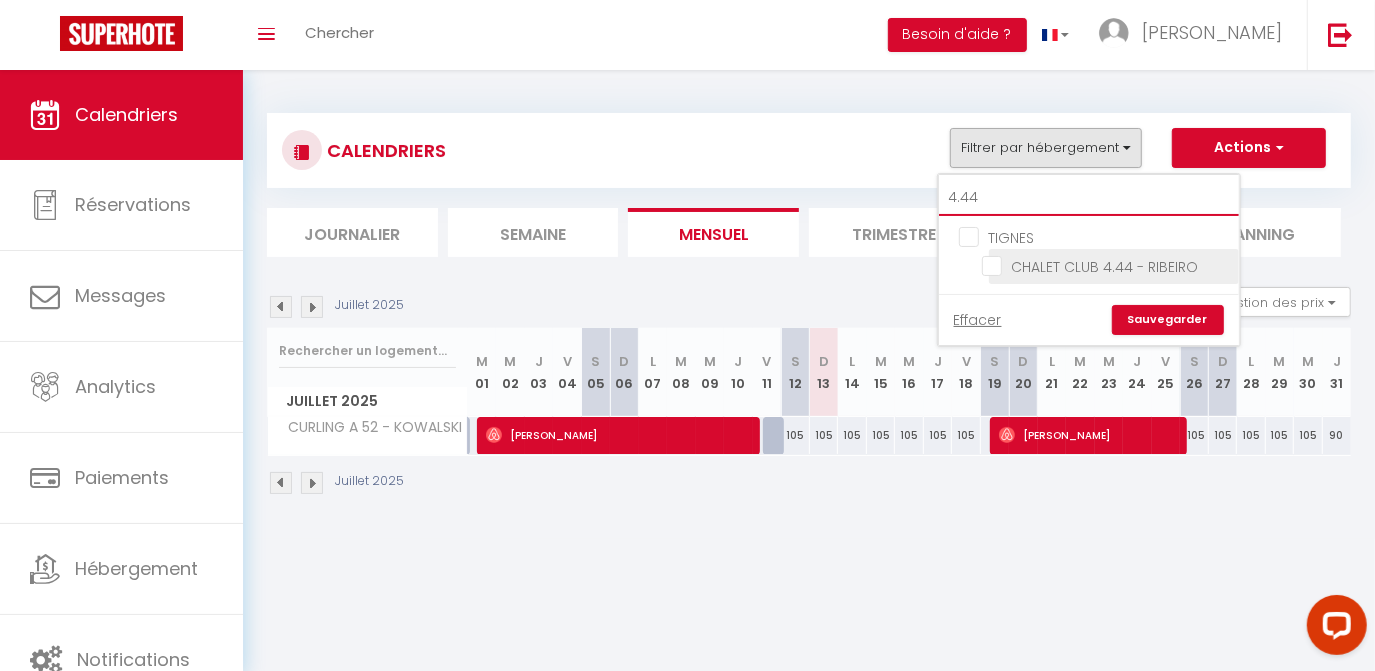 type on "4.44" 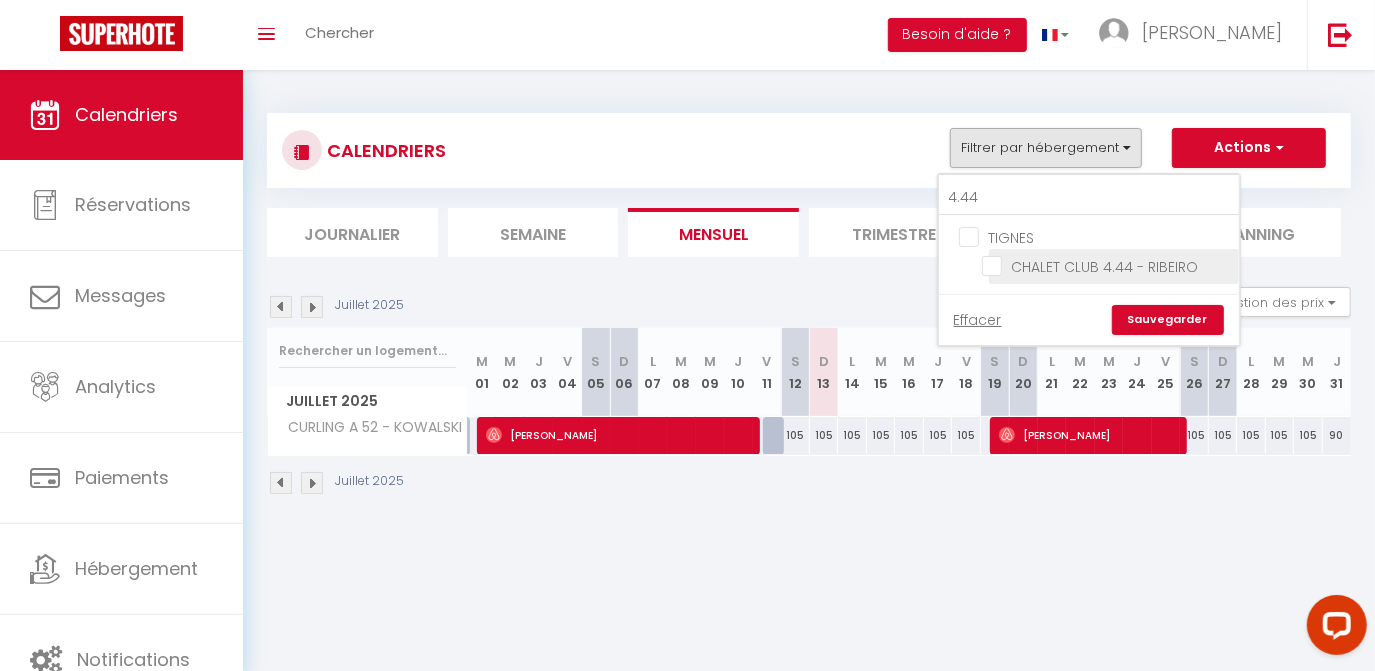 click on "CHALET CLUB 4.44 - RIBEIRO" at bounding box center [1107, 265] 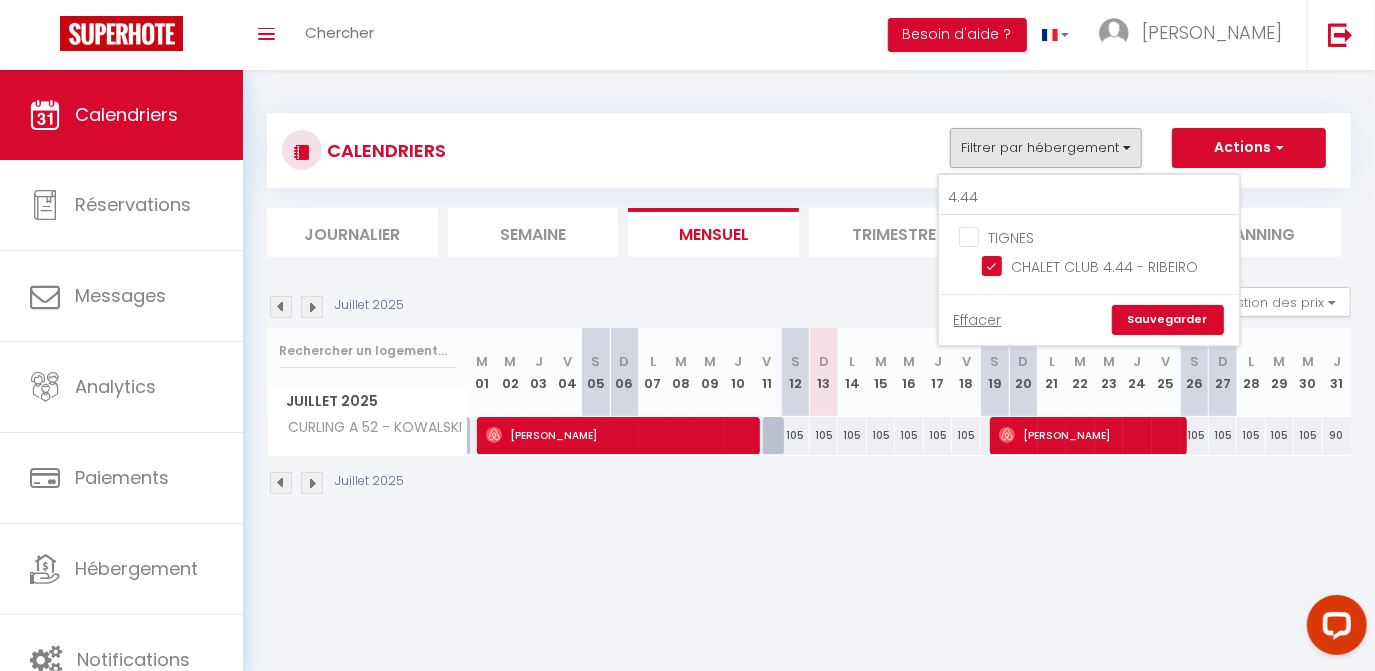 click on "Sauvegarder" at bounding box center (1168, 320) 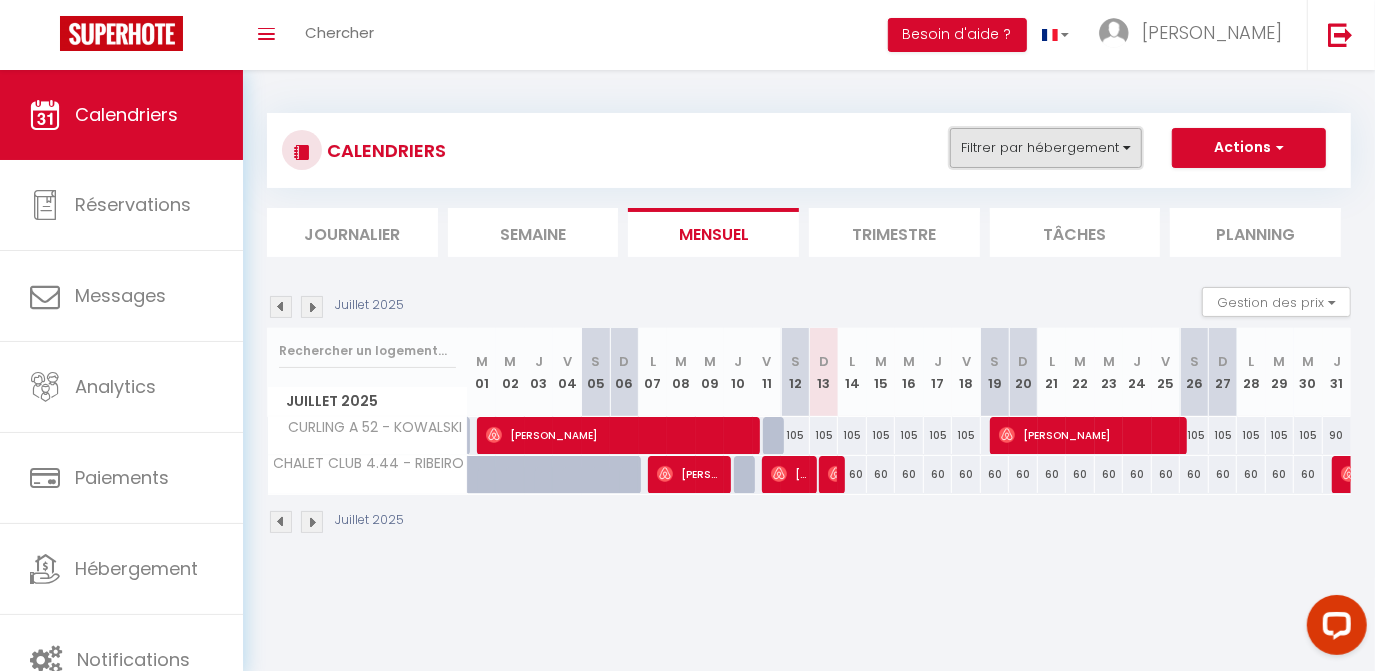 click on "Filtrer par hébergement" at bounding box center [1046, 148] 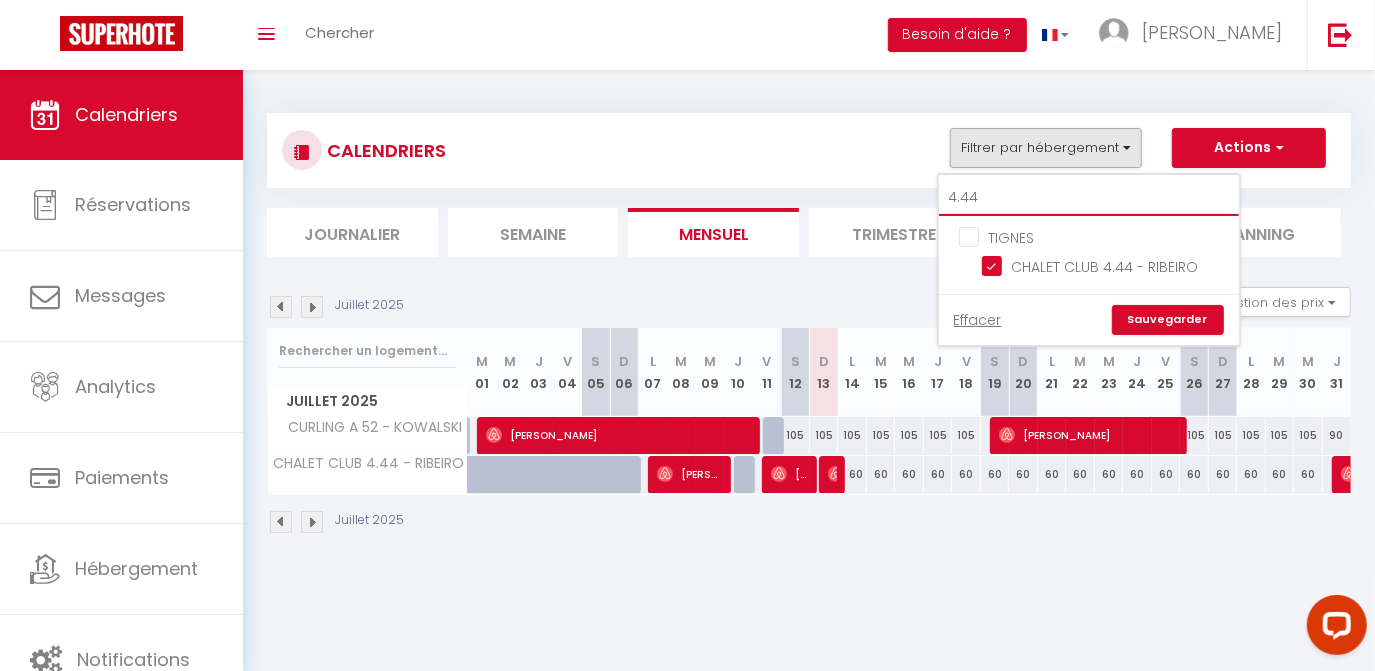 click on "4.44" at bounding box center [1089, 198] 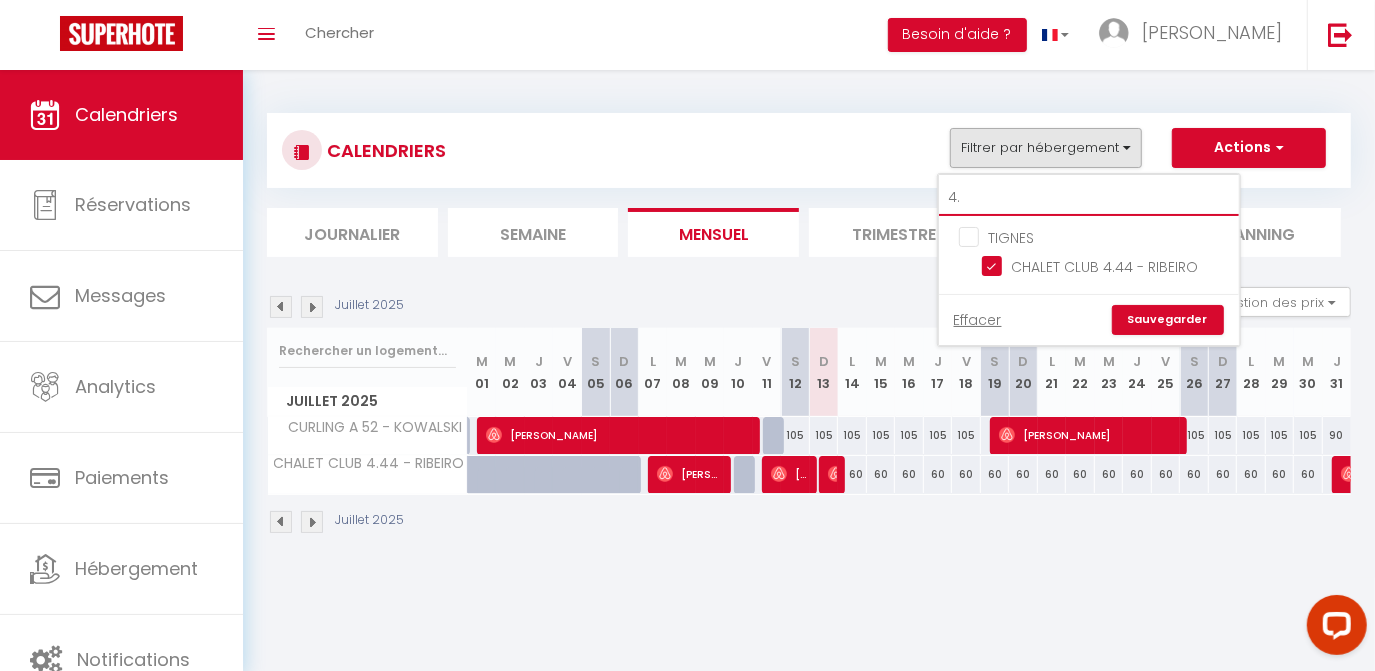 type on "4" 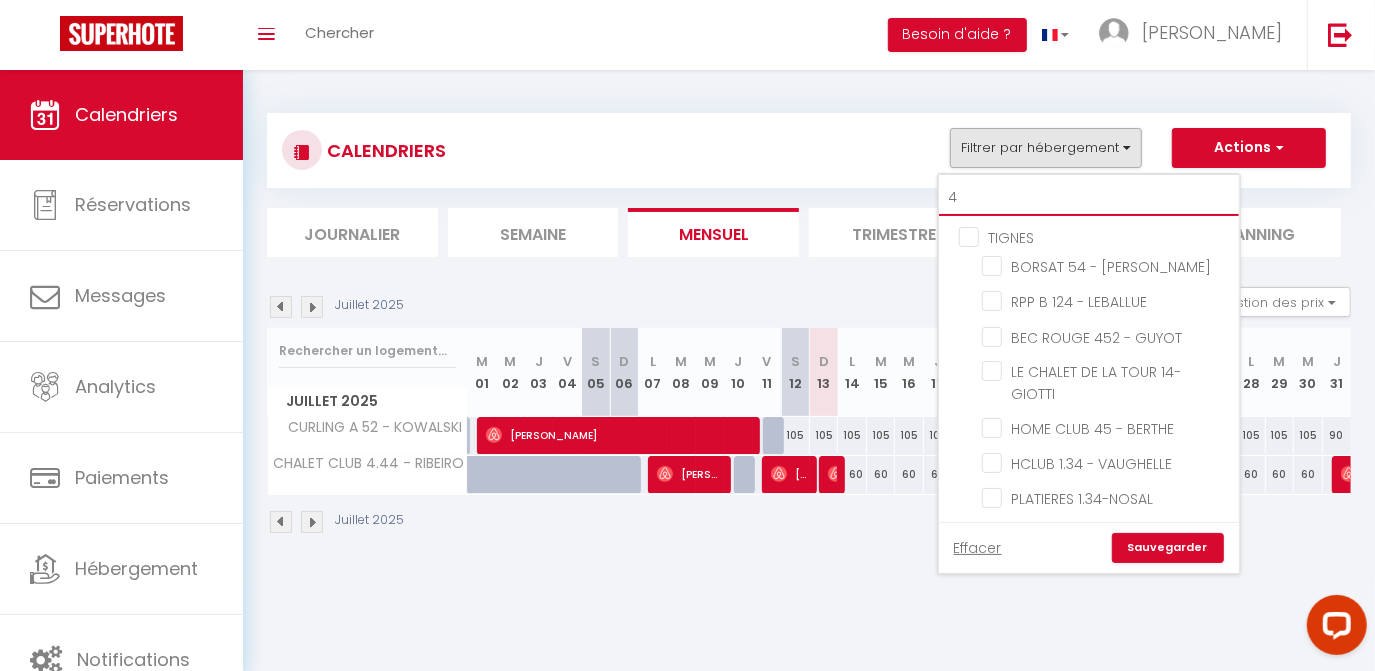 checkbox on "false" 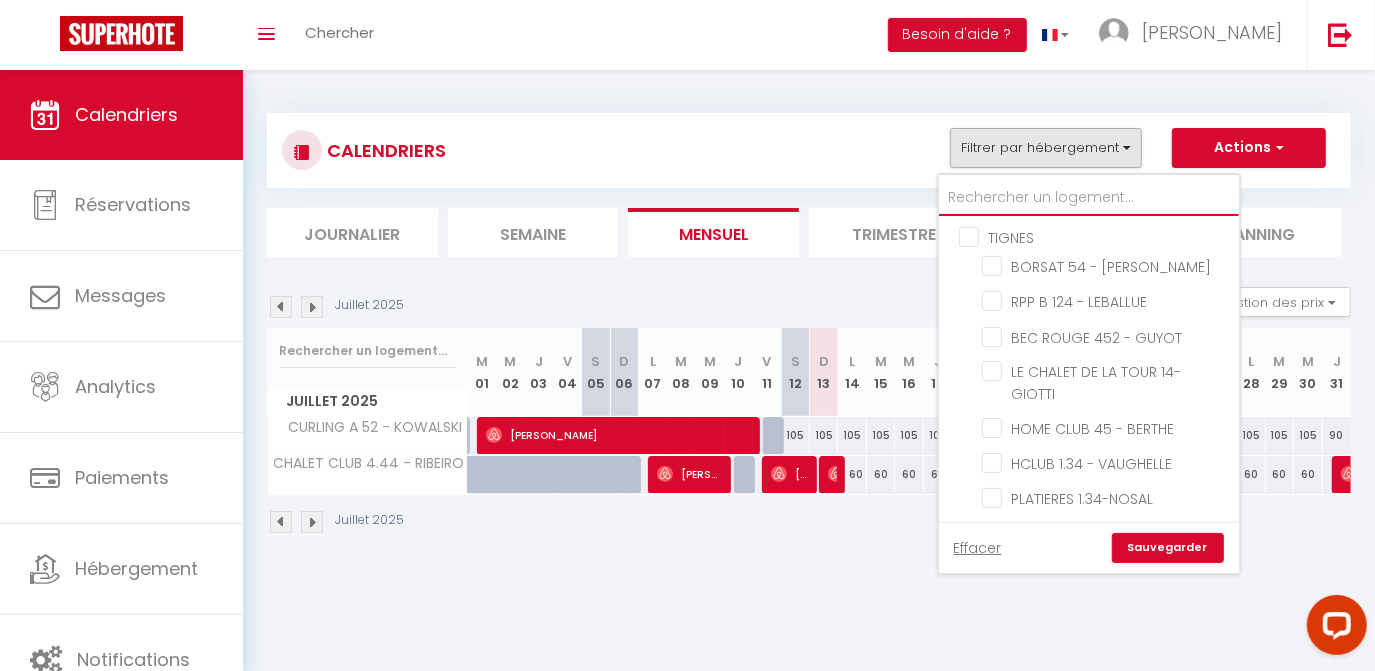 checkbox on "false" 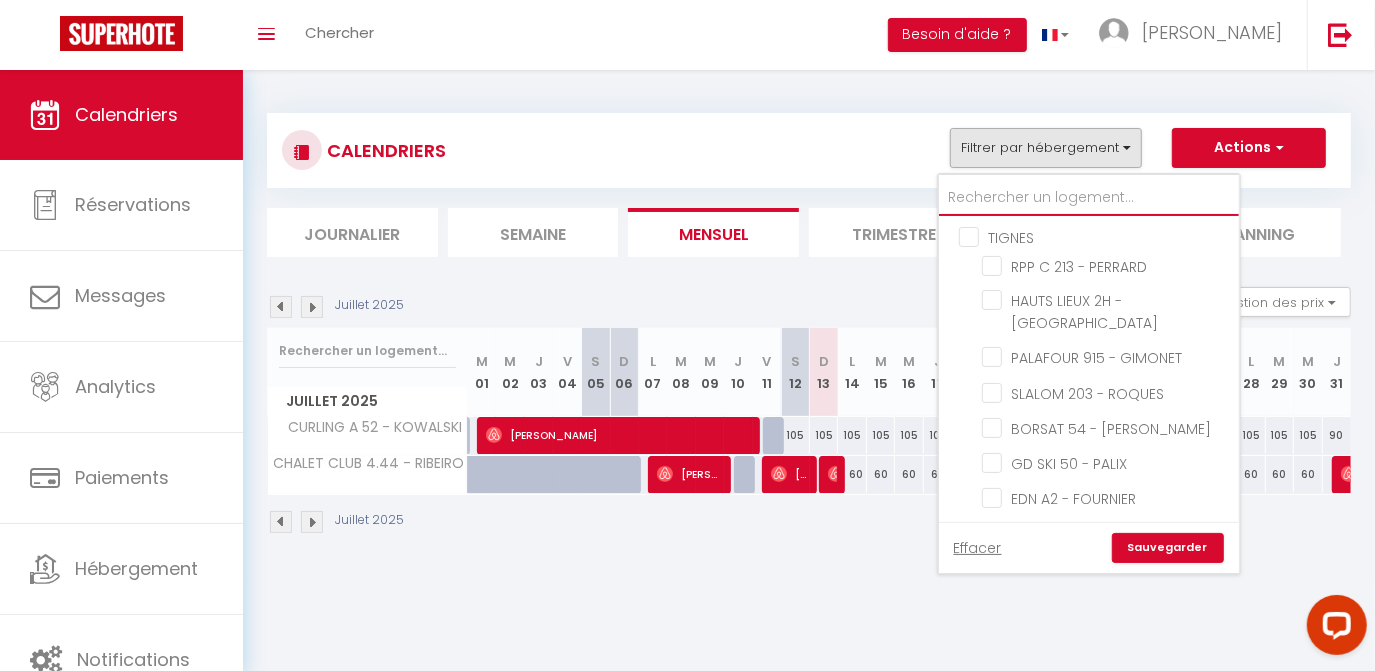 type on "5" 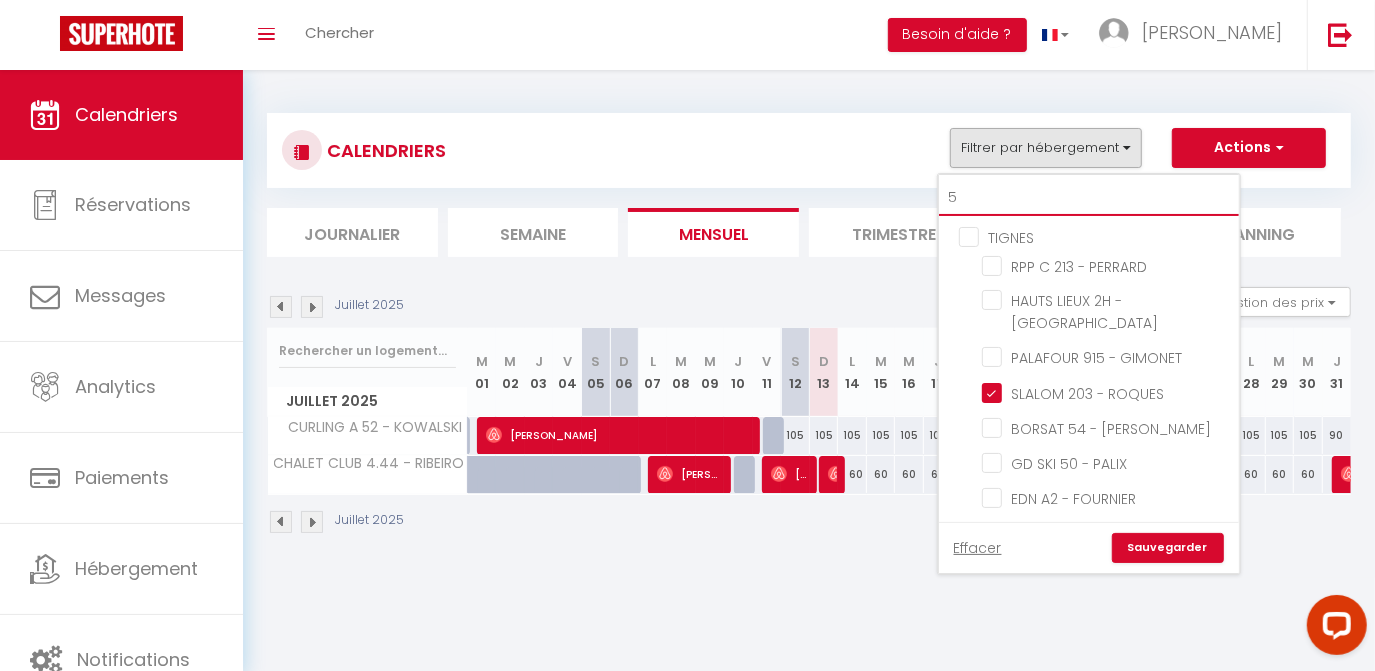 checkbox on "false" 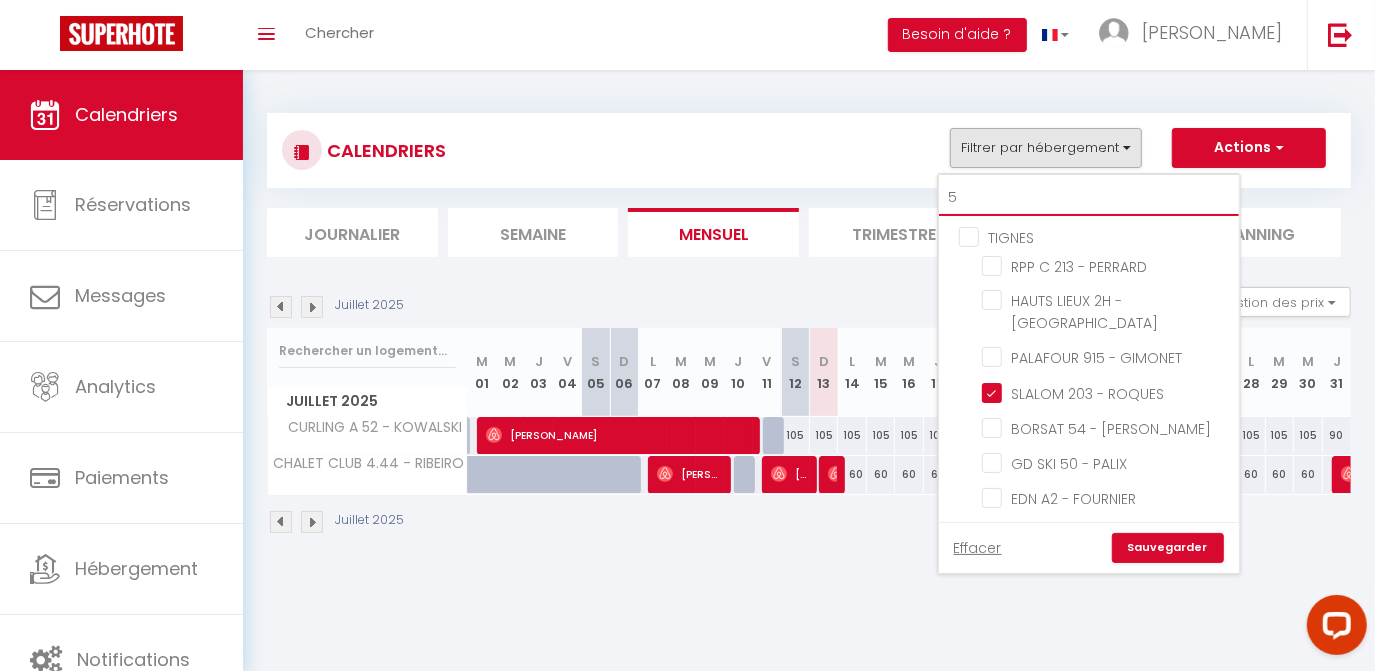 checkbox on "false" 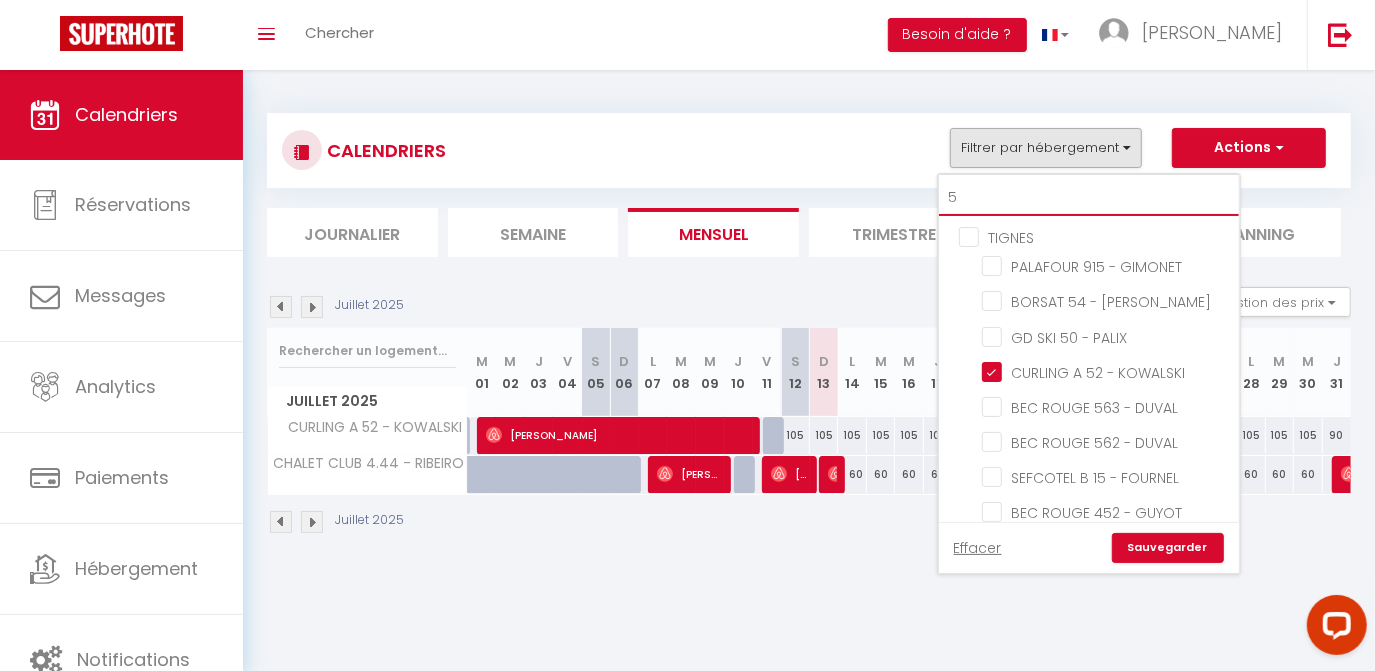 type on "52" 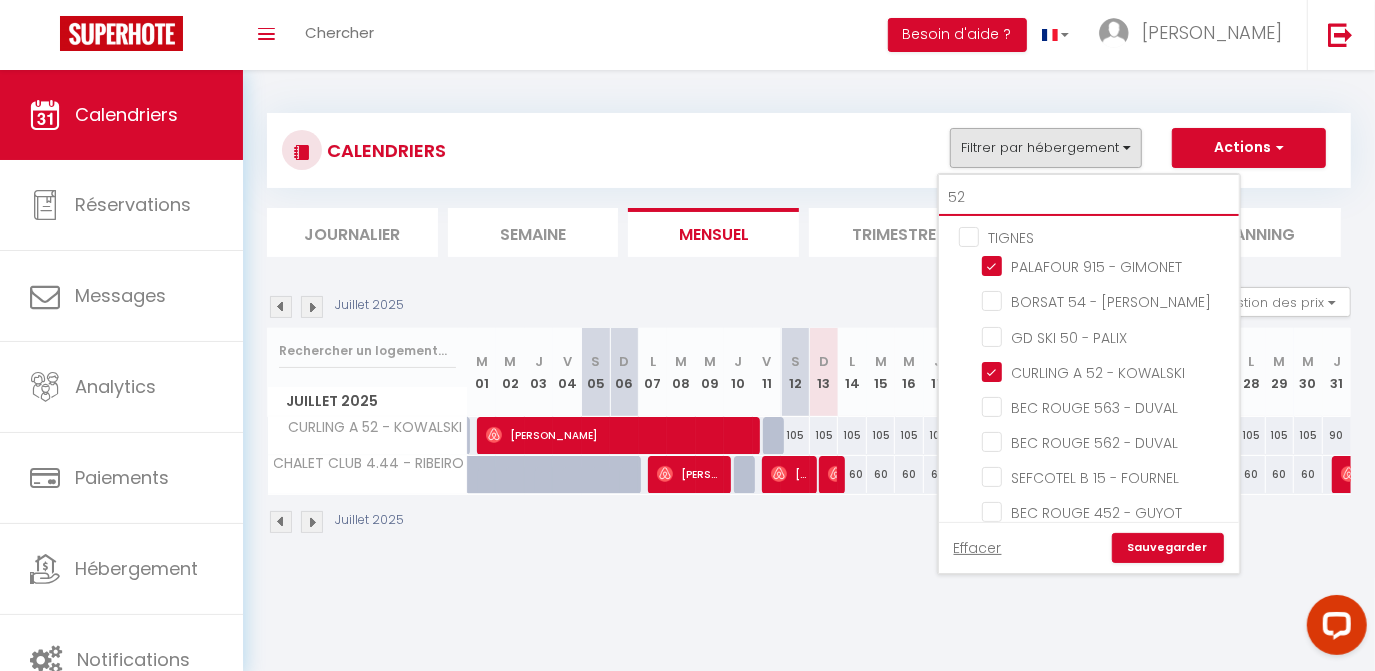 checkbox on "true" 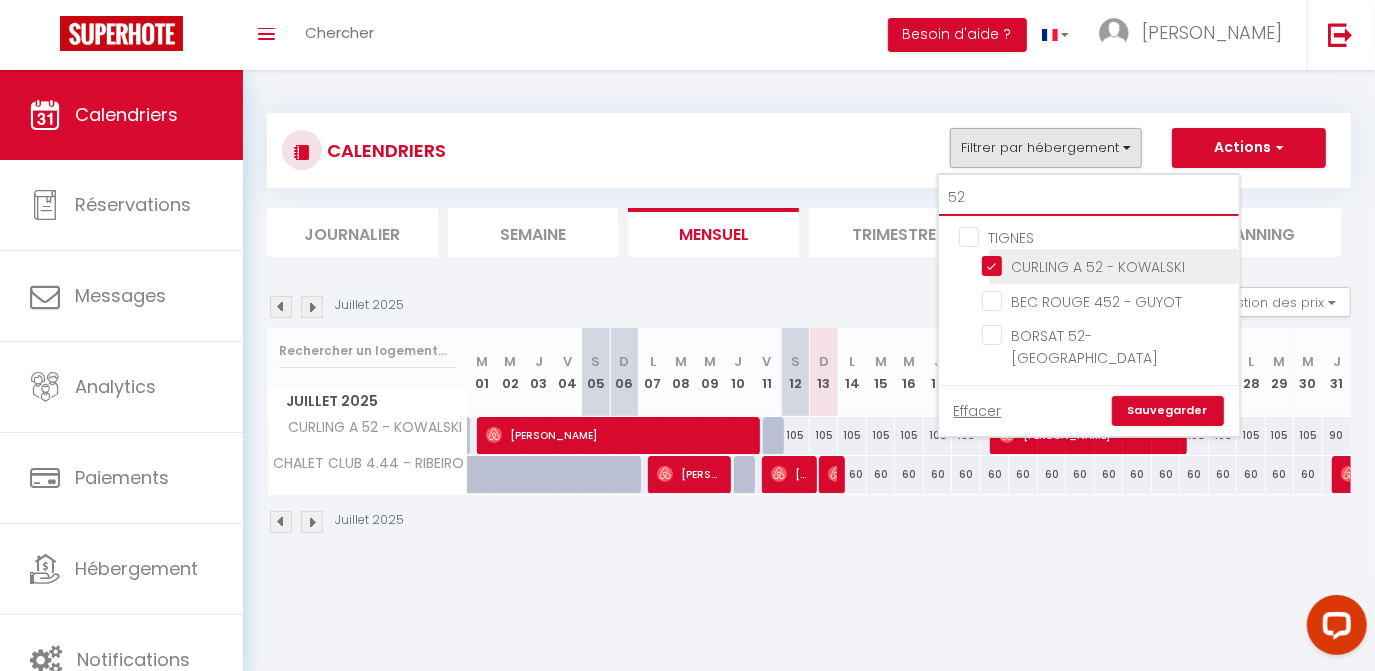 type on "52" 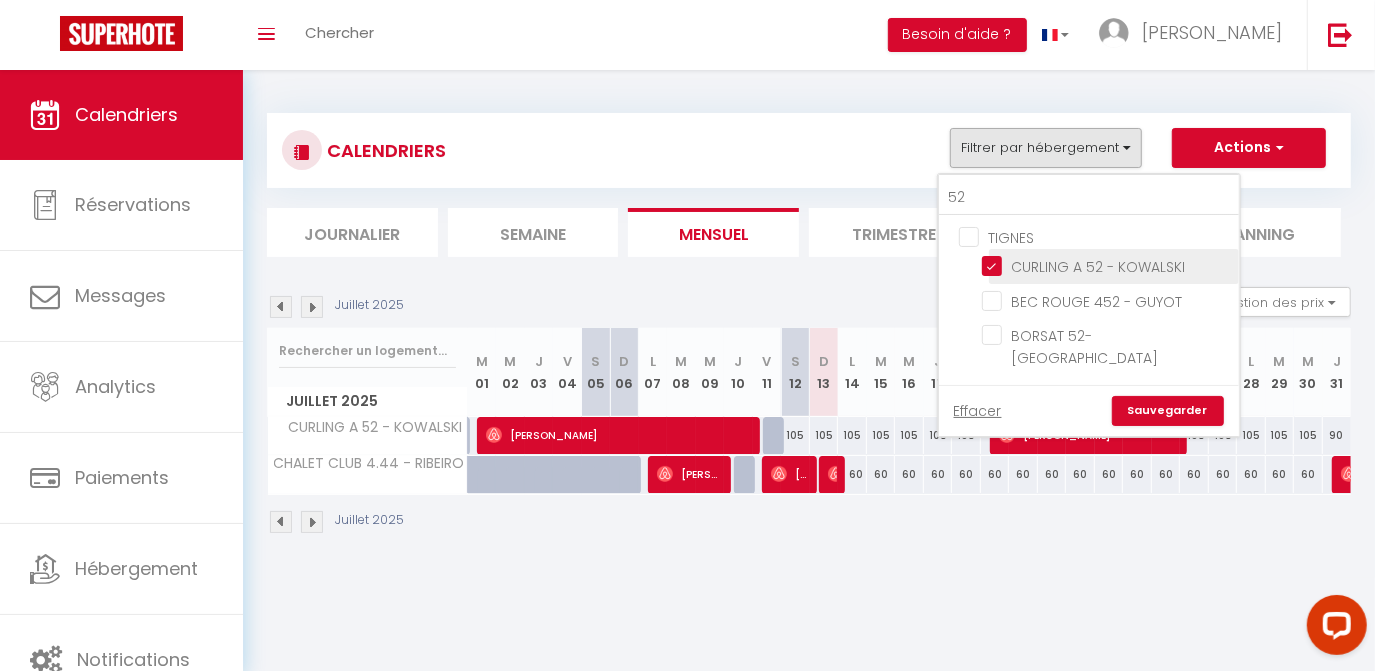 click on "CURLING A 52 - KOWALSKI" at bounding box center (1107, 265) 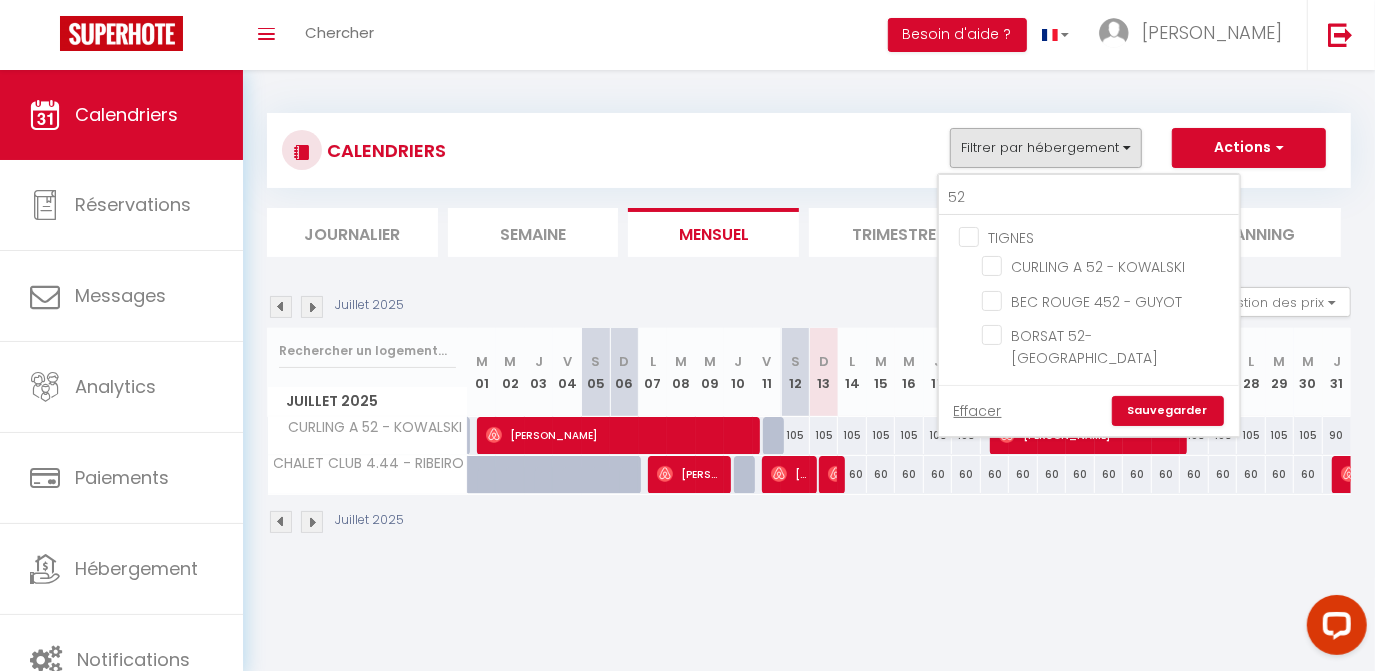 click on "Sauvegarder" at bounding box center [1168, 411] 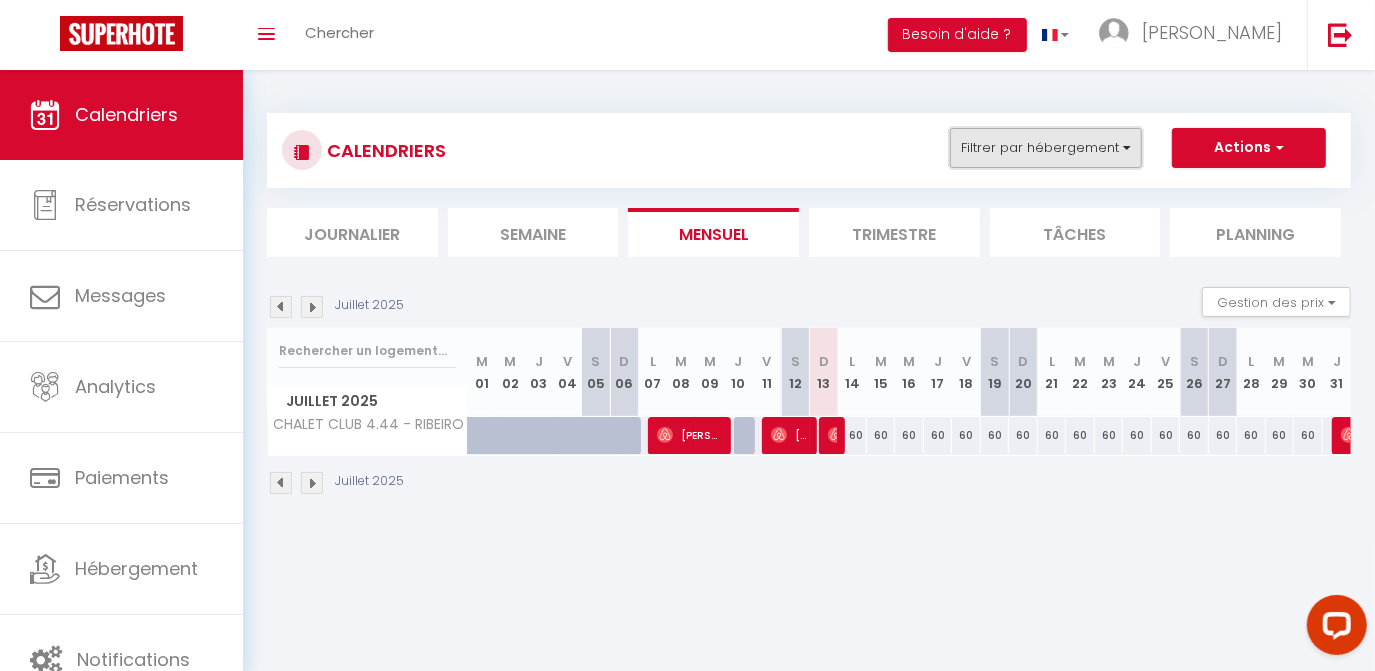 click on "Filtrer par hébergement" at bounding box center (1046, 148) 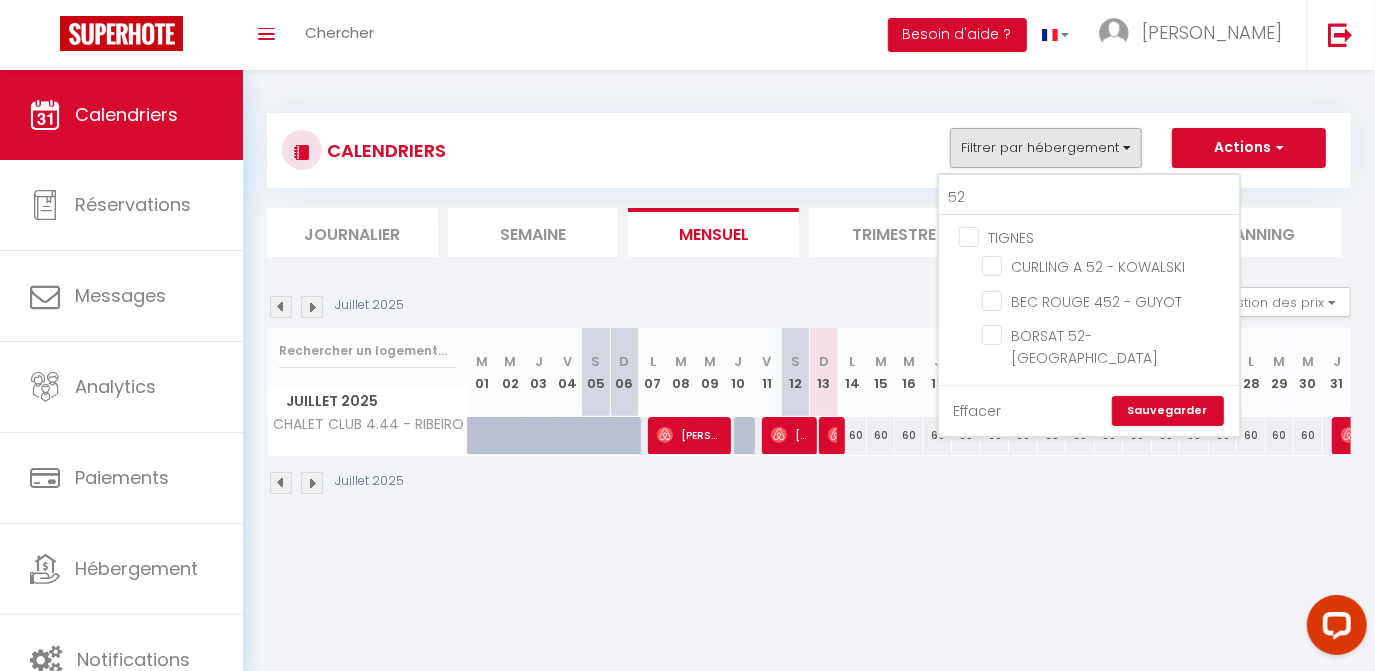 click on "Effacer" at bounding box center (978, 411) 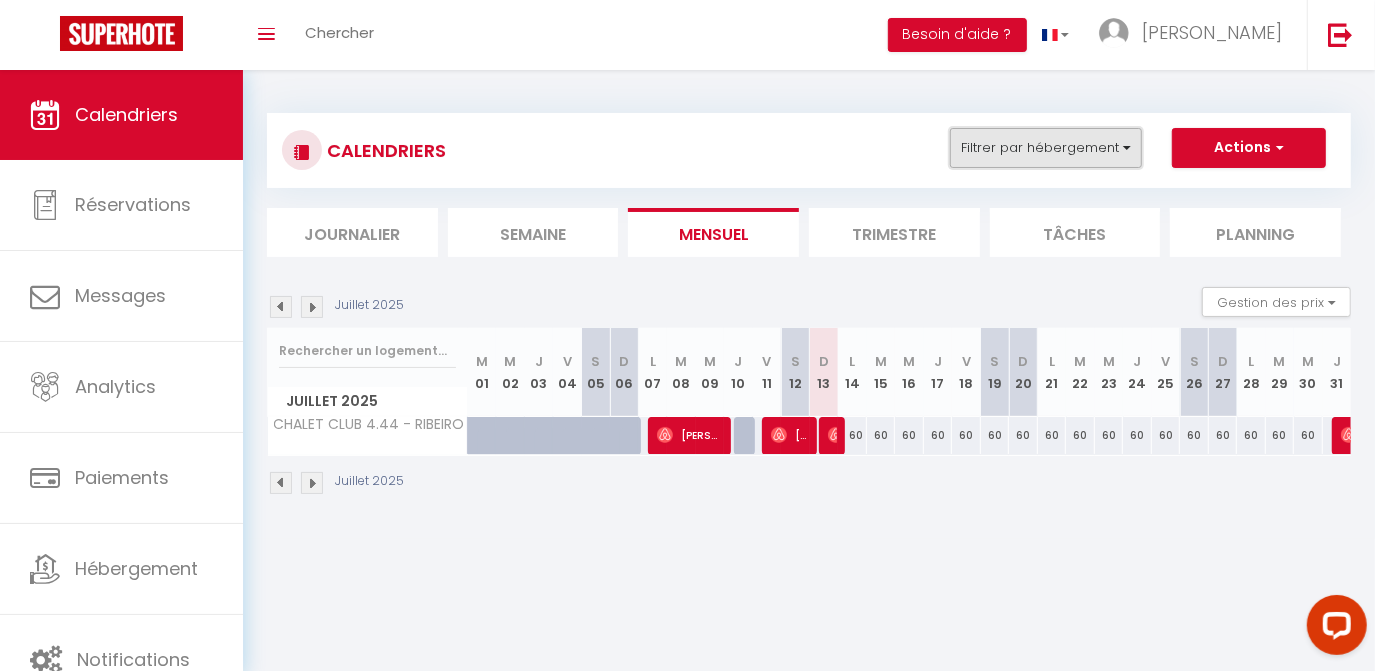 click on "Filtrer par hébergement" at bounding box center [1046, 148] 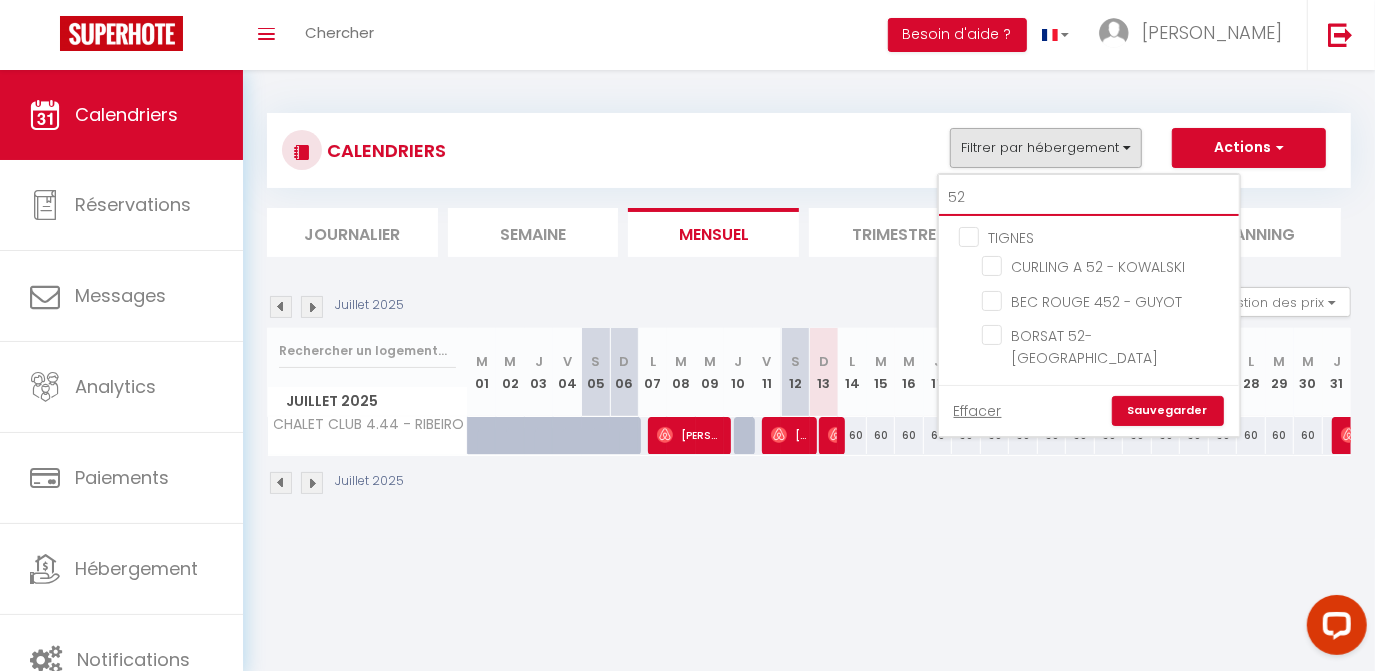 click on "52" at bounding box center [1089, 198] 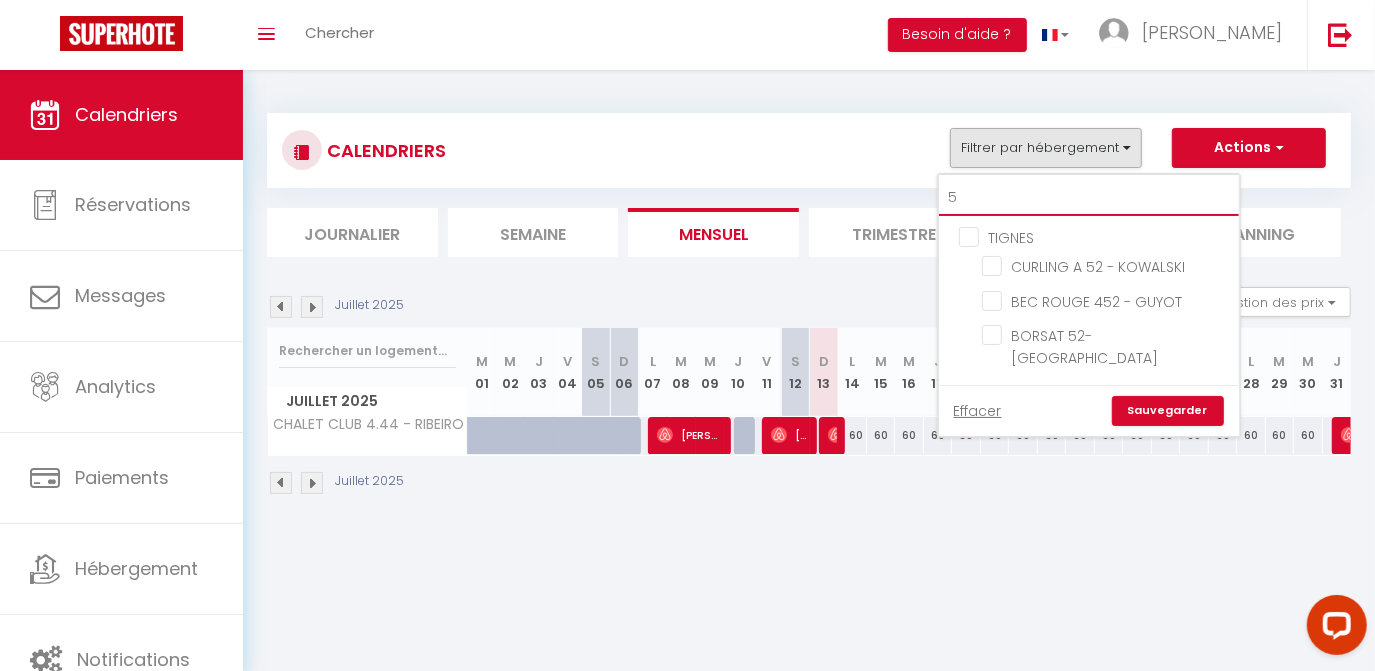checkbox on "false" 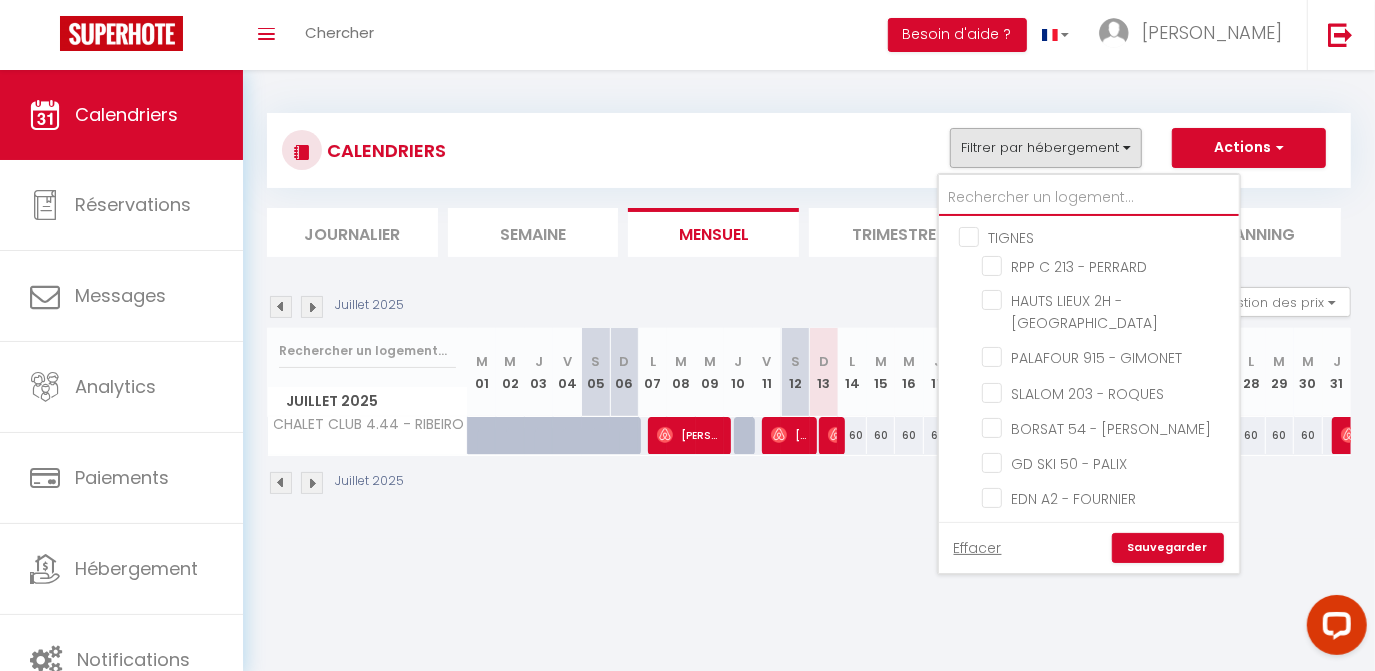 checkbox on "false" 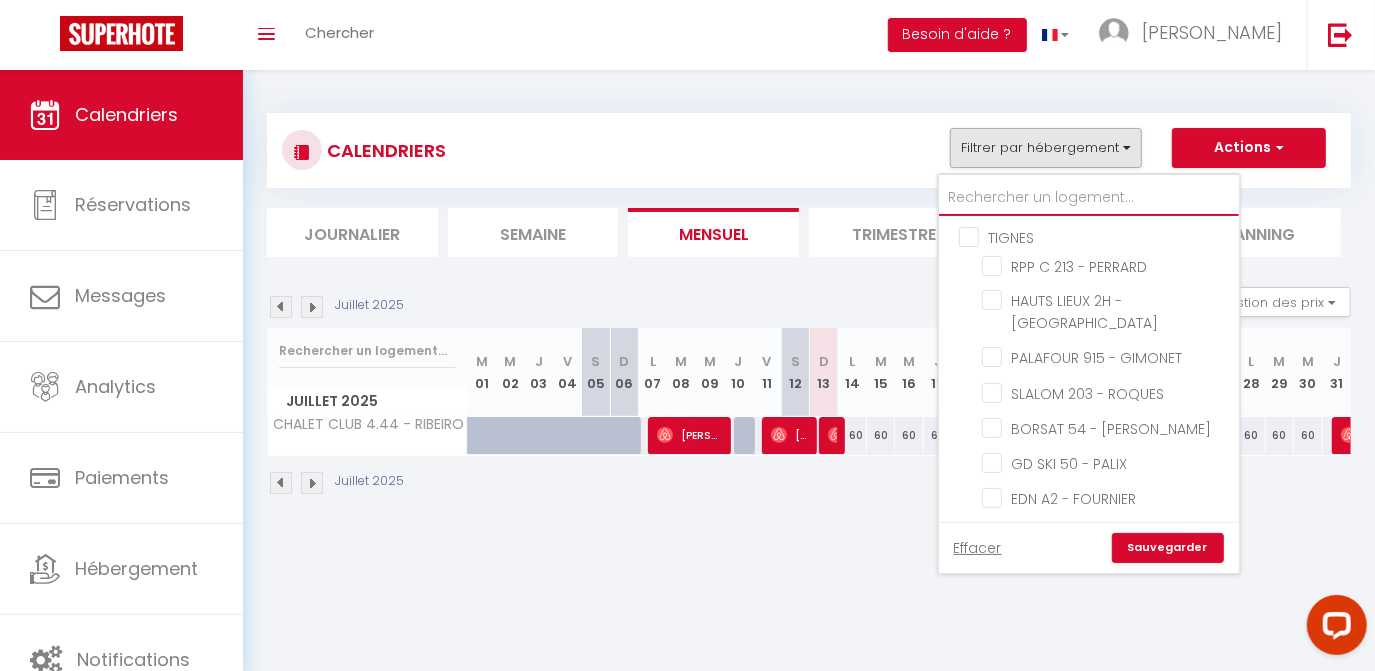 checkbox on "false" 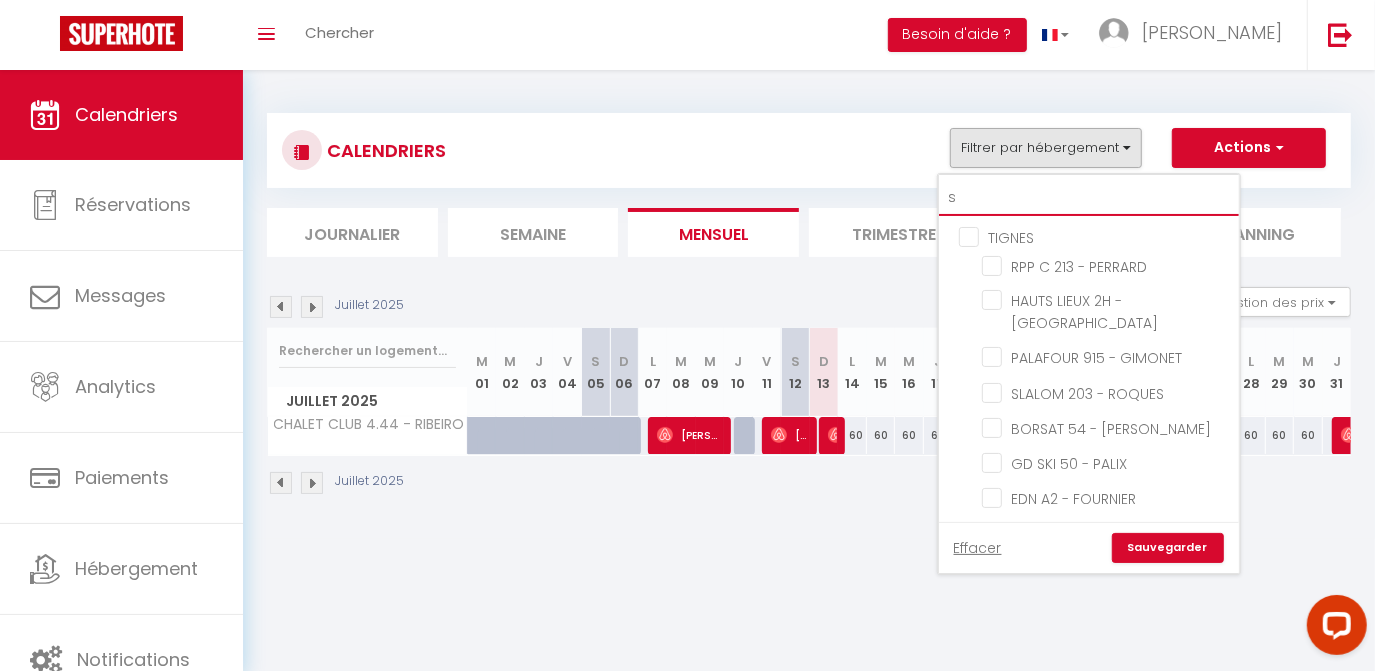 checkbox on "false" 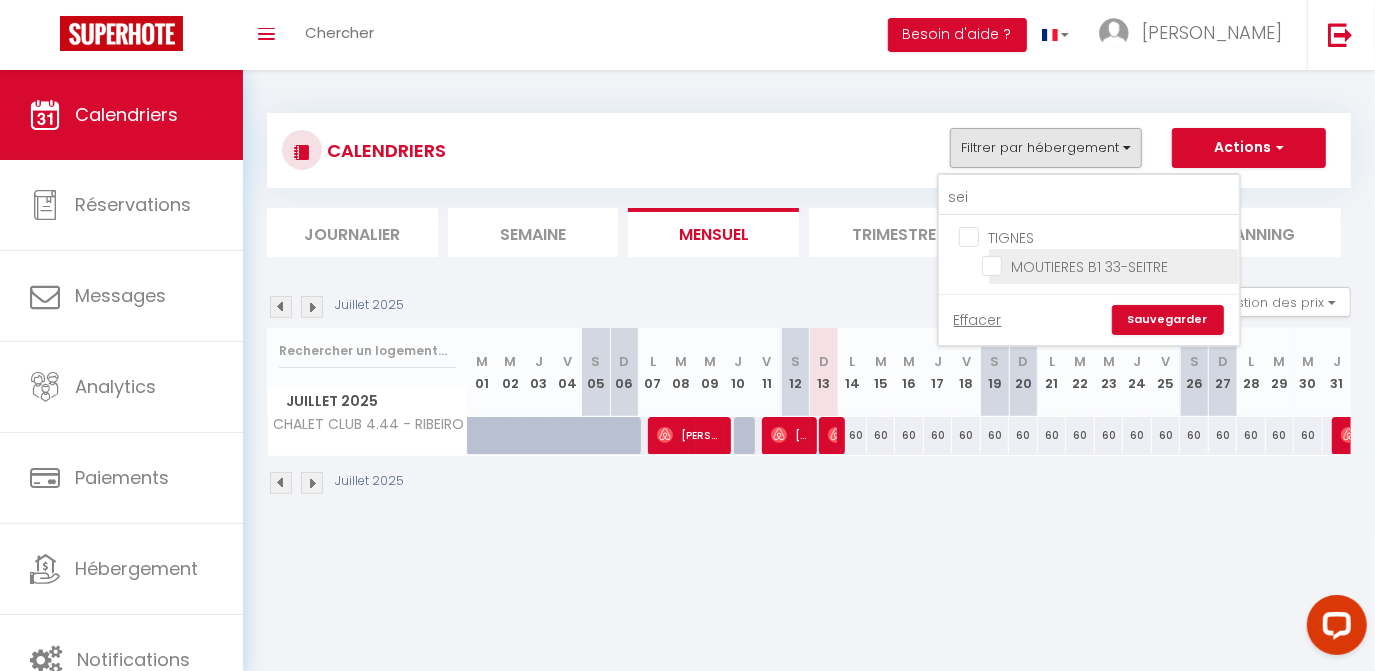 click on "MOUTIERES B1 33-SEITRE" at bounding box center (1107, 265) 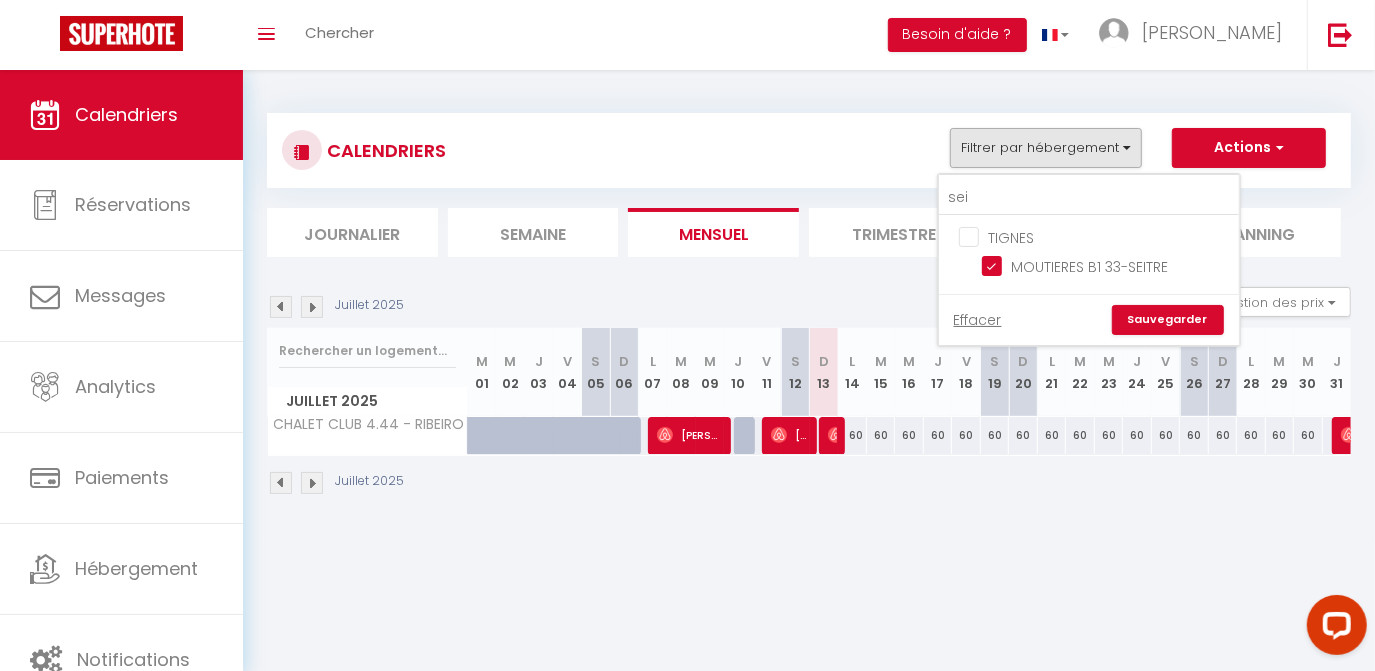 click on "Sauvegarder" at bounding box center [1168, 320] 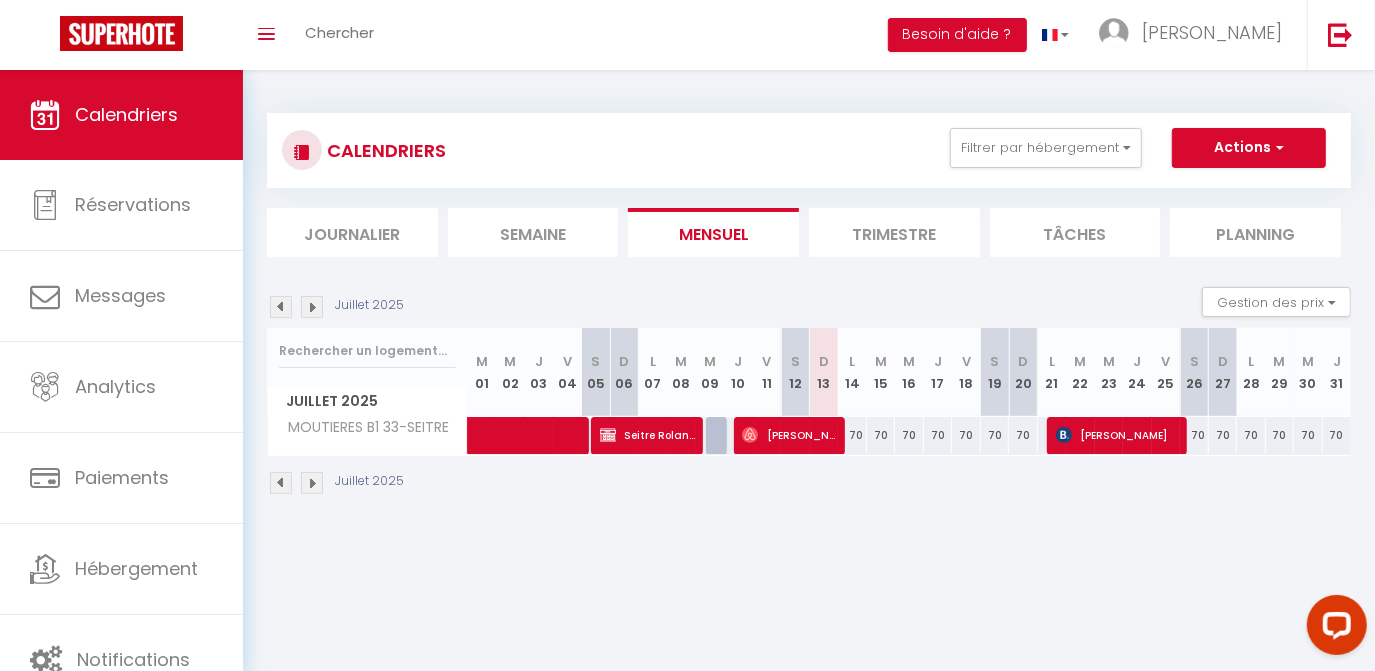 click at bounding box center (312, 307) 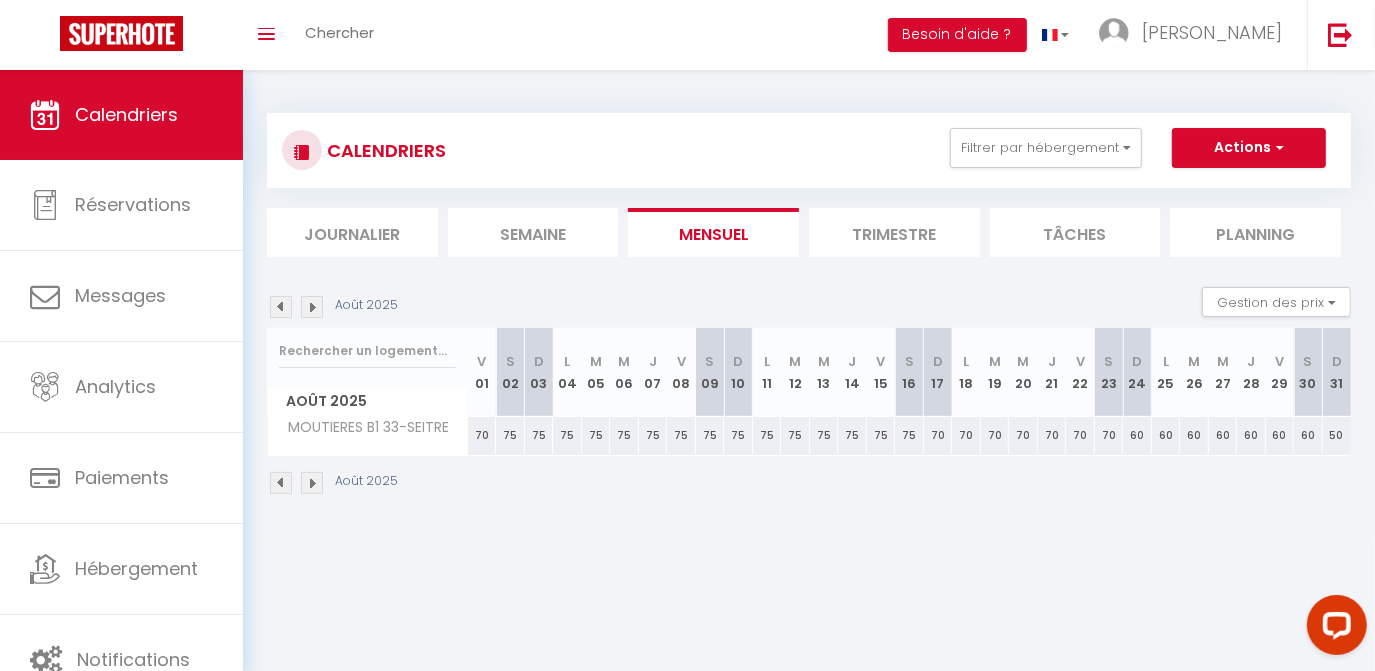 click at bounding box center (312, 307) 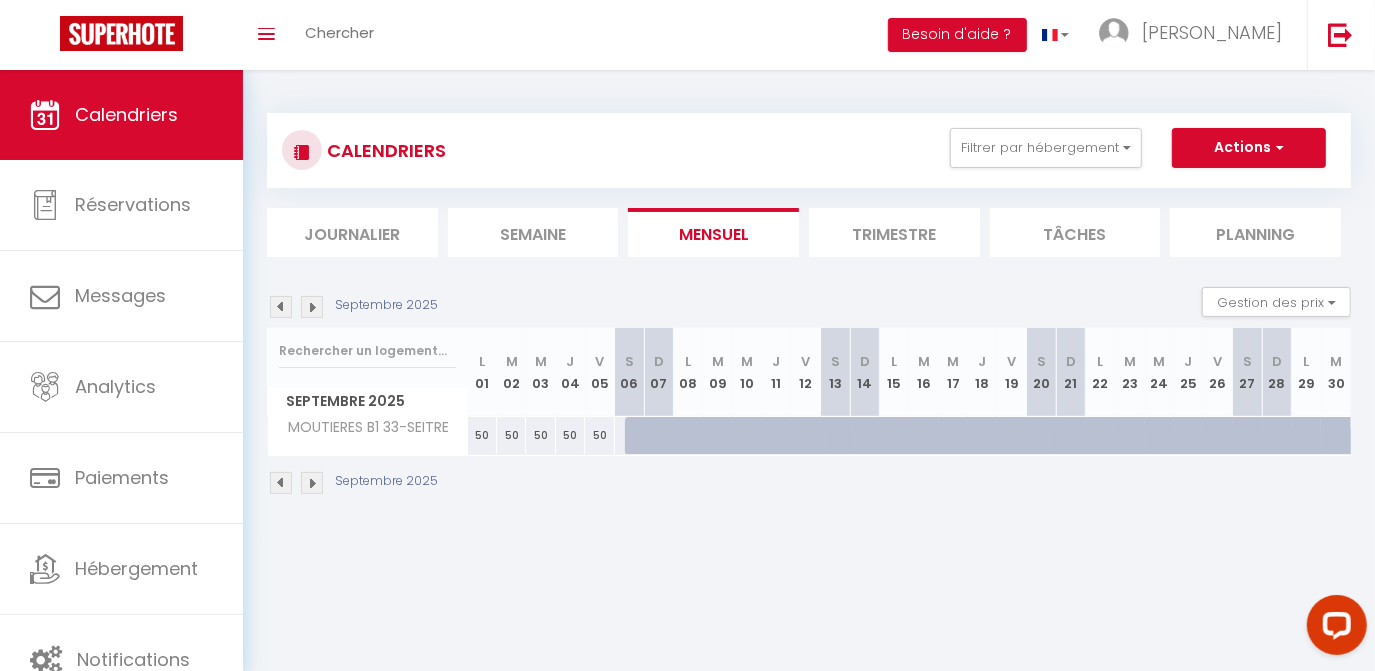 click at bounding box center [281, 307] 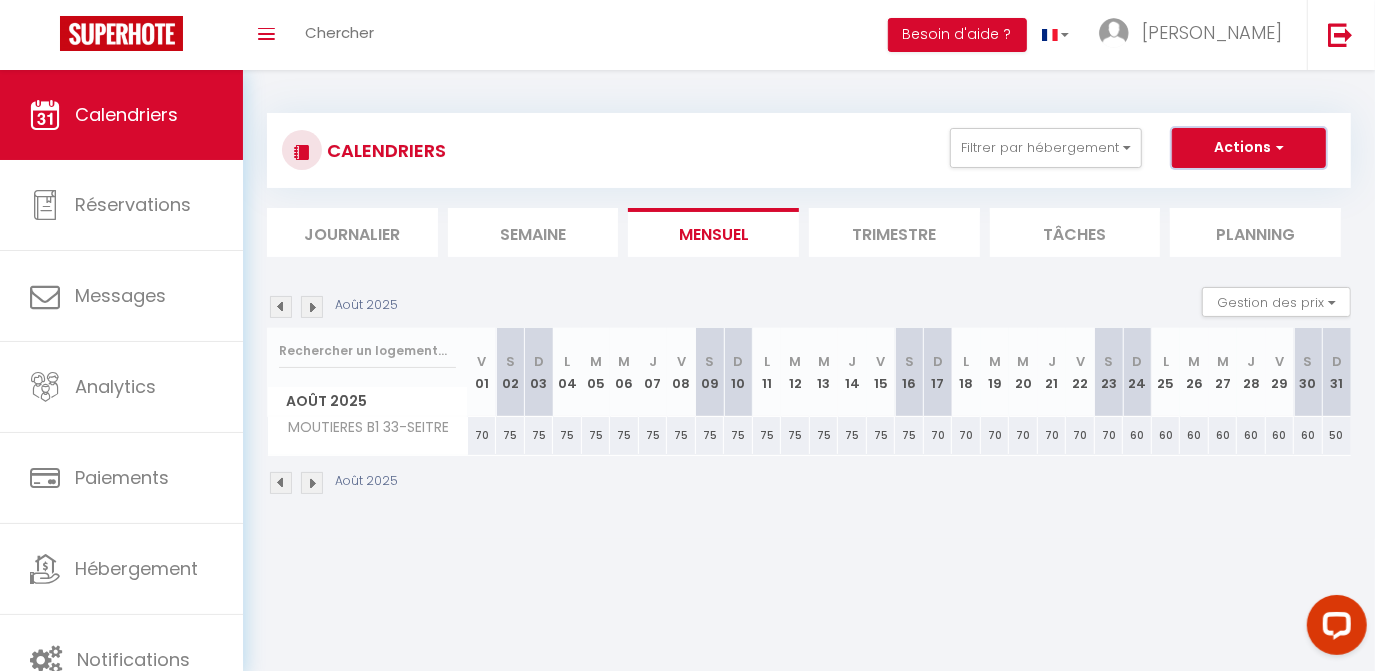 click at bounding box center [1277, 147] 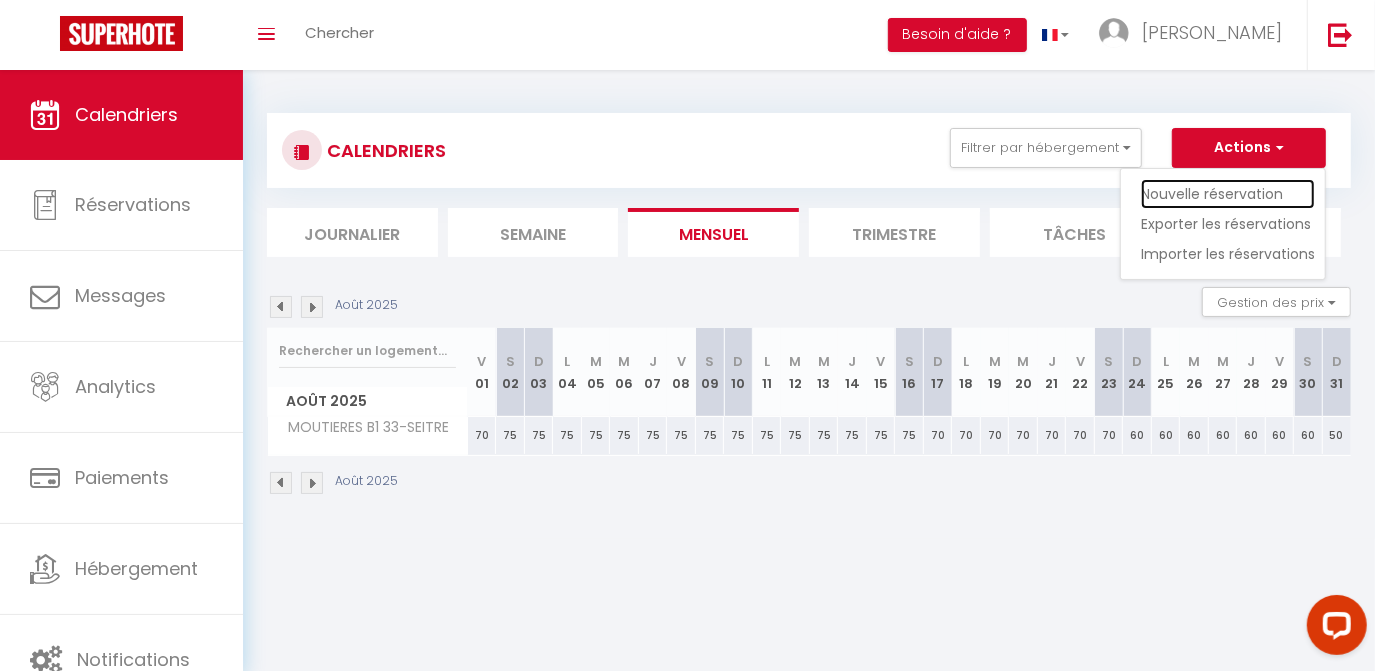 click on "Nouvelle réservation" at bounding box center [1228, 194] 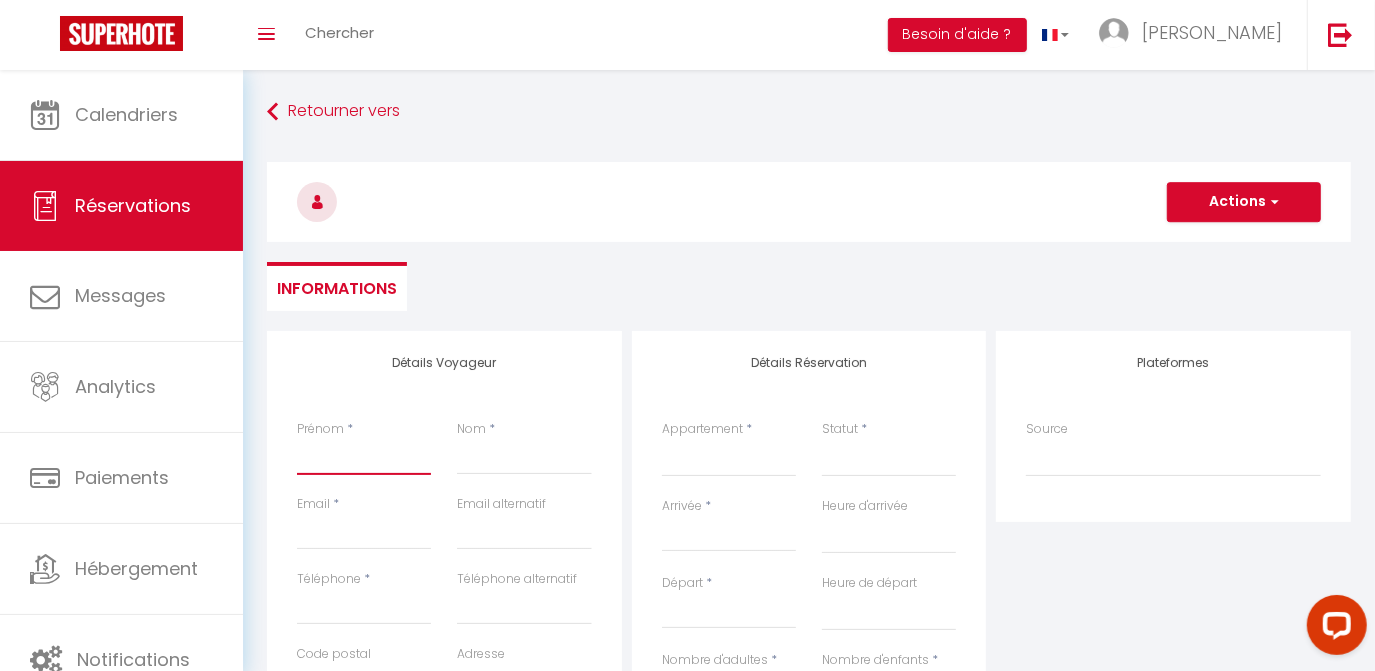 click on "Prénom" at bounding box center (364, 457) 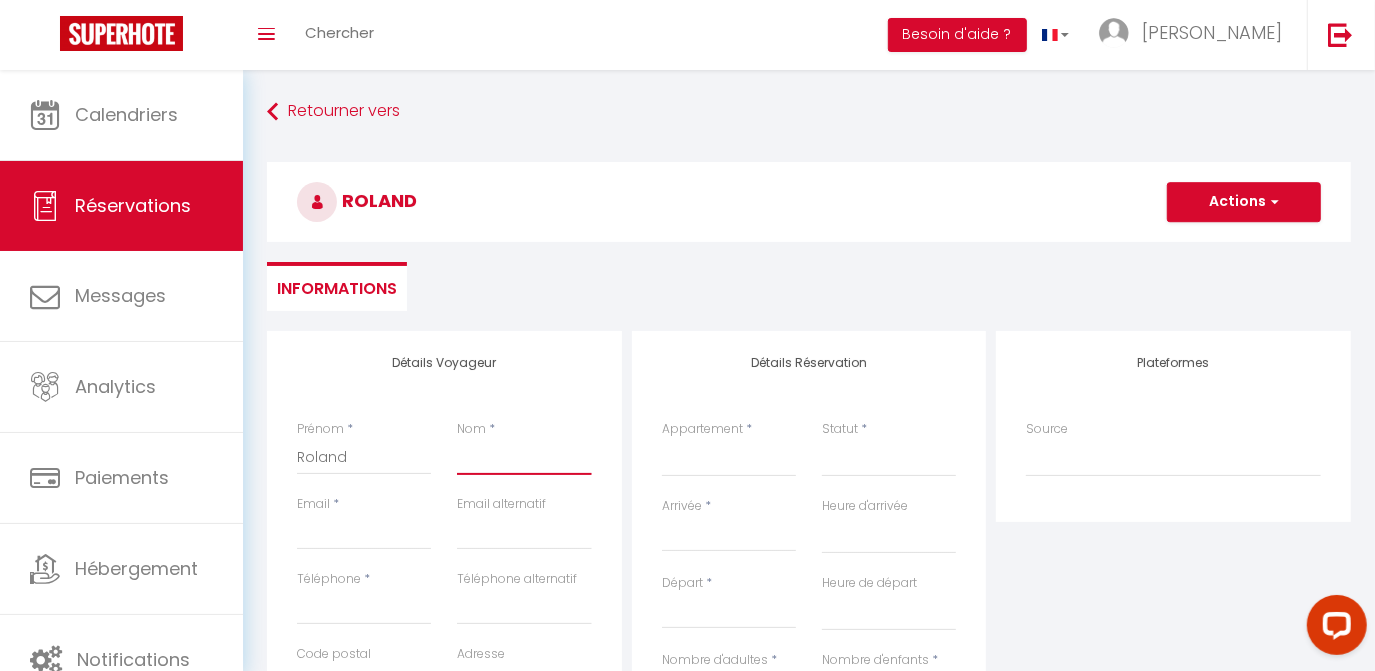 click on "Nom" at bounding box center [524, 457] 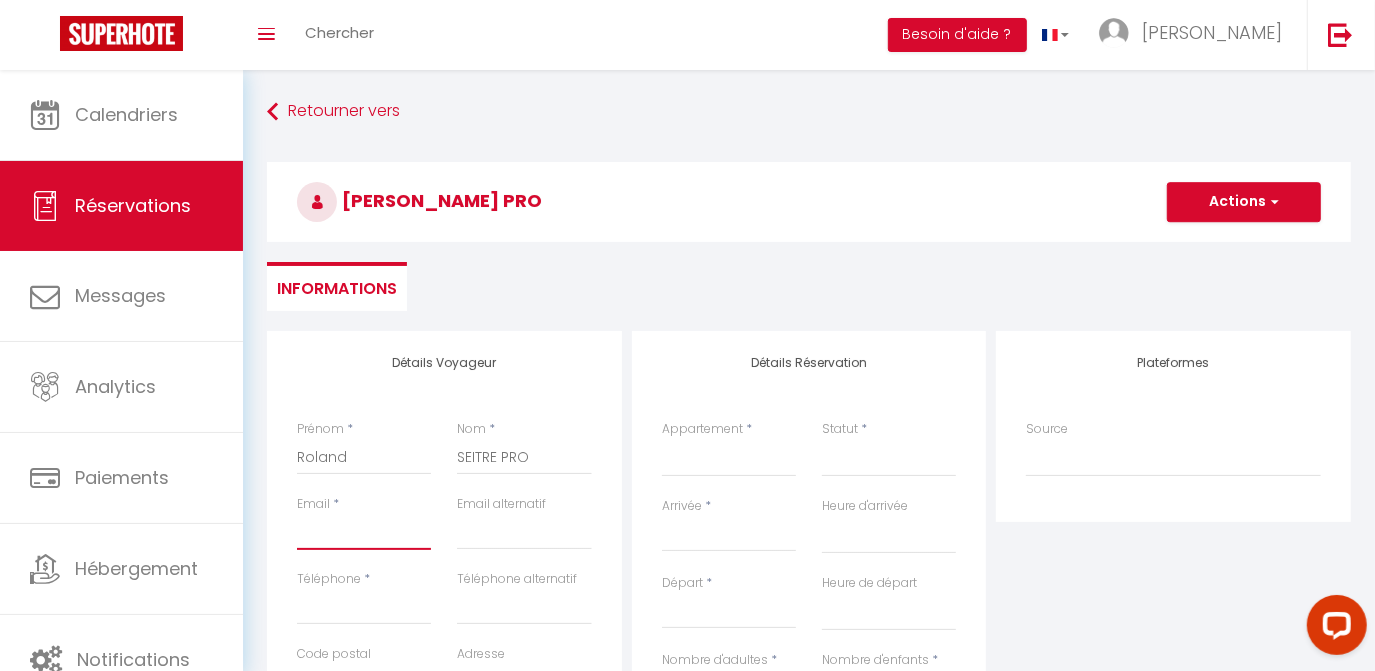 click on "Email client" at bounding box center (364, 532) 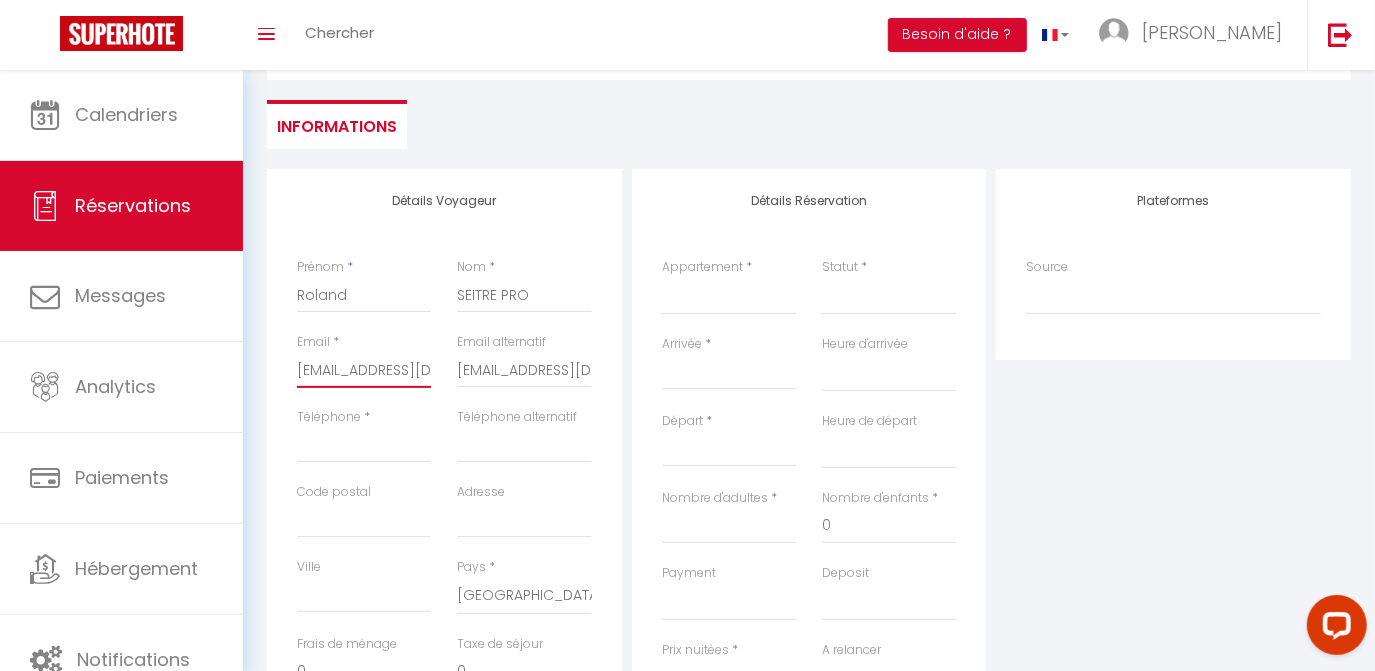 scroll, scrollTop: 178, scrollLeft: 0, axis: vertical 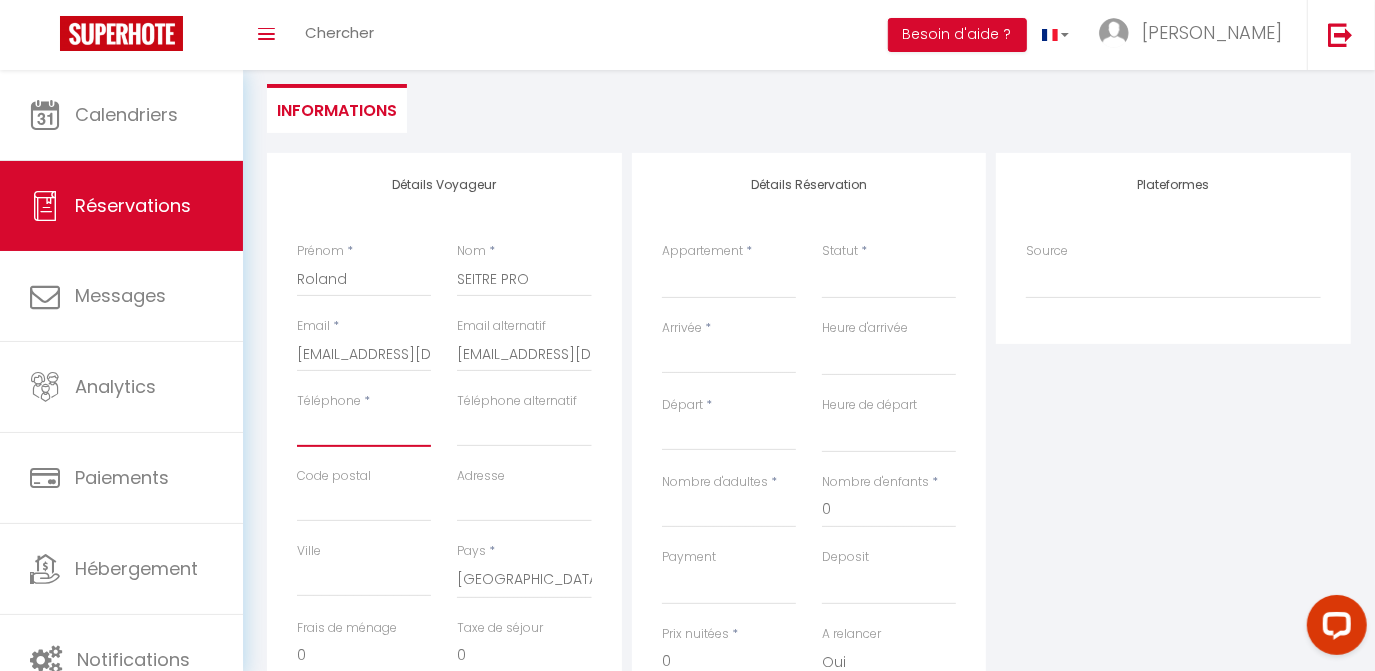 click on "Téléphone" at bounding box center (364, 429) 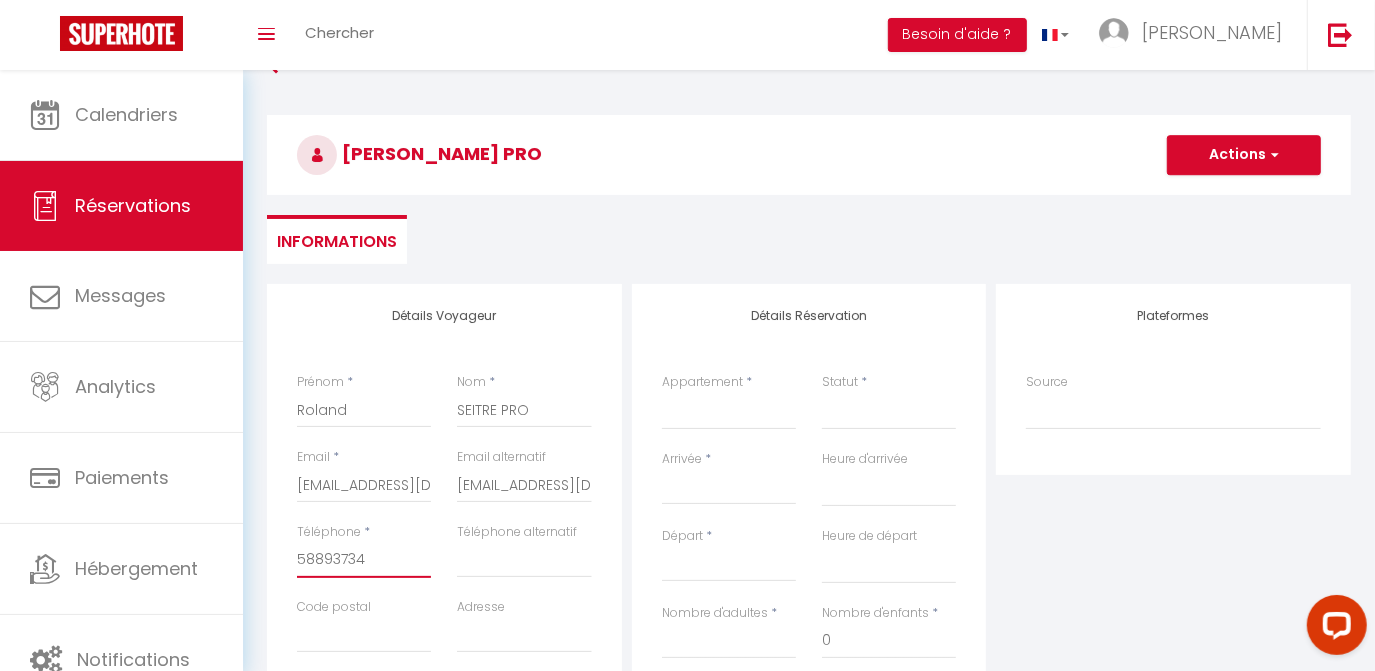 scroll, scrollTop: 152, scrollLeft: 0, axis: vertical 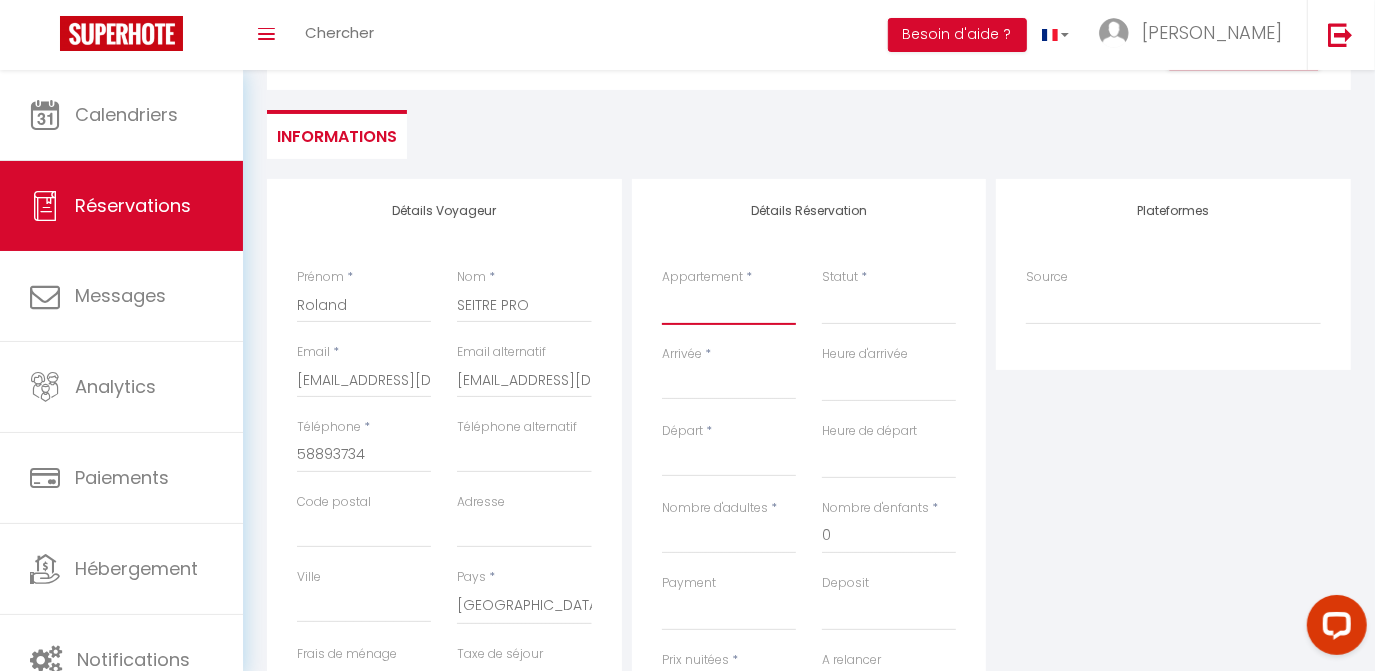 click on "SLALOM 107 - MME BOURSET SLALOM 201 - ZILLIOX SLALOM 602 - MEFTAH SLALOM 302 - ESCOT ROYAN - BRIGANTE MARMANDE - [PERSON_NAME] [GEOGRAPHIC_DATA] - COQUELICOTS HBORSAT 3031- DECHENAUD GRAU DU ROI - CONTINENTAL SCHUSS 103-FOURNEL LGT - PARROT FLOCONS-VACELET CURLING B28-JORIOZ PLATIERES 1.34-NOSAL RPP 137-GOUTAGNIEUX RPP A15 - DELAVELLE RPP B95 - [PERSON_NAME] CURLING B40-JACQUART CHCLUB 1.54-[PERSON_NAME] PLATIERES 2.07 - MORLION RPP B 142 - DEROO RPP C 208 - MOREL BORSAT 52-JORDAN HORIZON 2000 - MARTEL EDN A217 - TOULLIER GD PRE 11-ROSEMBLY MOUTIERES B1 33-SEITRE MOUTIERES B2 51-LAUGA SEFCOTEL 7-PLANES CHALET CLUB 4.44 - RIBEIRO PLATIERES 2.55-CHAOUR HCLUB 1.34 - VAUGHELLE LES 5 LACS J2 - D'ANSELME LES FERMES DE [GEOGRAPHIC_DATA] - MORENO [STREET_ADDRESS][GEOGRAPHIC_DATA] 452 - [GEOGRAPHIC_DATA] [STREET_ADDRESS] RPP A 108 - BM DEVELOPPEMENT VULMIX - GAYMARD RPP C 213 - [PERSON_NAME][GEOGRAPHIC_DATA] 201 - MAISONNAT MOREAU HAUTS LIEUX 2H - HAVERLAN L'AGNEAU LE COTTIER - [GEOGRAPHIC_DATA] LE MOUTON LE COTTIER - MINGAM PALAFOUR 915 - GIMONET" at bounding box center (729, 306) 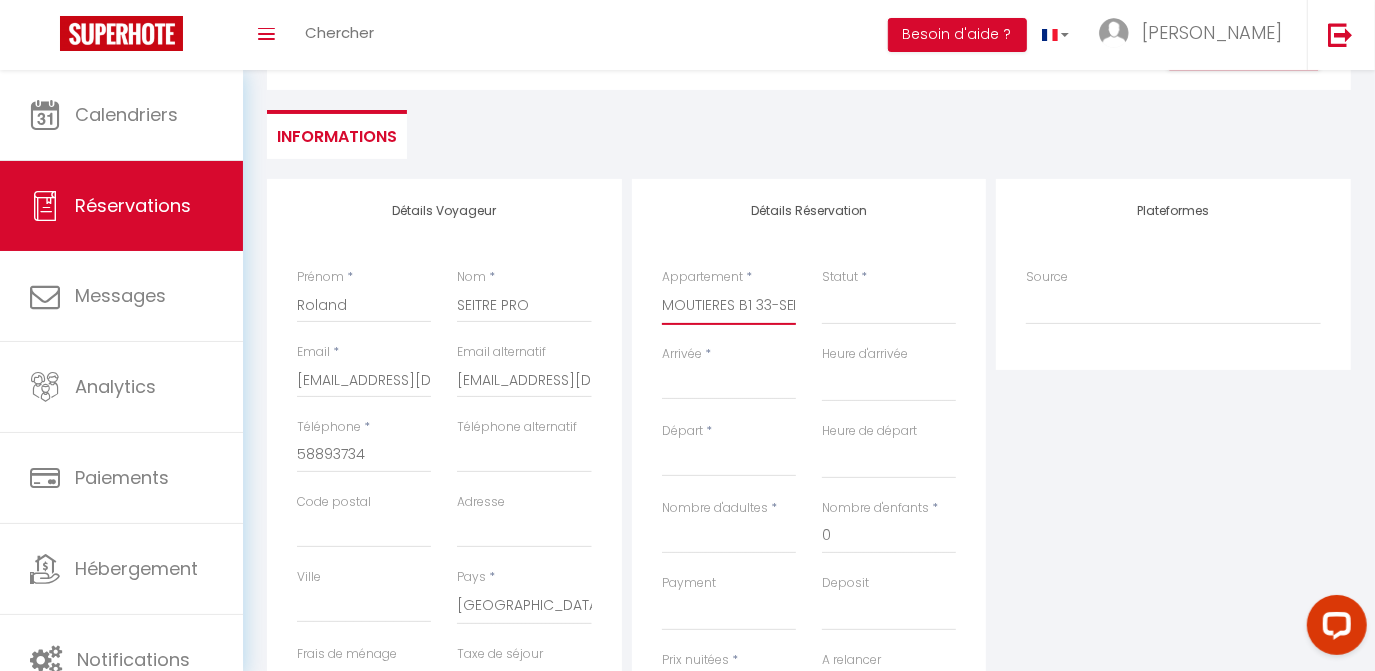 click on "SLALOM 107 - MME BOURSET SLALOM 201 - ZILLIOX SLALOM 602 - MEFTAH SLALOM 302 - ESCOT ROYAN - BRIGANTE MARMANDE - [PERSON_NAME] [GEOGRAPHIC_DATA] - COQUELICOTS HBORSAT 3031- DECHENAUD GRAU DU ROI - CONTINENTAL SCHUSS 103-FOURNEL LGT - PARROT FLOCONS-VACELET CURLING B28-JORIOZ PLATIERES 1.34-NOSAL RPP 137-GOUTAGNIEUX RPP A15 - DELAVELLE RPP B95 - [PERSON_NAME] CURLING B40-JACQUART CHCLUB 1.54-[PERSON_NAME] PLATIERES 2.07 - MORLION RPP B 142 - DEROO RPP C 208 - MOREL BORSAT 52-JORDAN HORIZON 2000 - MARTEL EDN A217 - TOULLIER GD PRE 11-ROSEMBLY MOUTIERES B1 33-SEITRE MOUTIERES B2 51-LAUGA SEFCOTEL 7-PLANES CHALET CLUB 4.44 - RIBEIRO PLATIERES 2.55-CHAOUR HCLUB 1.34 - VAUGHELLE LES 5 LACS J2 - D'ANSELME LES FERMES DE [GEOGRAPHIC_DATA] - MORENO [STREET_ADDRESS][GEOGRAPHIC_DATA] 452 - [GEOGRAPHIC_DATA] [STREET_ADDRESS] RPP A 108 - BM DEVELOPPEMENT VULMIX - GAYMARD RPP C 213 - [PERSON_NAME][GEOGRAPHIC_DATA] 201 - MAISONNAT MOREAU HAUTS LIEUX 2H - HAVERLAN L'AGNEAU LE COTTIER - [GEOGRAPHIC_DATA] LE MOUTON LE COTTIER - MINGAM PALAFOUR 915 - GIMONET" at bounding box center (729, 306) 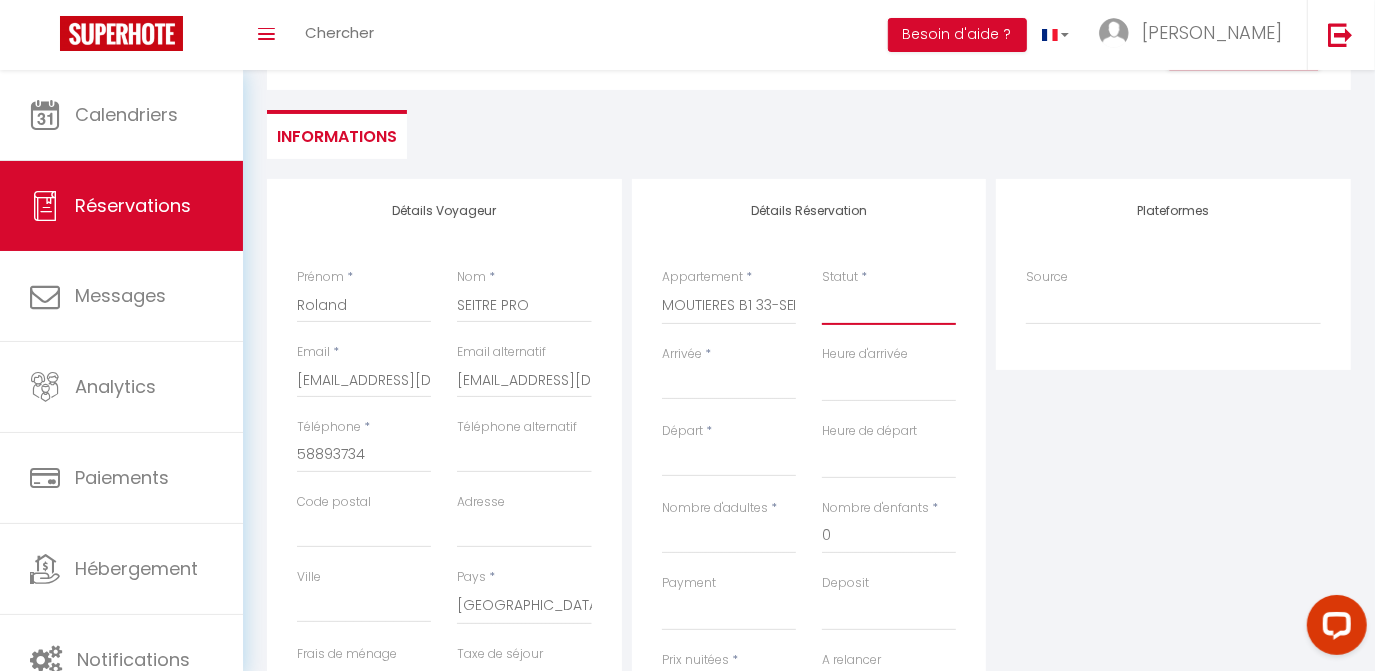 click on "Confirmé Non Confirmé [PERSON_NAME] par le voyageur No Show Request" at bounding box center (889, 306) 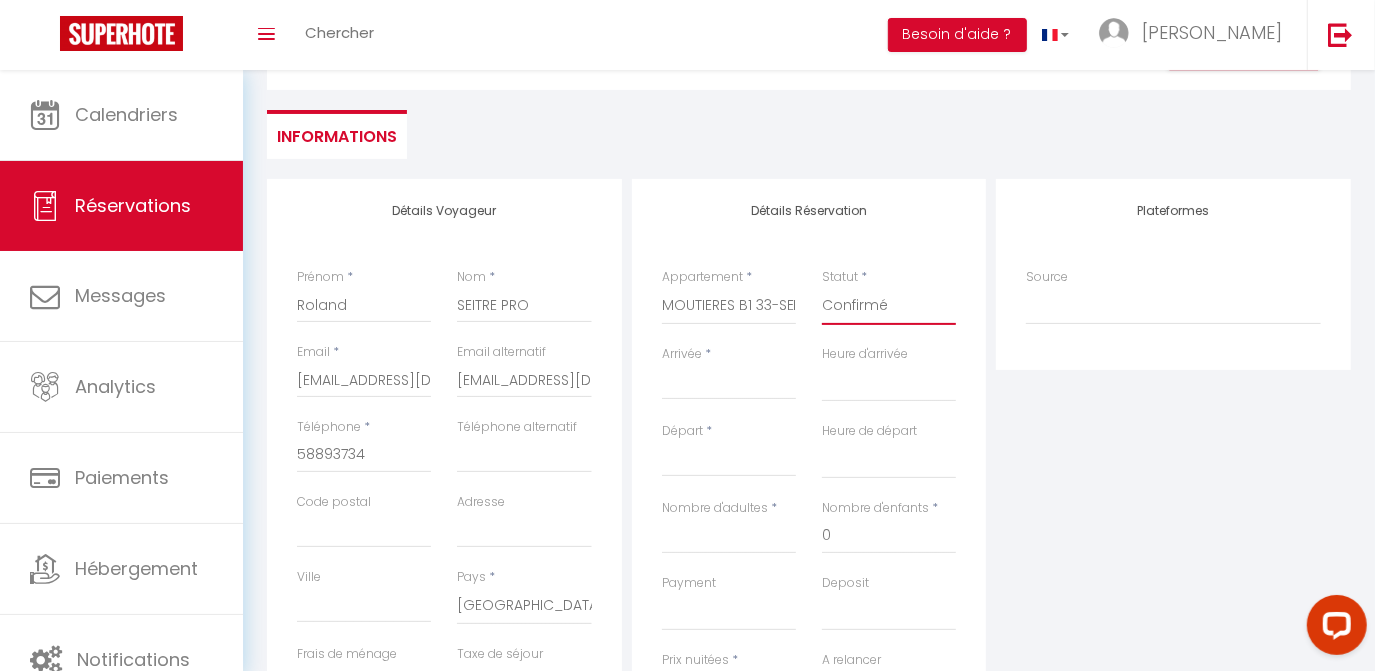 click on "Confirmé Non Confirmé [PERSON_NAME] par le voyageur No Show Request" at bounding box center (889, 306) 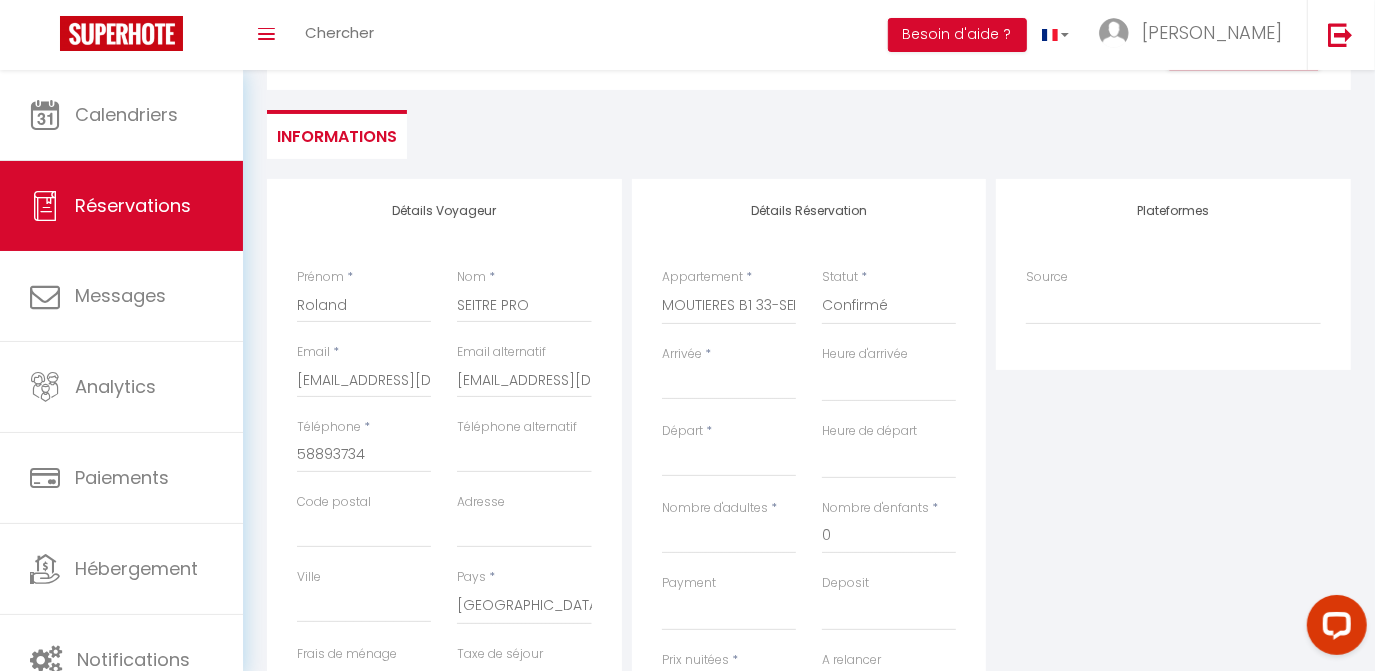 click on "Arrivée" at bounding box center [729, 384] 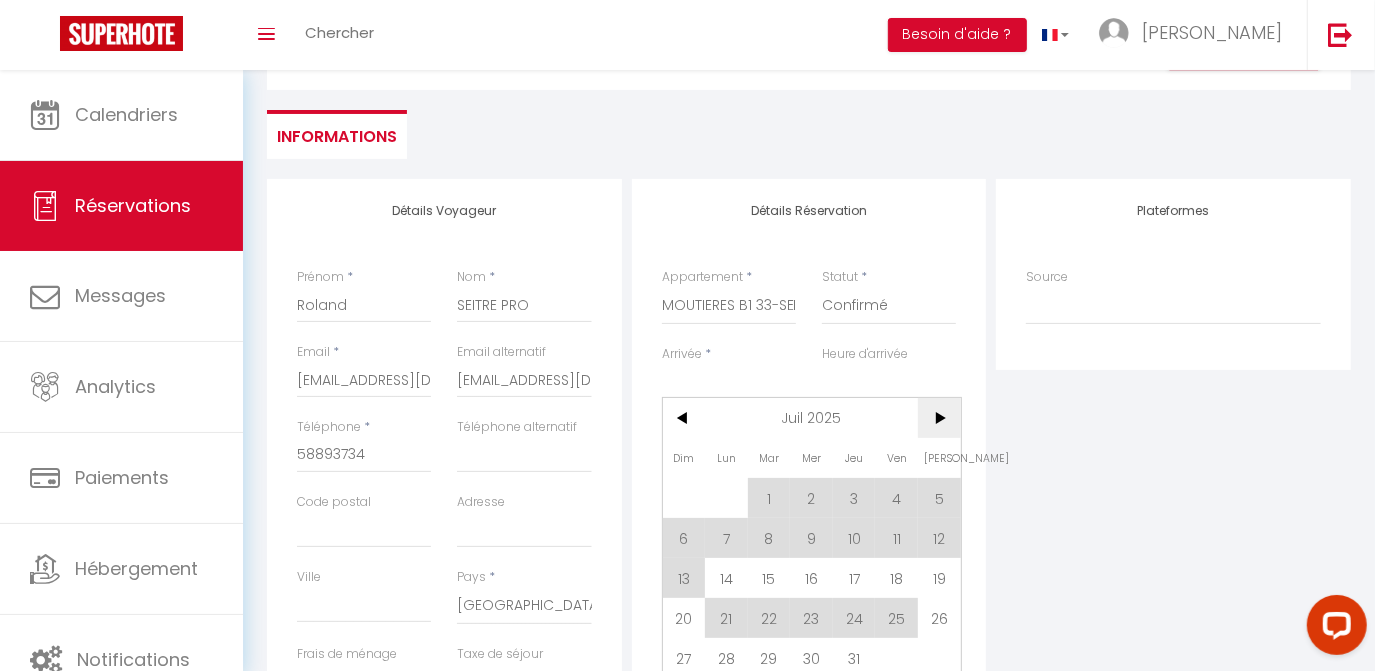 click on ">" at bounding box center [939, 418] 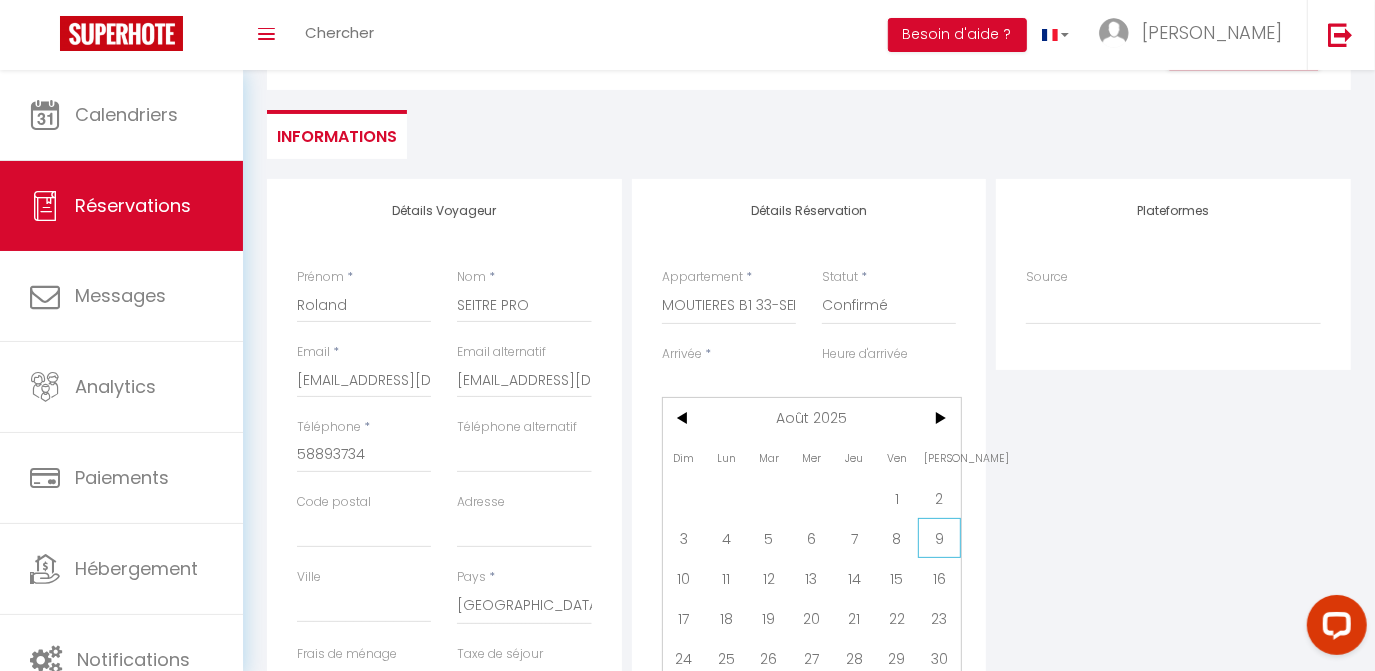 click on "9" at bounding box center [939, 538] 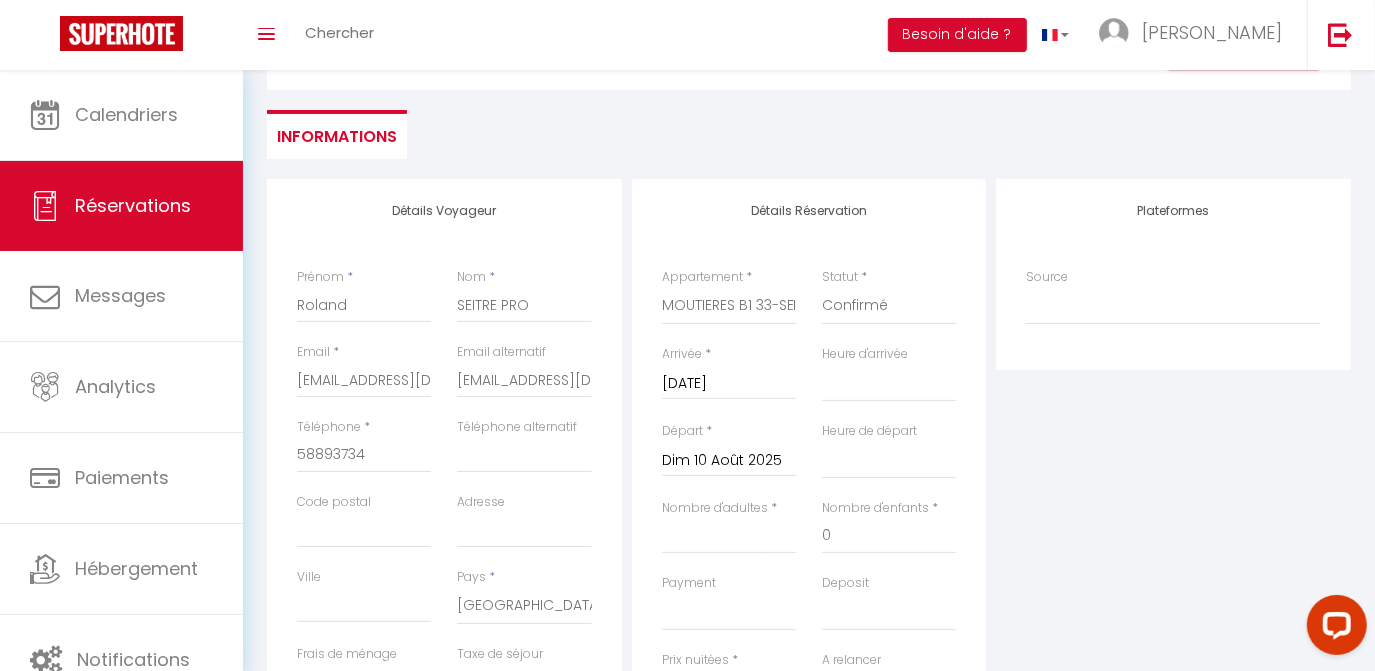 click on "Dim 10 Août 2025" at bounding box center (729, 461) 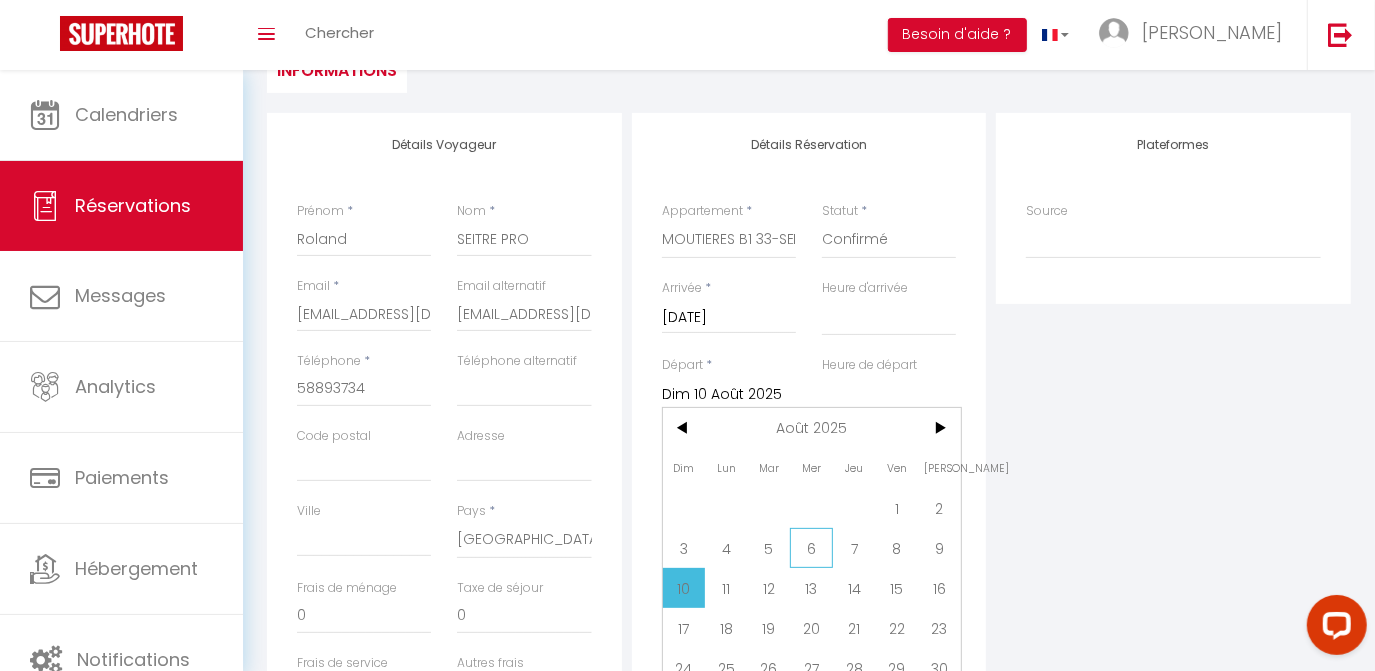 scroll, scrollTop: 218, scrollLeft: 0, axis: vertical 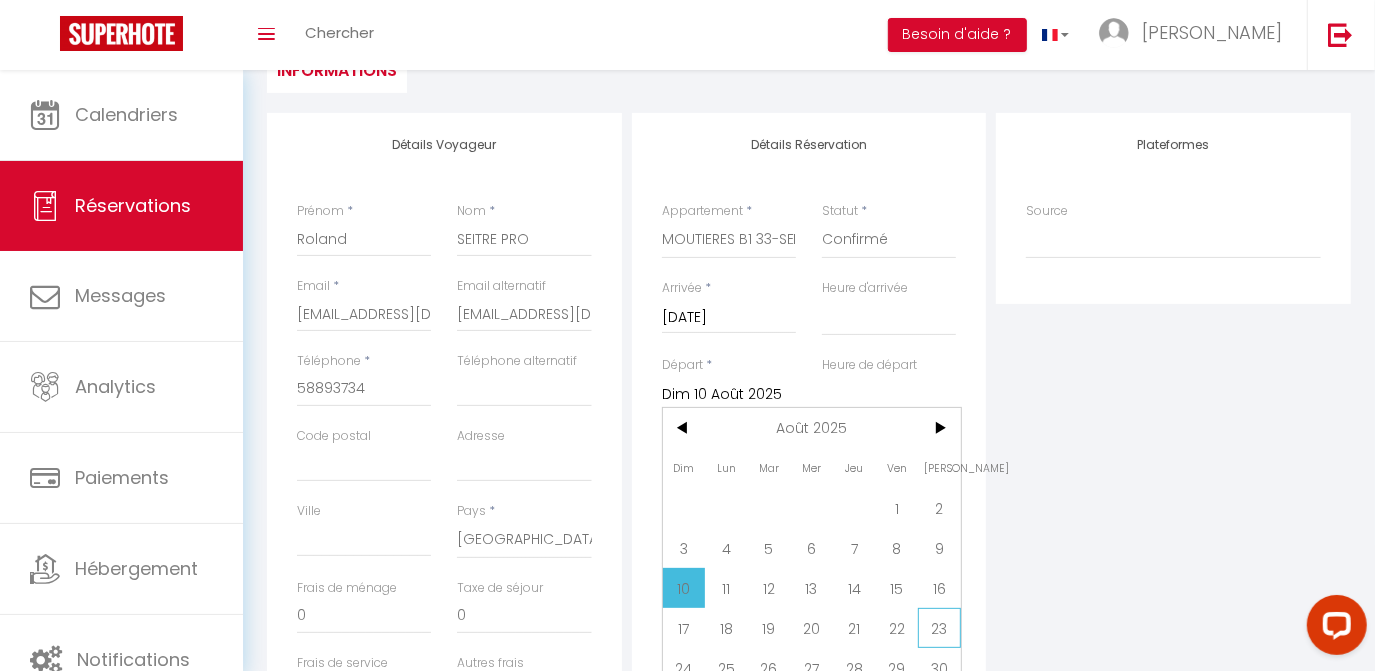 click on "23" at bounding box center [939, 628] 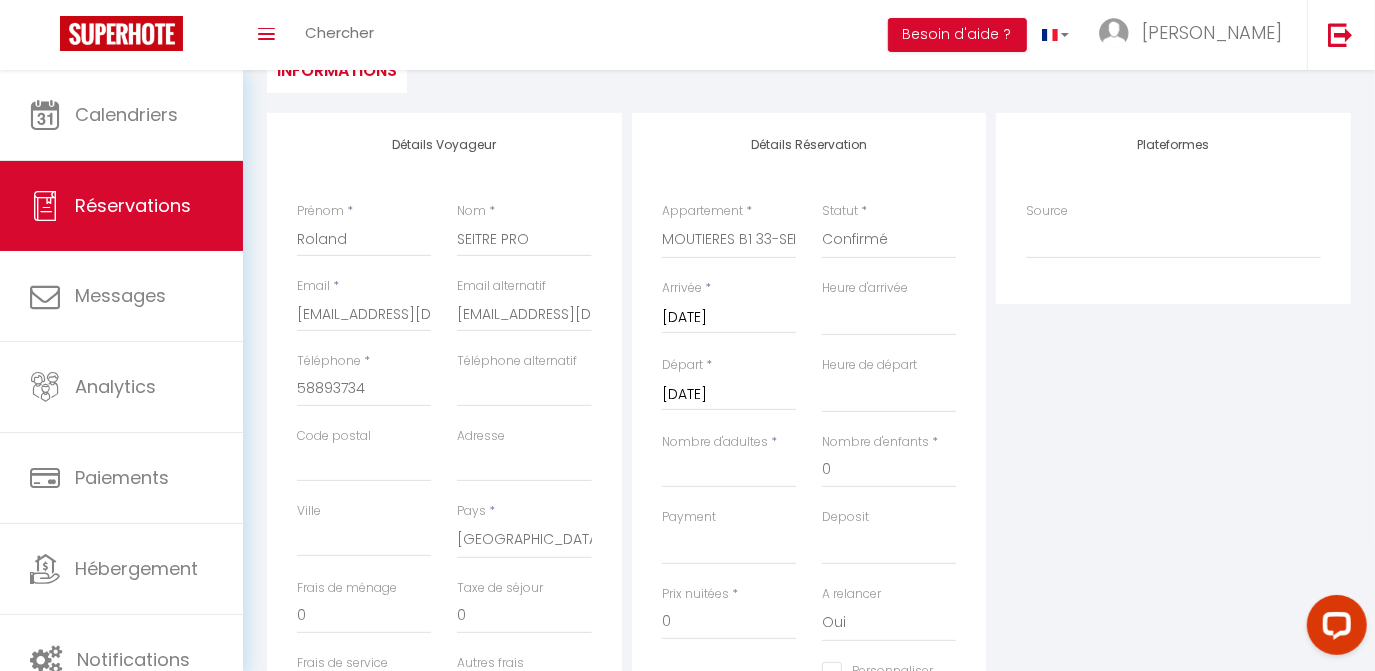 scroll, scrollTop: 284, scrollLeft: 0, axis: vertical 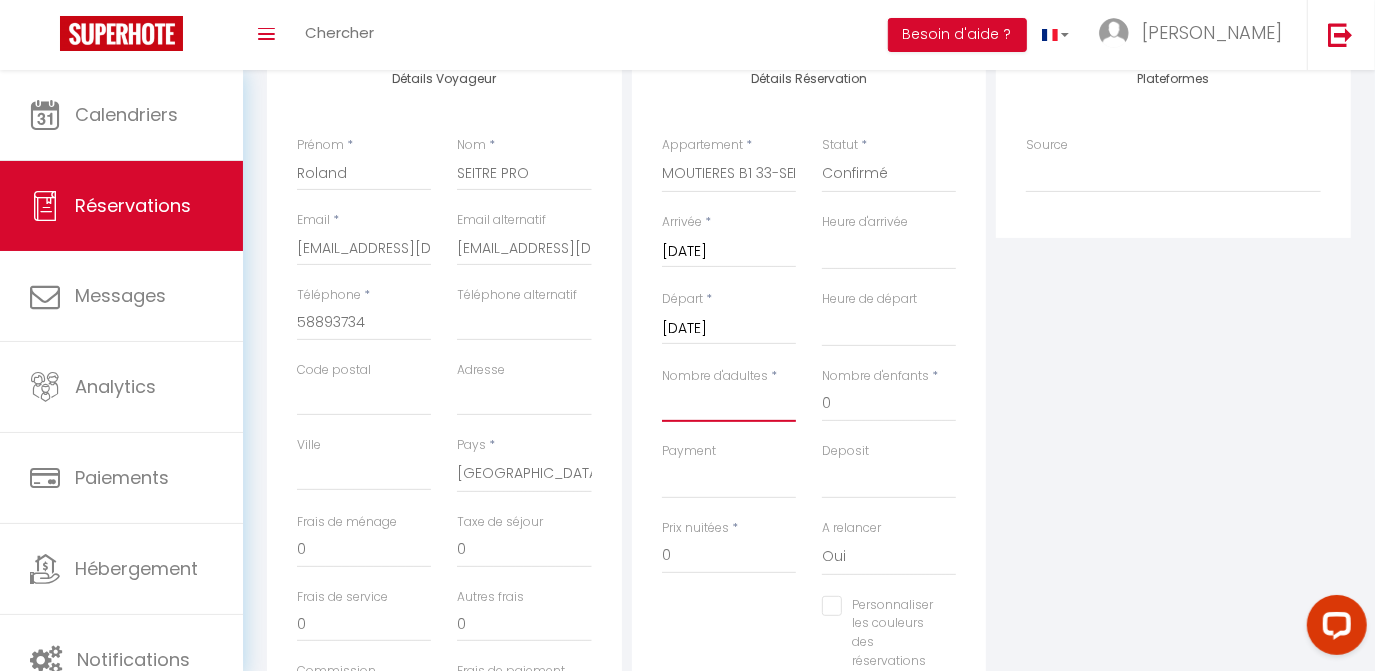 click on "Nombre d'adultes" at bounding box center [729, 404] 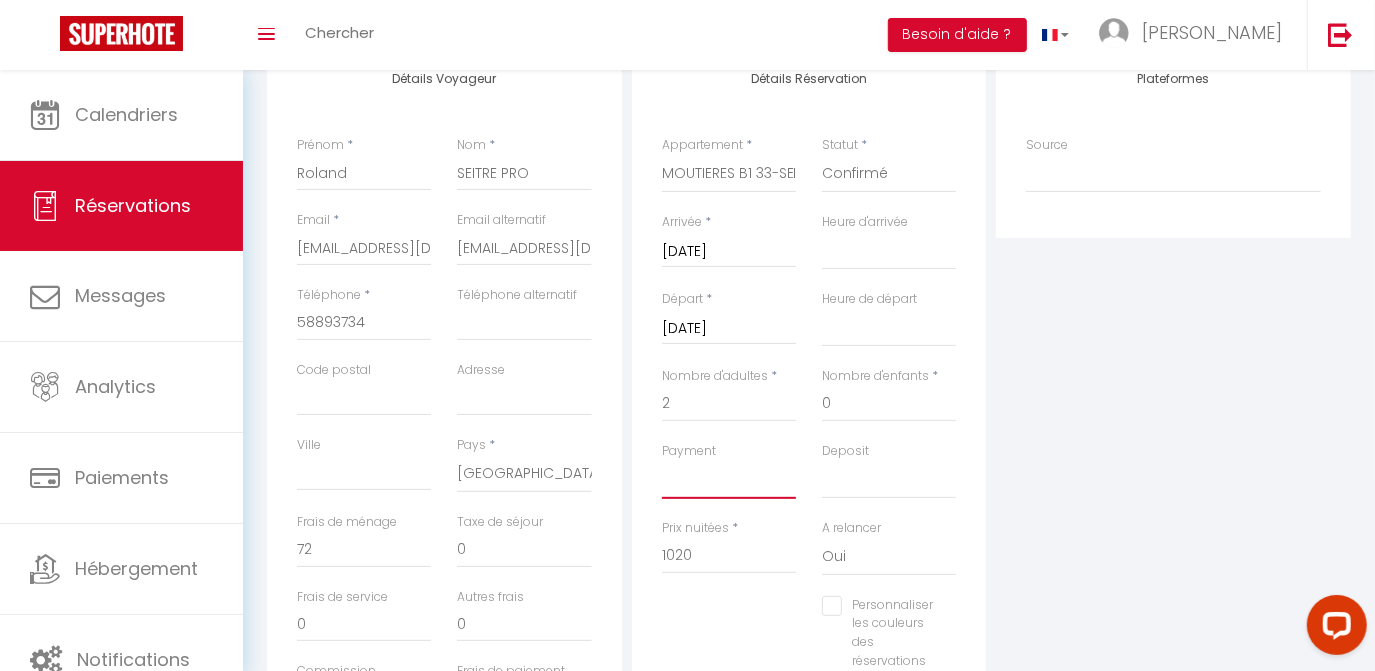click on "OK   KO" at bounding box center (729, 480) 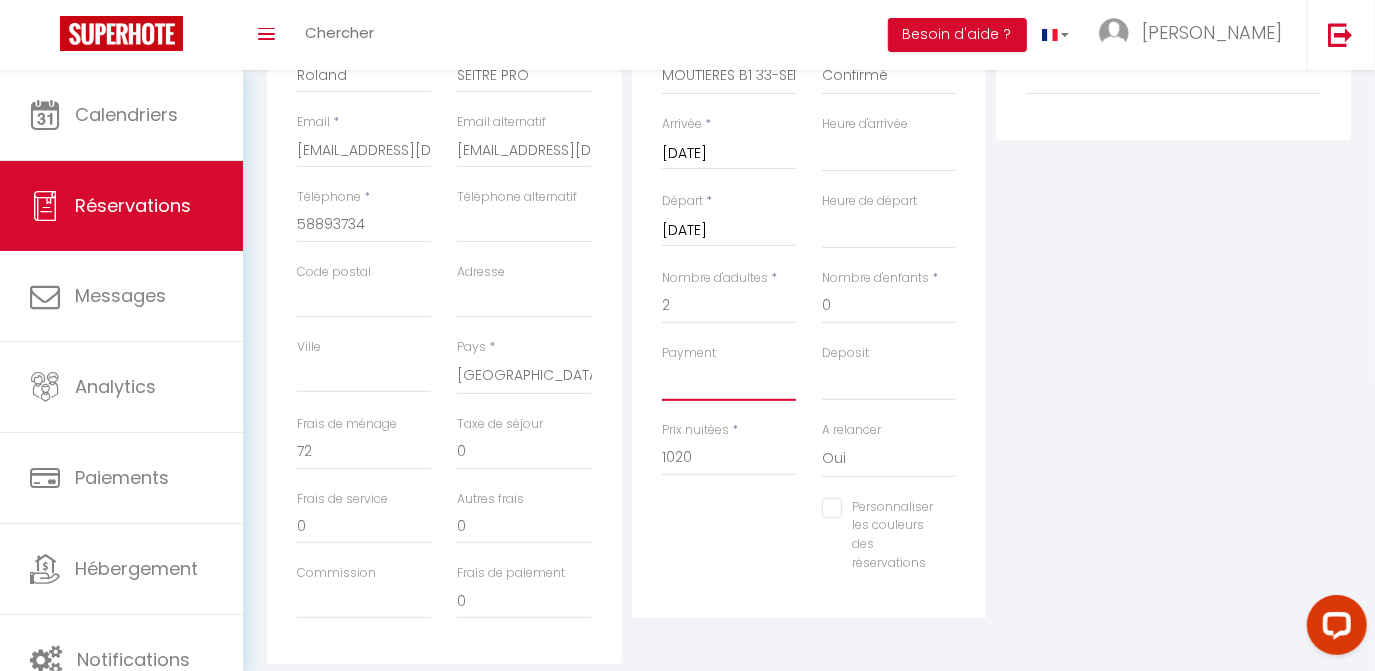 scroll, scrollTop: 385, scrollLeft: 0, axis: vertical 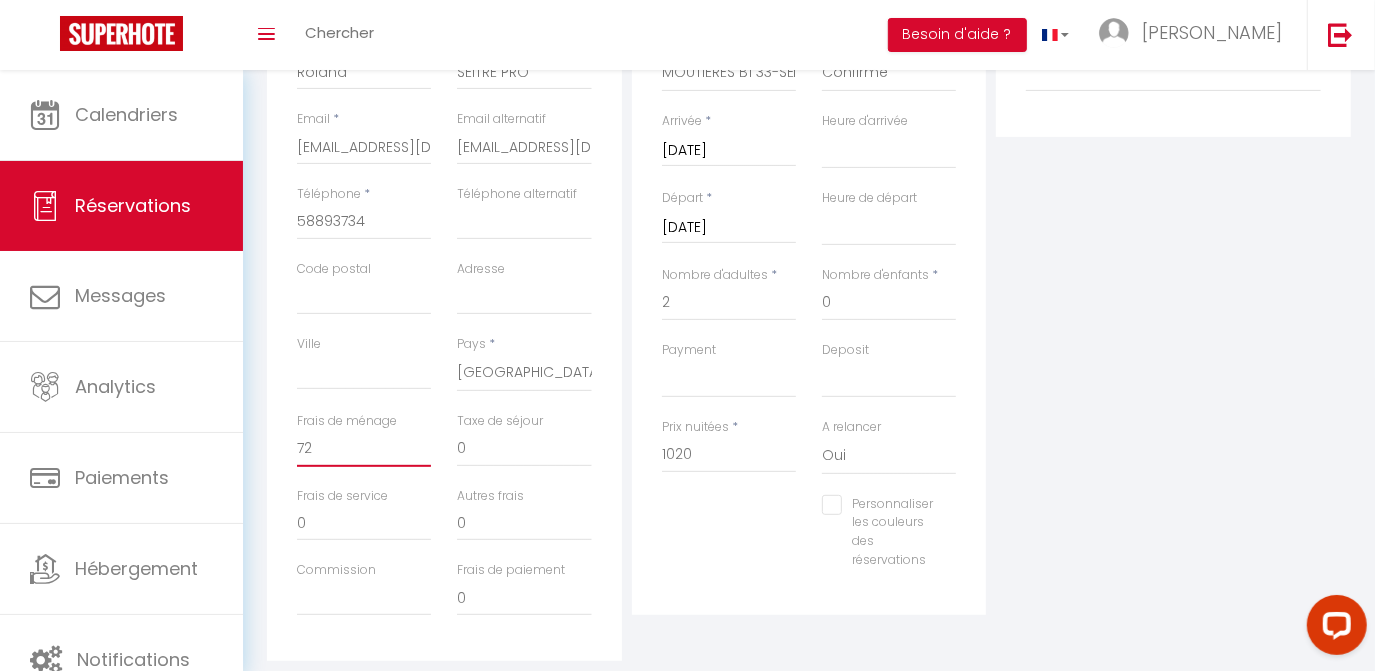 click on "72" at bounding box center [364, 449] 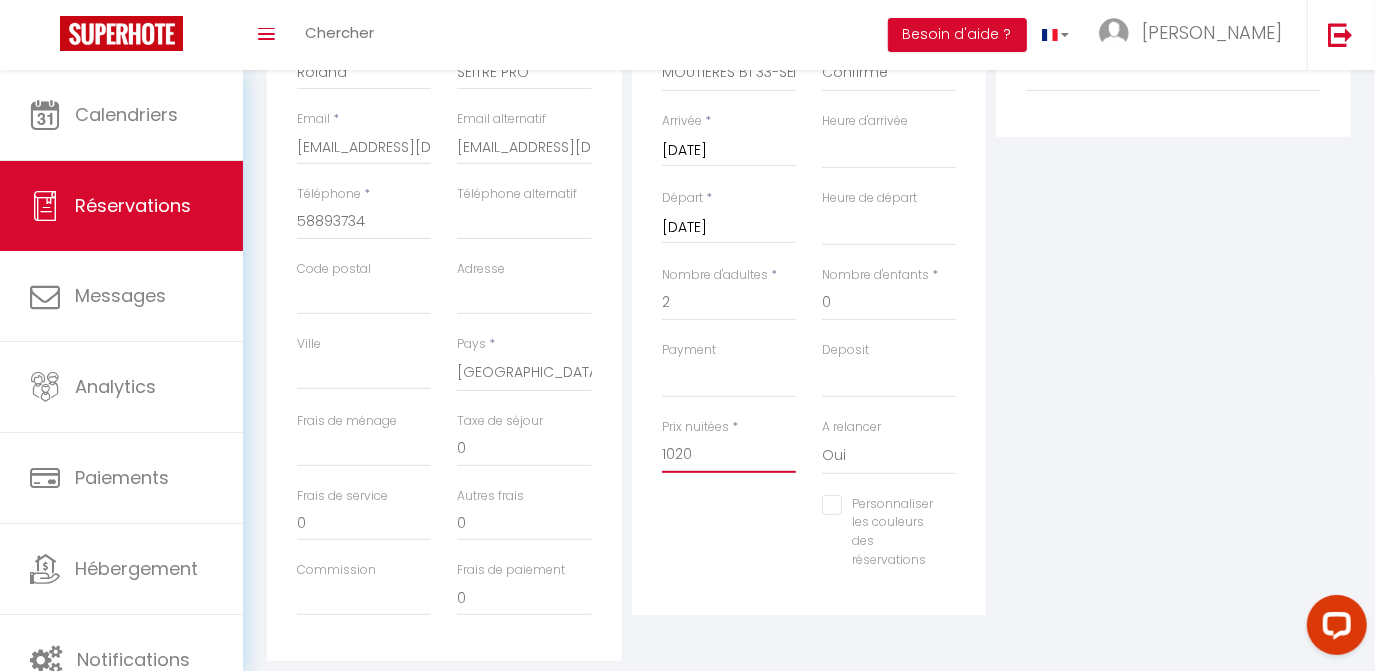 click on "1020" at bounding box center [729, 455] 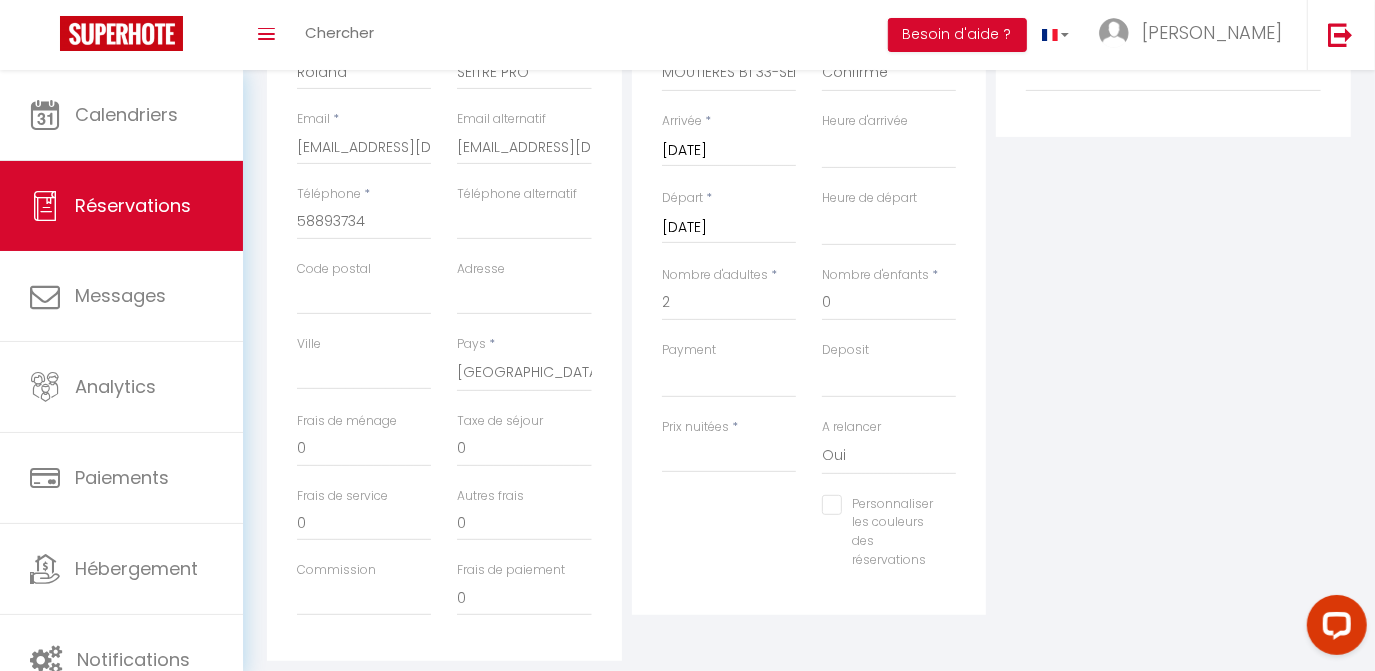click on "Personnaliser les couleurs des réservations     #D7092E" at bounding box center (809, 542) 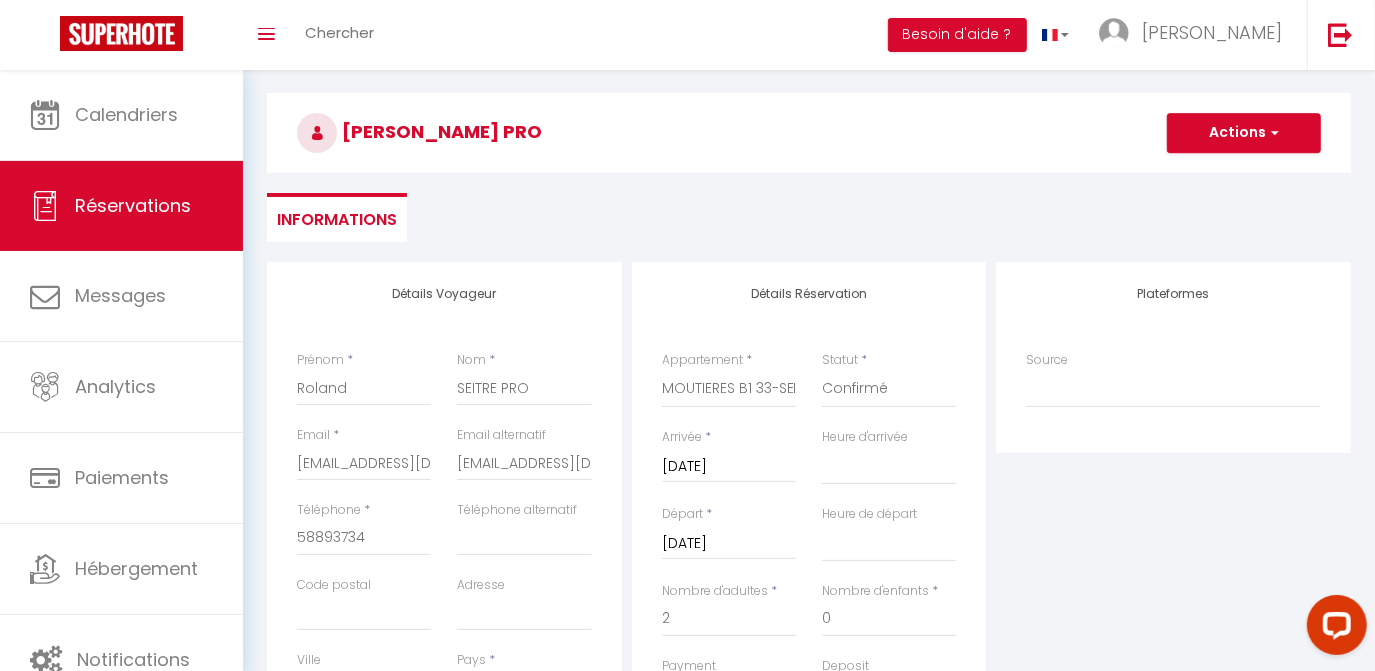 scroll, scrollTop: 0, scrollLeft: 0, axis: both 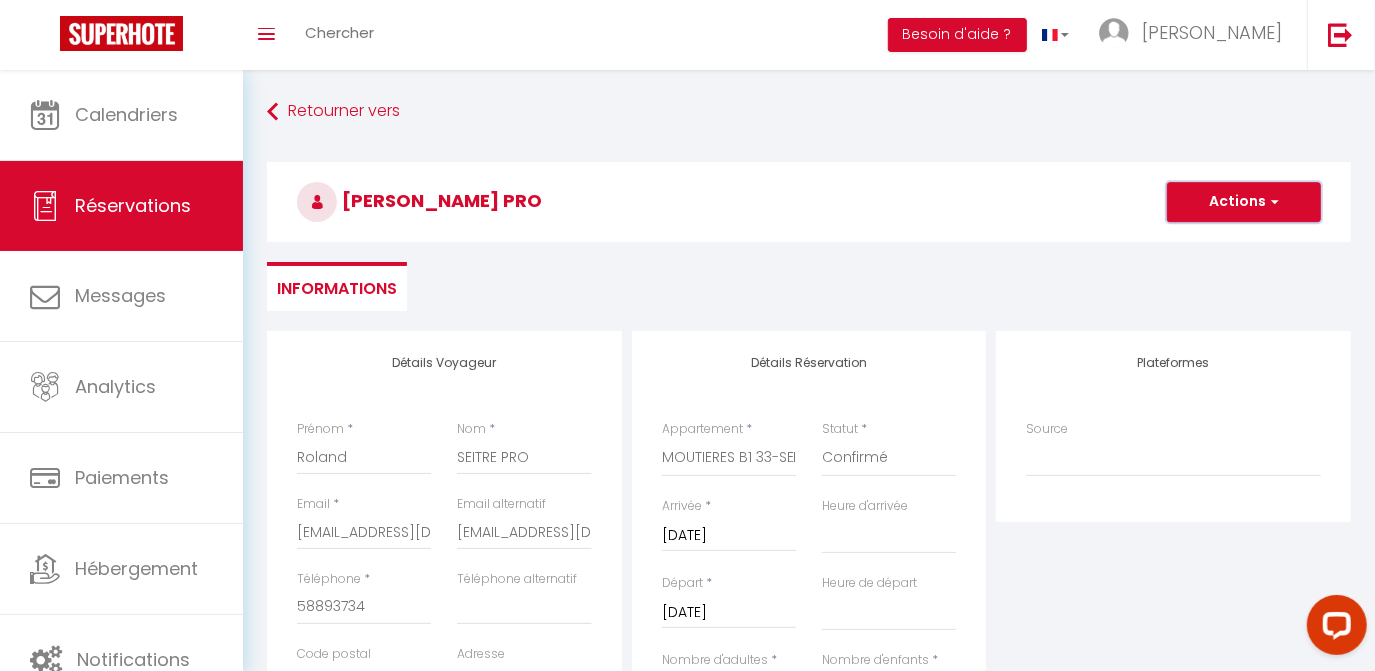 click on "Actions" at bounding box center [1244, 202] 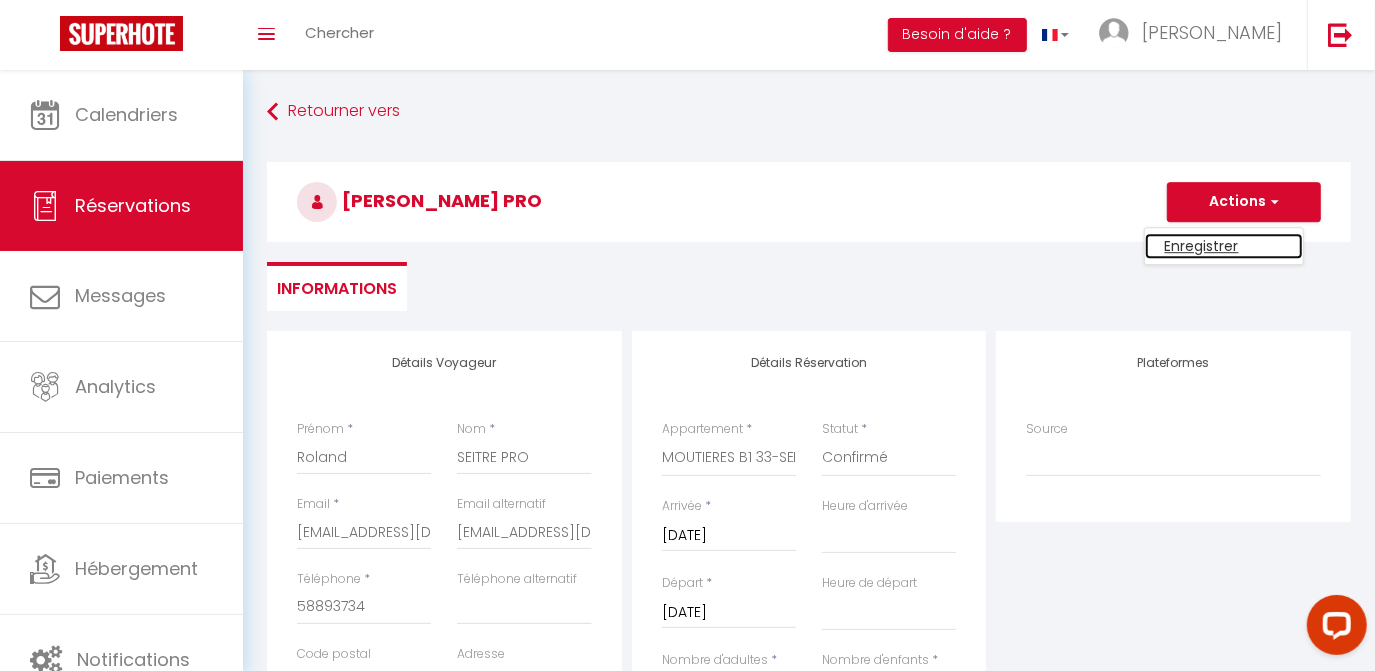 click on "Enregistrer" at bounding box center (1224, 246) 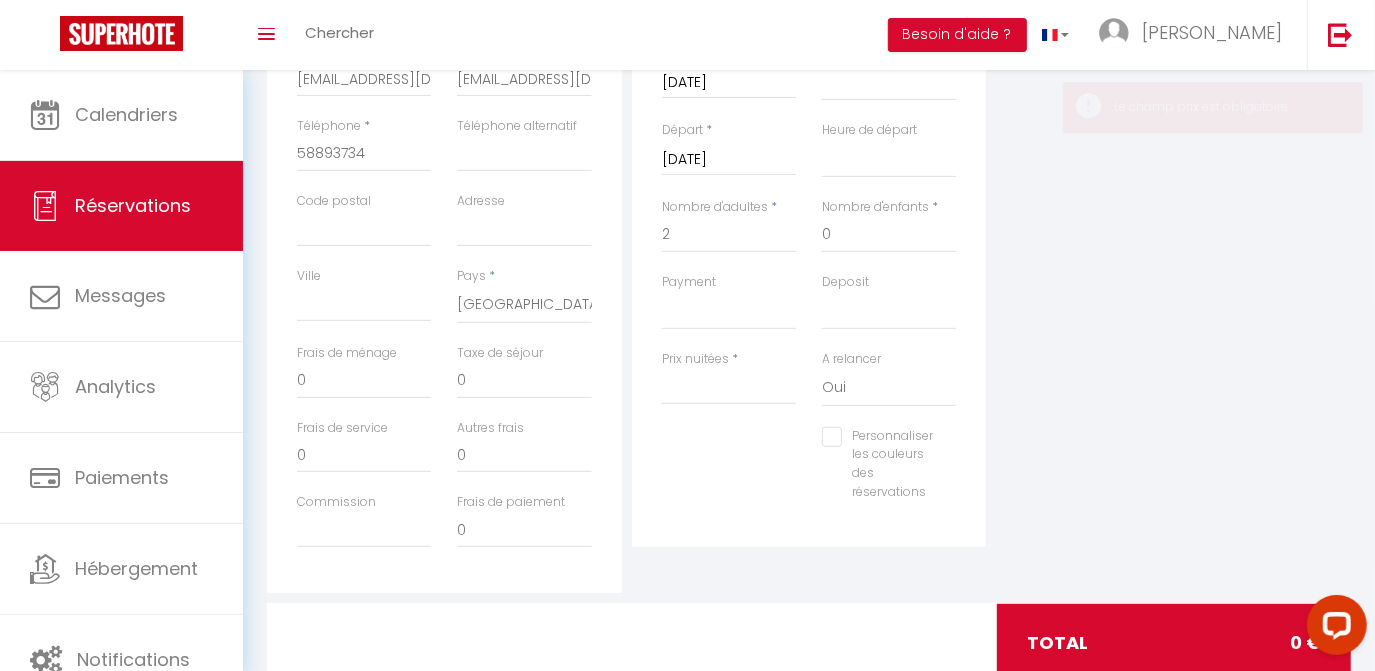 scroll, scrollTop: 453, scrollLeft: 0, axis: vertical 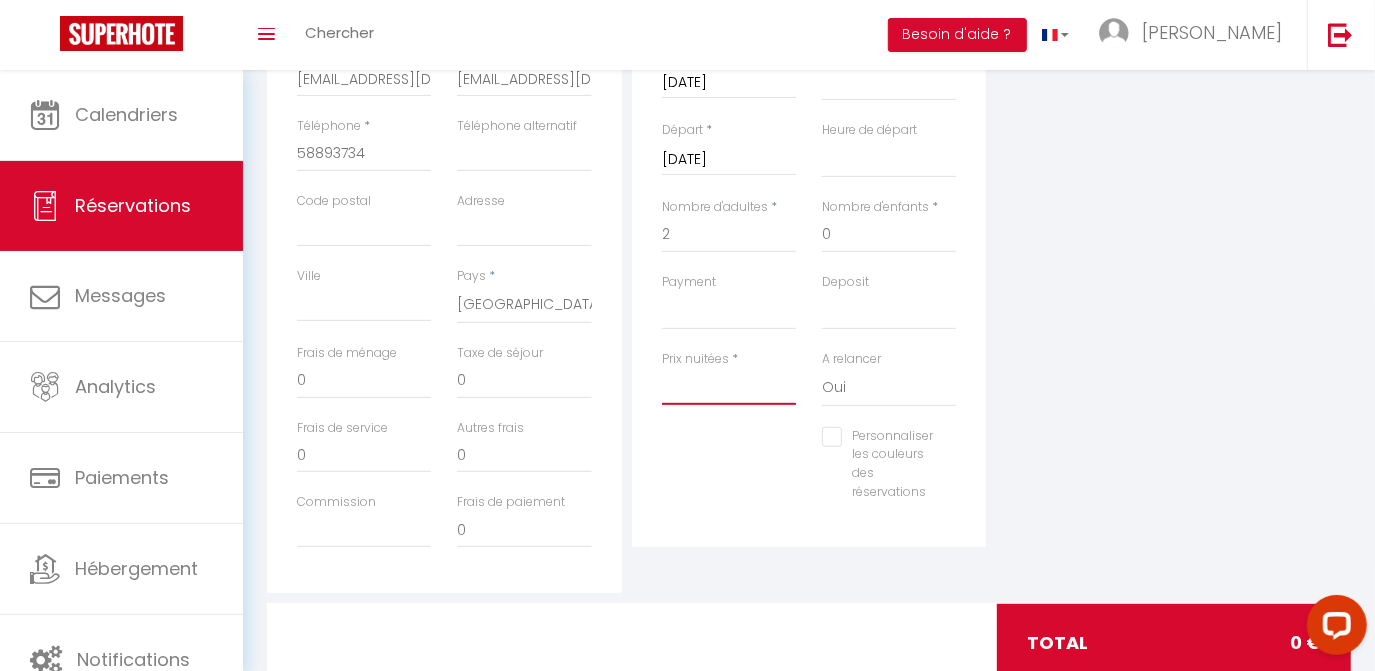 click on "Prix nuitées" at bounding box center (729, 387) 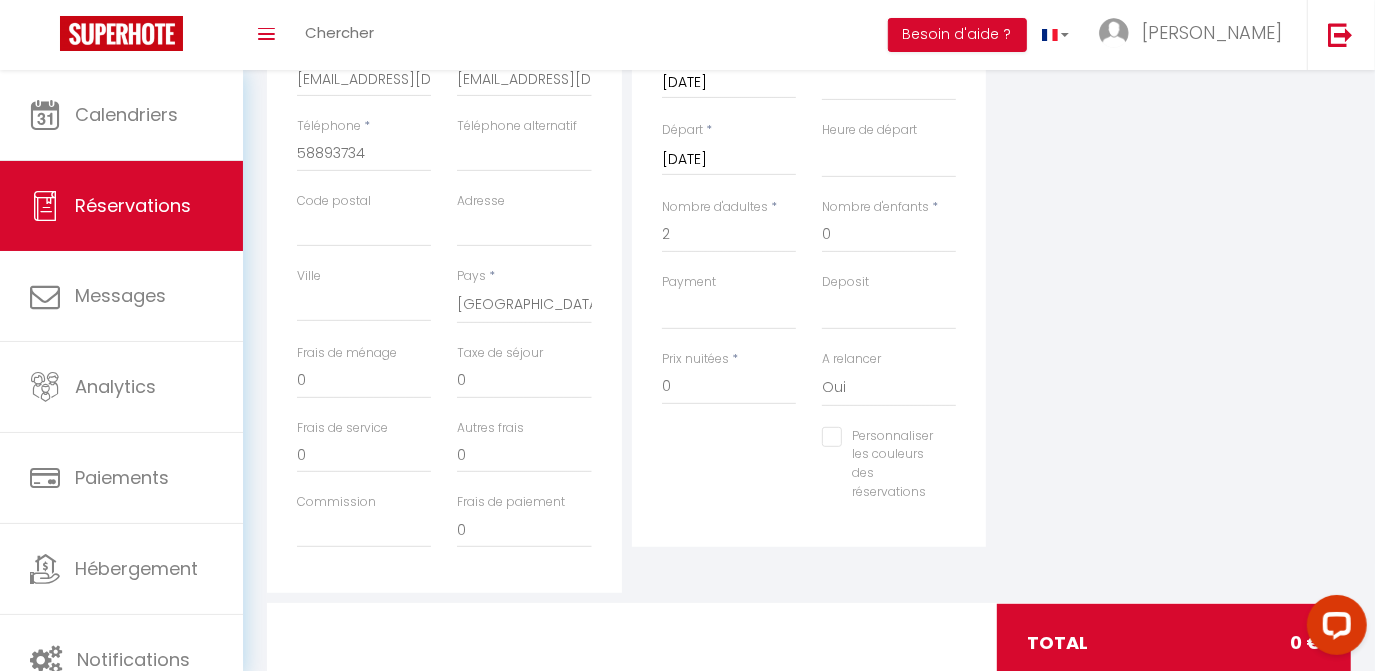 click on "Plateformes    Source
Direct
[DOMAIN_NAME]
[DOMAIN_NAME]
Chalet montagne
Expedia
Gite de [GEOGRAPHIC_DATA]
Homeaway
Homeaway iCal
[DOMAIN_NAME]
[DOMAIN_NAME]
[DOMAIN_NAME]
Ical" at bounding box center [1173, 235] 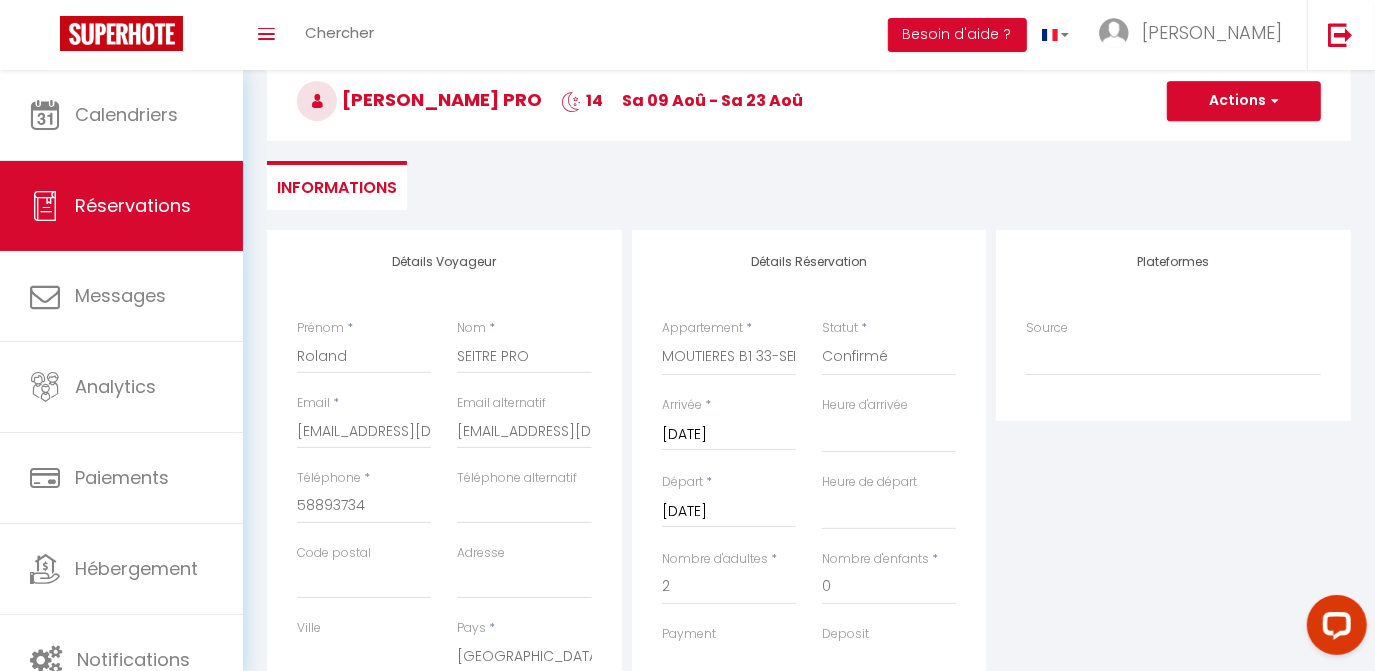 scroll, scrollTop: 96, scrollLeft: 0, axis: vertical 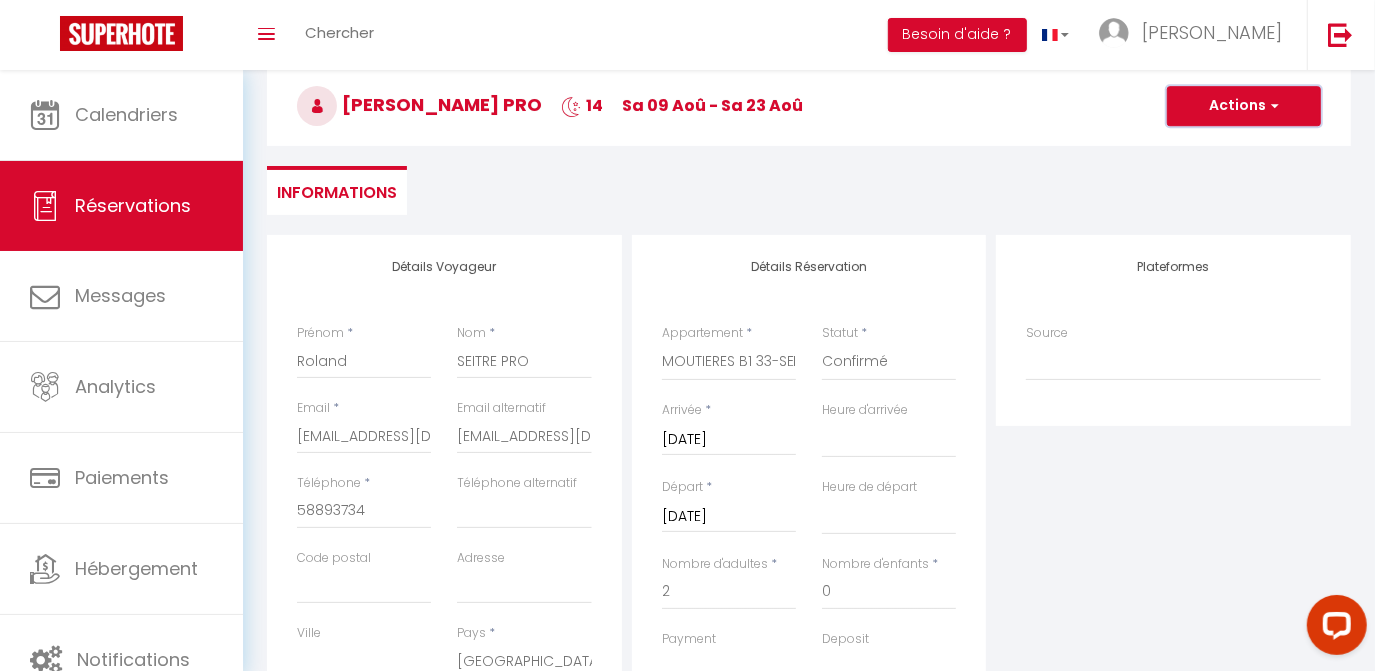 click on "Actions" at bounding box center (1244, 106) 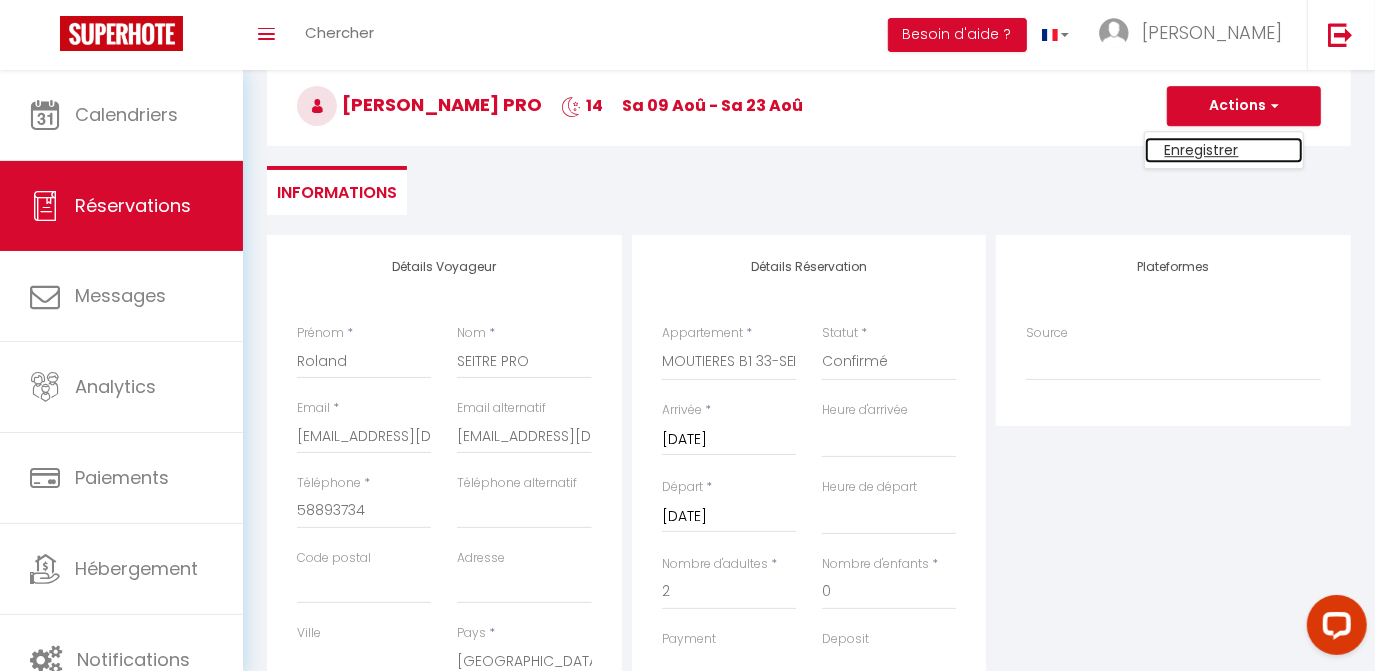 click on "Enregistrer" at bounding box center (1224, 150) 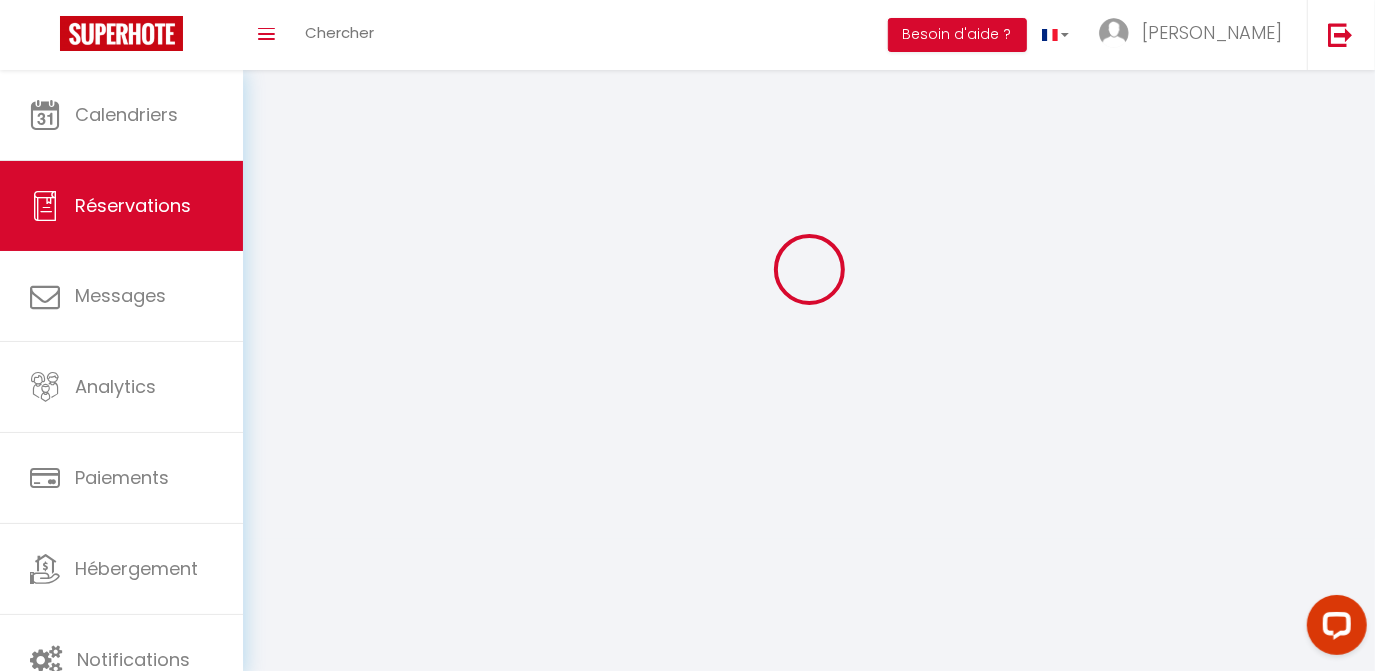 scroll, scrollTop: 69, scrollLeft: 0, axis: vertical 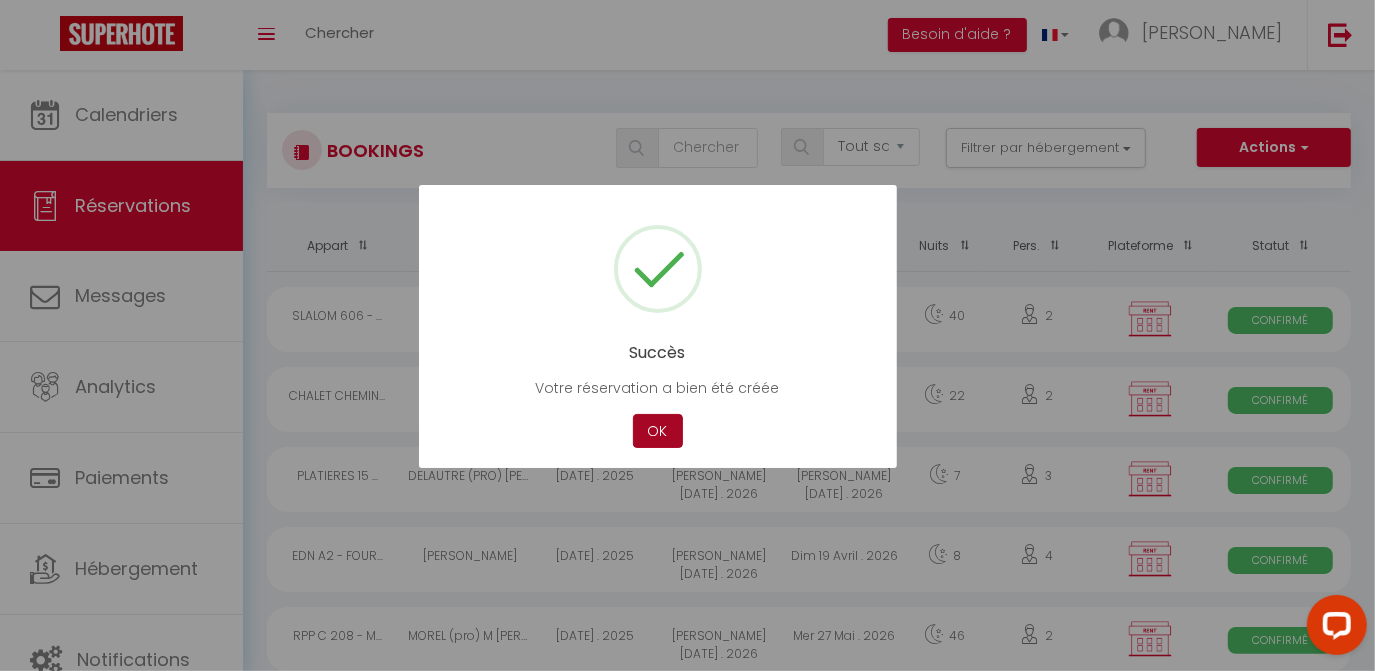 click on "OK" at bounding box center [658, 431] 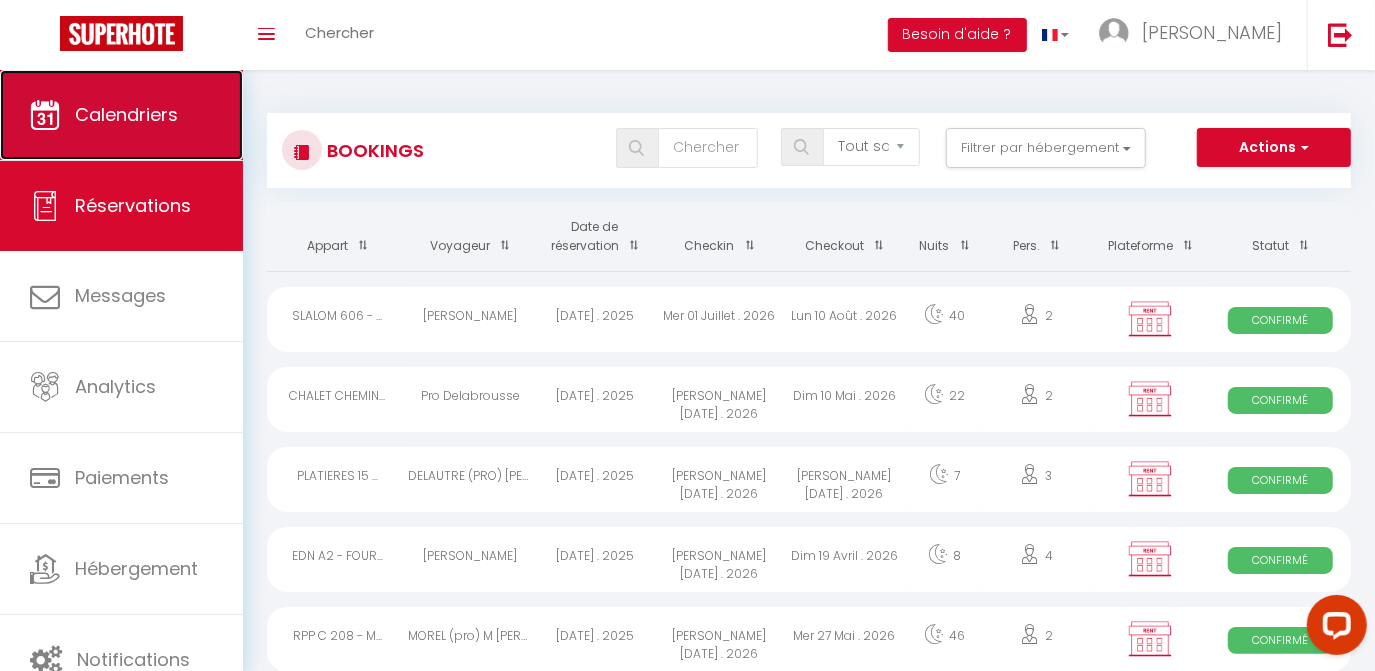 click on "Calendriers" at bounding box center (121, 115) 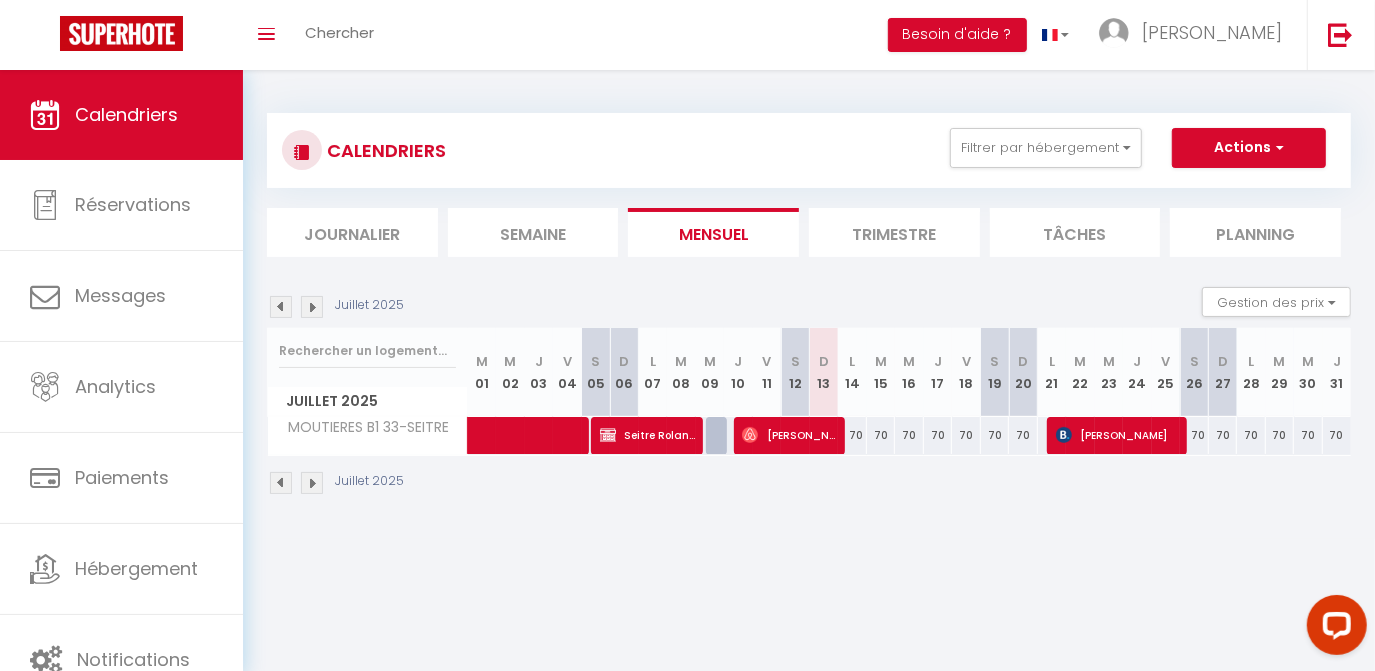 click at bounding box center (312, 307) 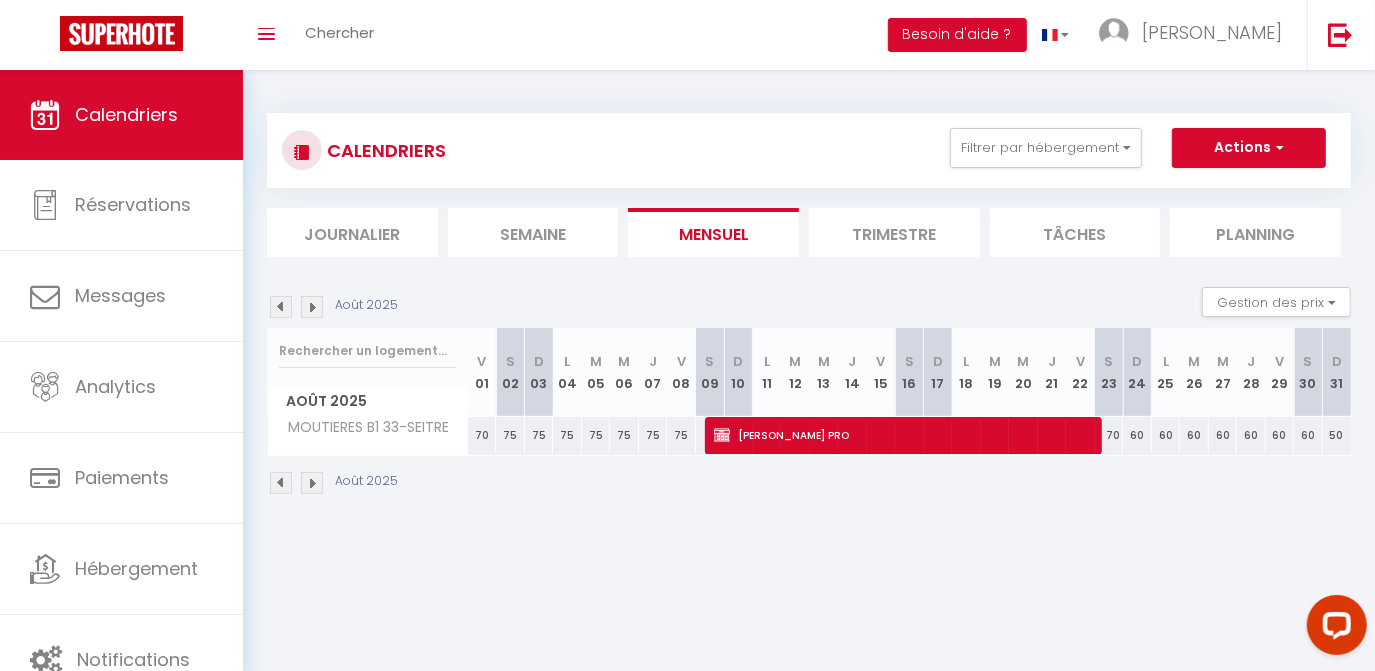 click at bounding box center (312, 307) 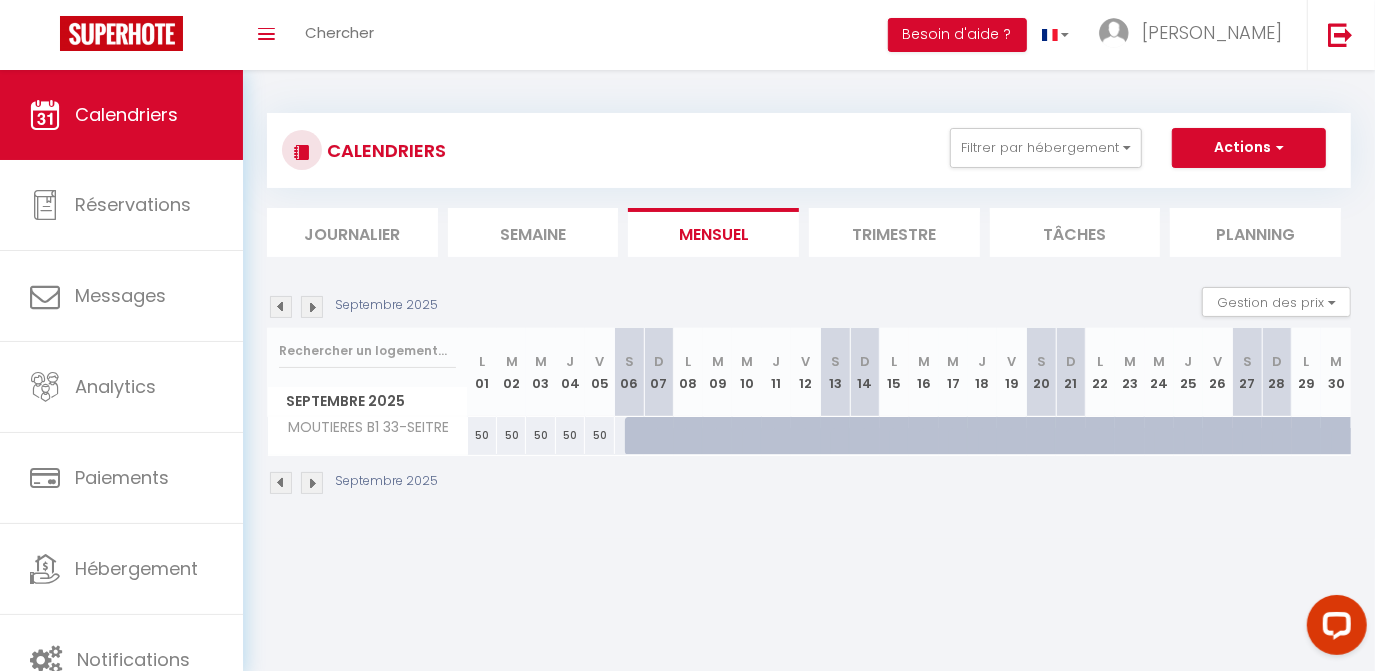click at bounding box center (312, 307) 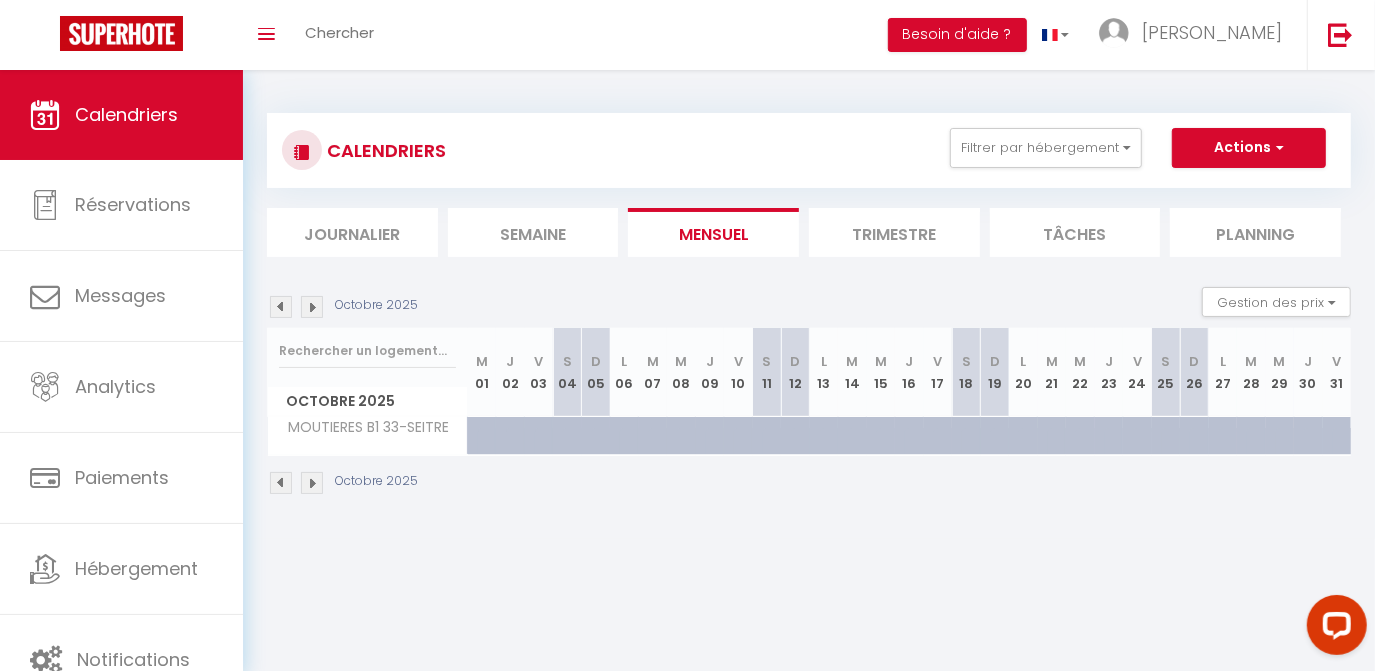 click at bounding box center (312, 307) 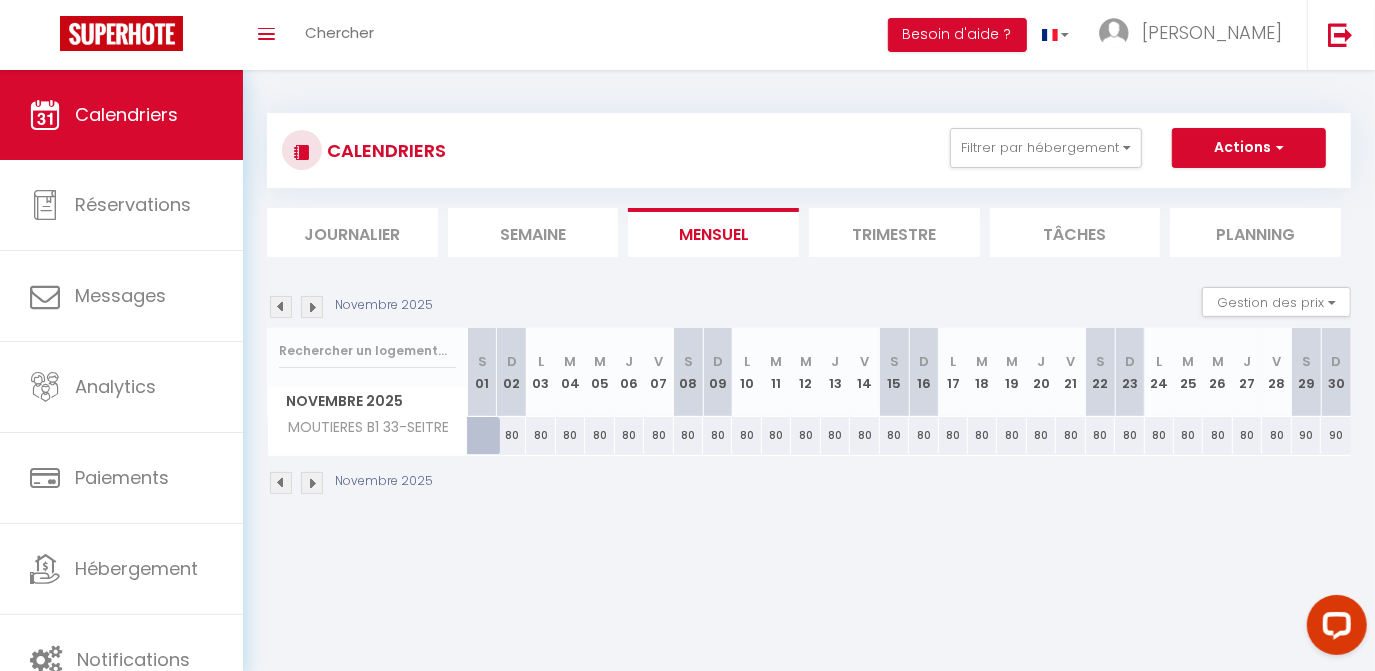 click at bounding box center (312, 307) 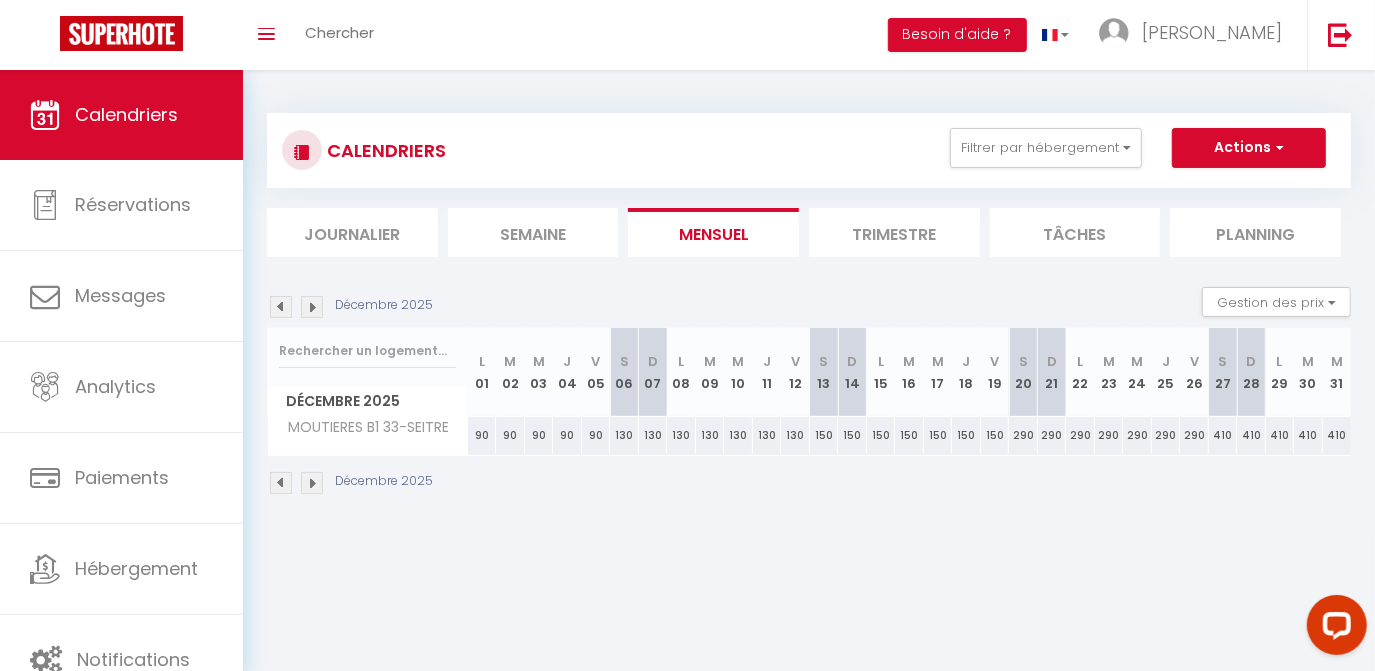 click at bounding box center [312, 307] 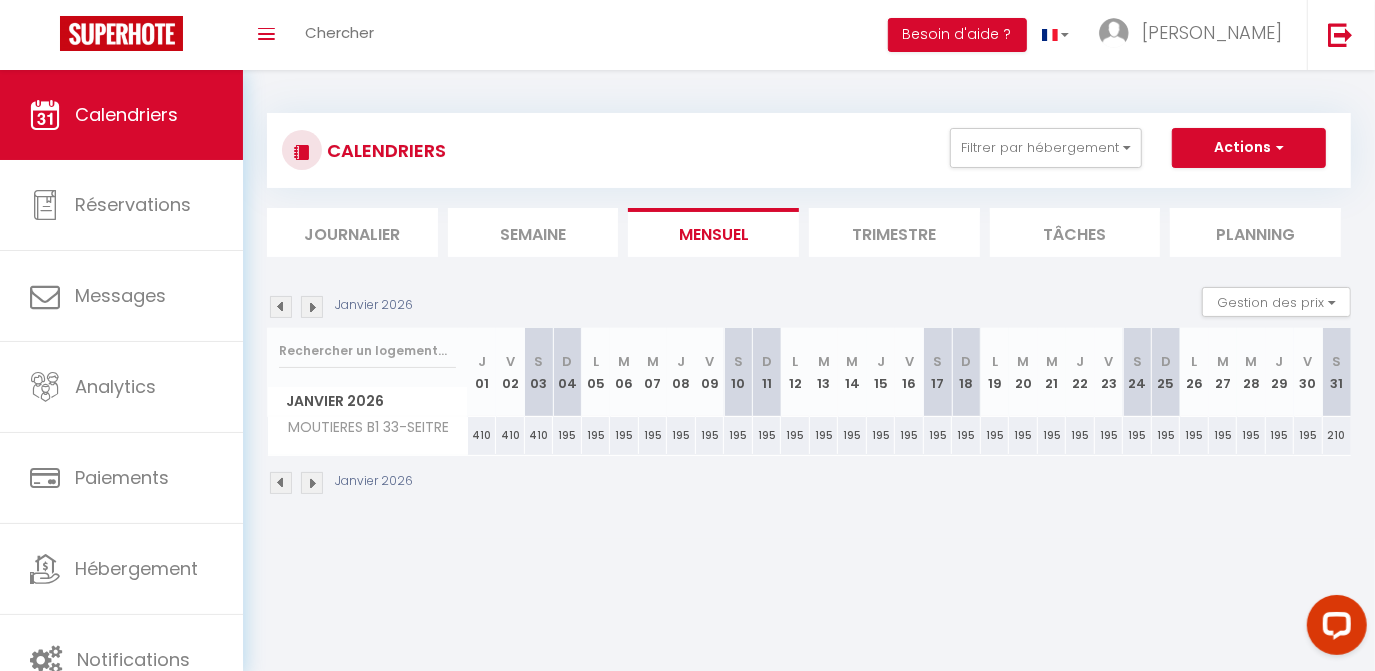 click at bounding box center [312, 307] 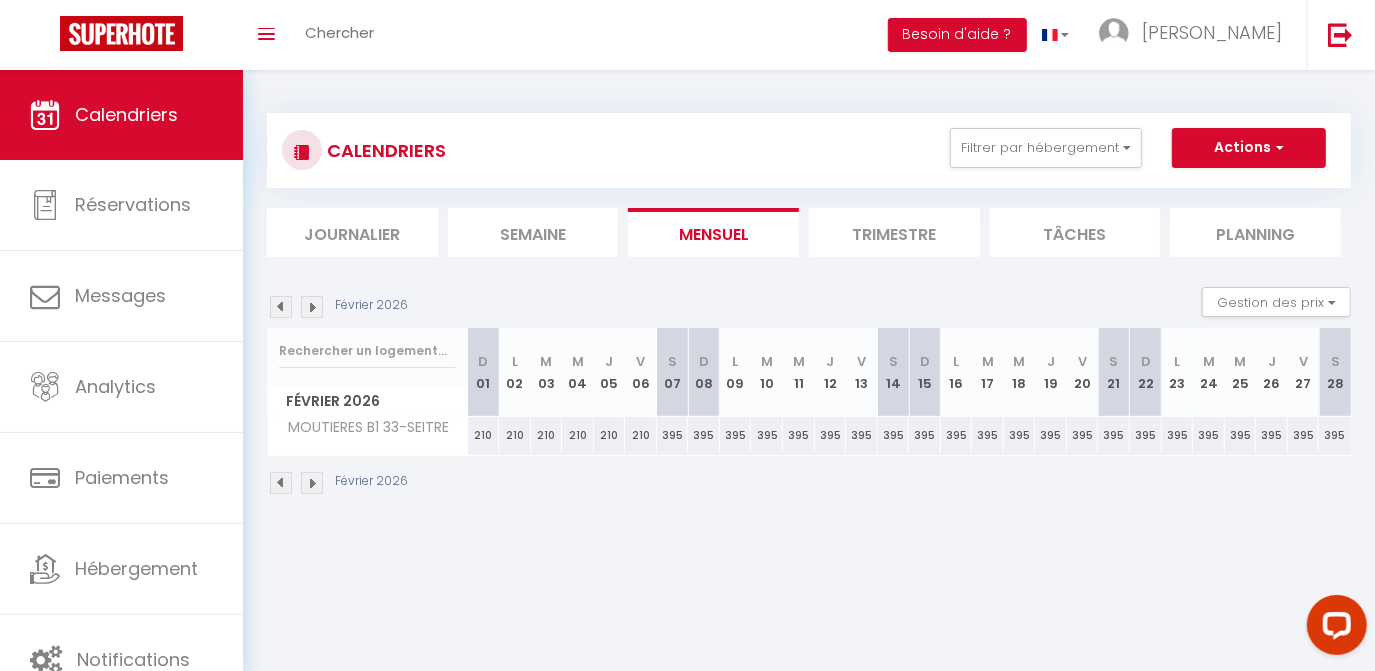 click at bounding box center [312, 307] 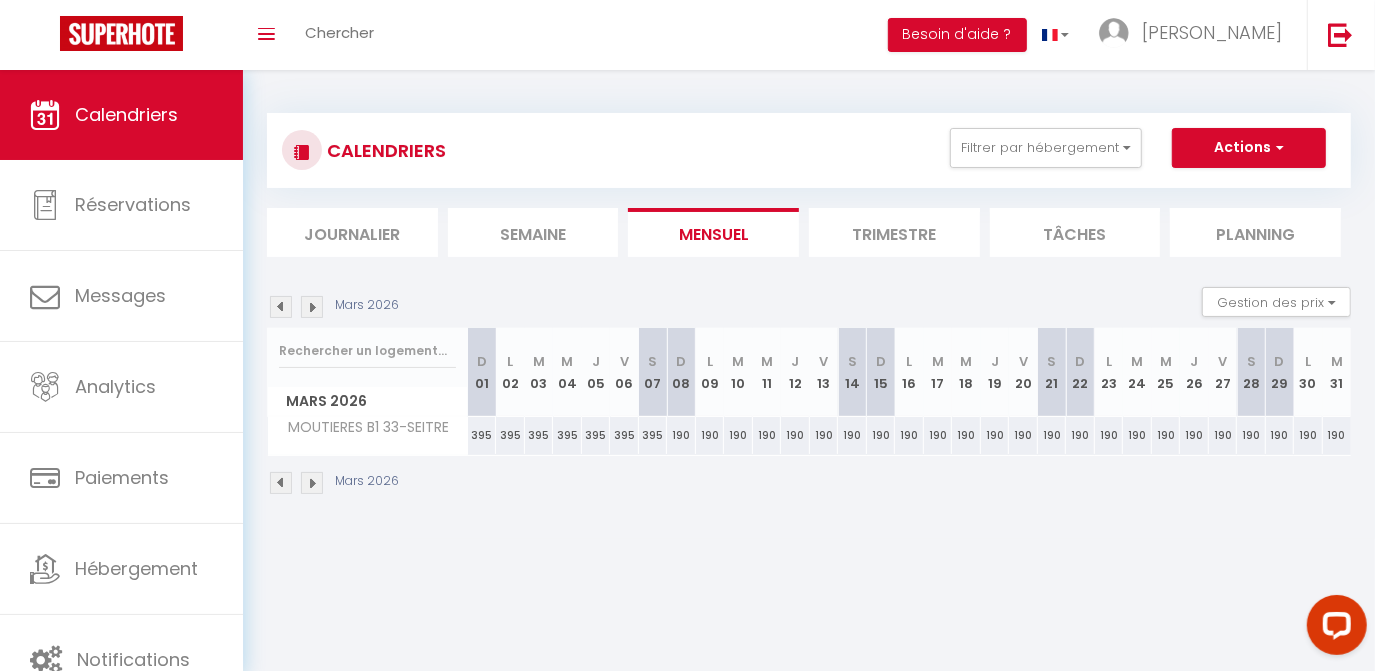 click at bounding box center [312, 307] 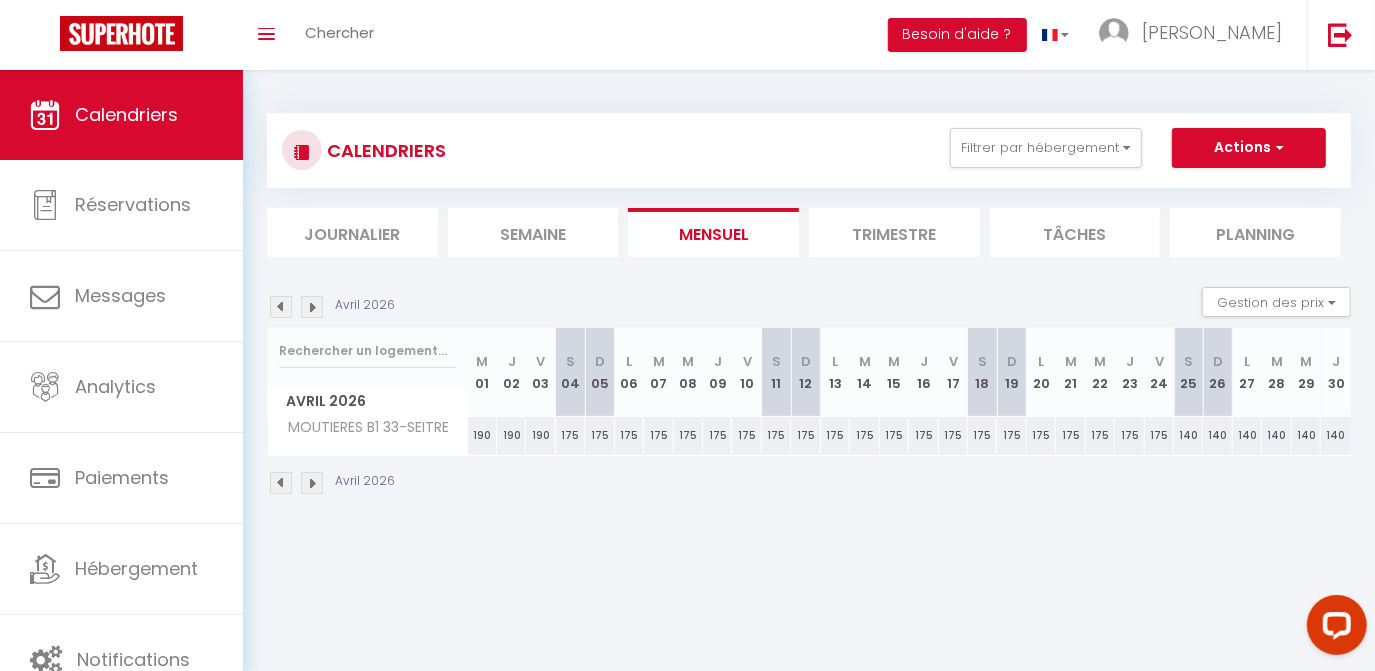 click at bounding box center (312, 307) 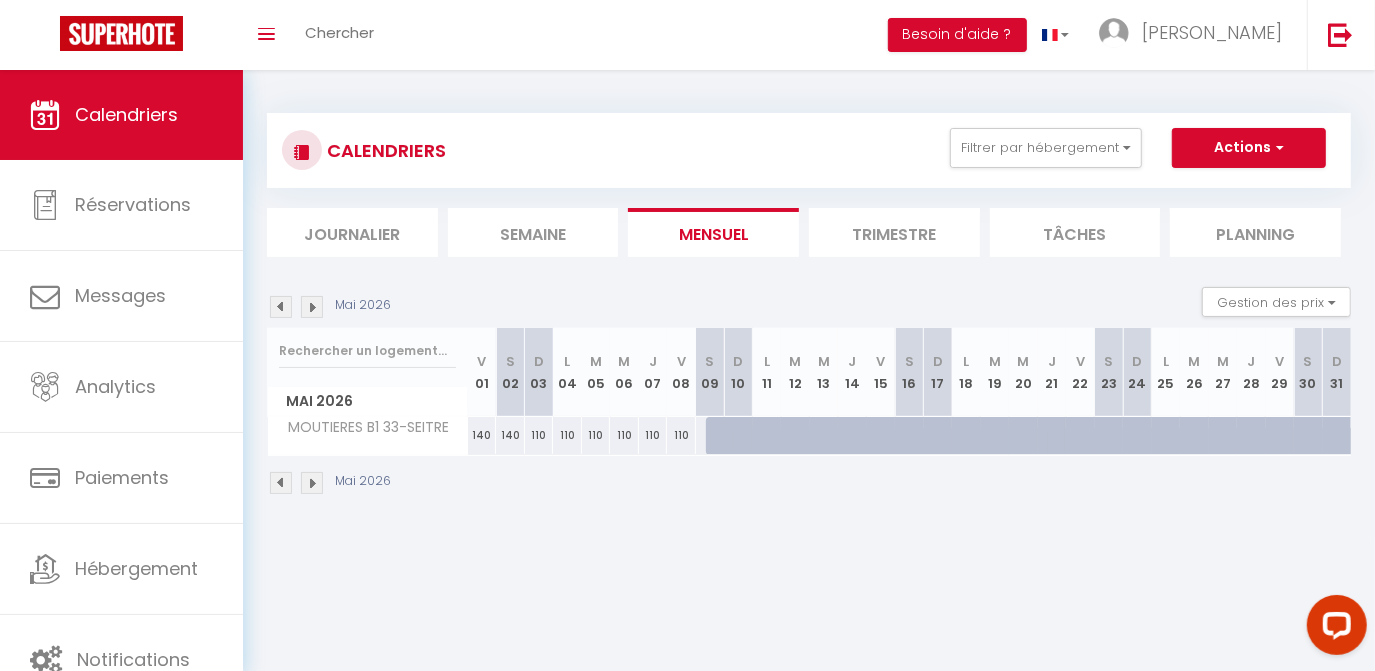 click at bounding box center (312, 307) 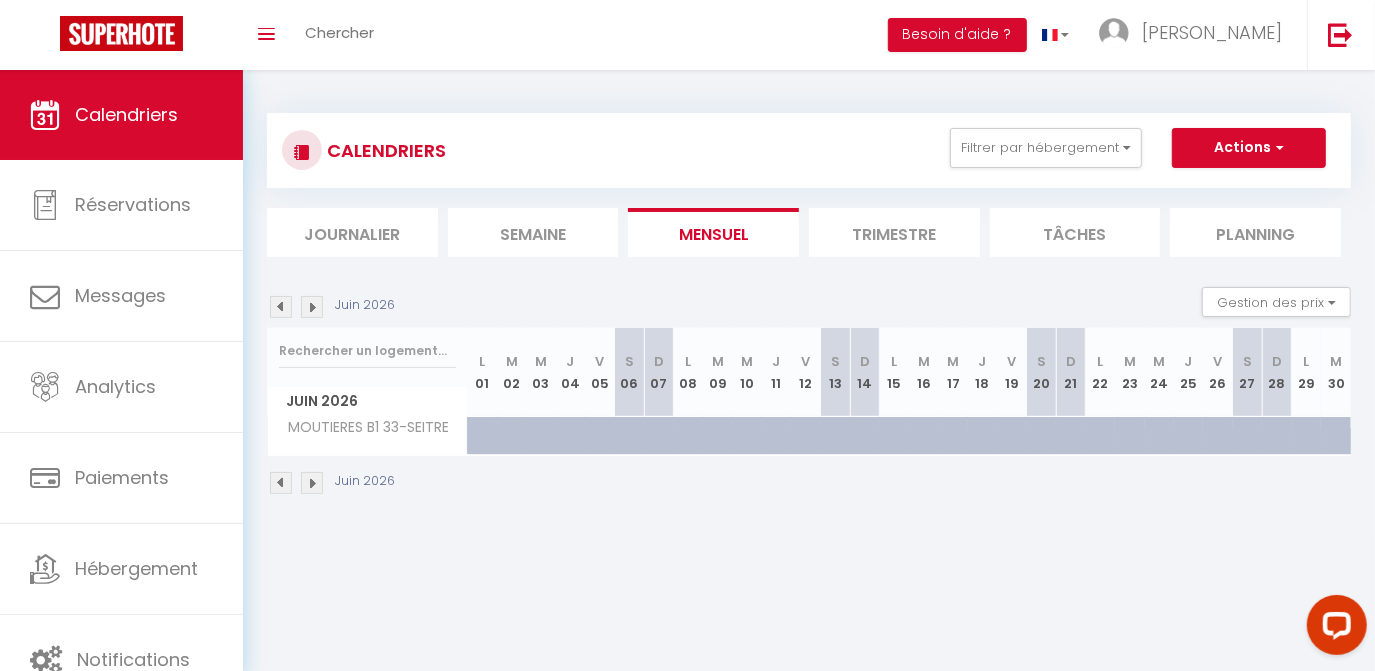click at bounding box center (281, 307) 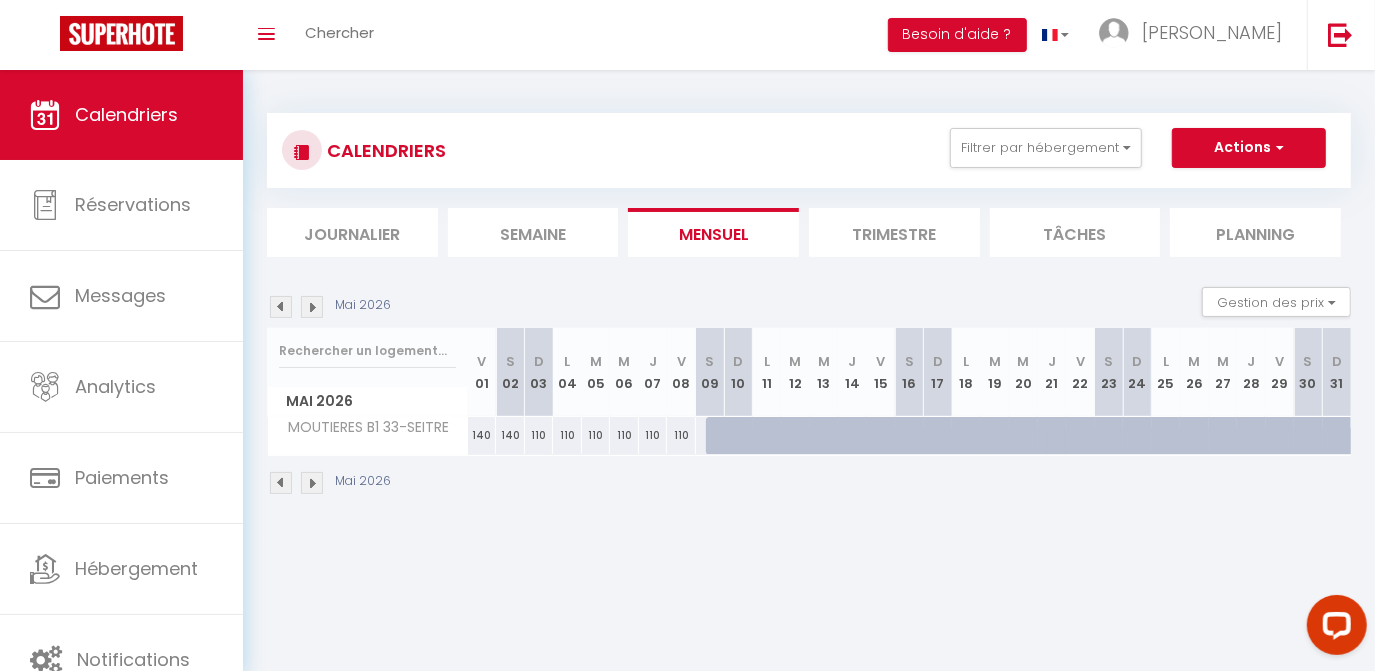 click at bounding box center [281, 307] 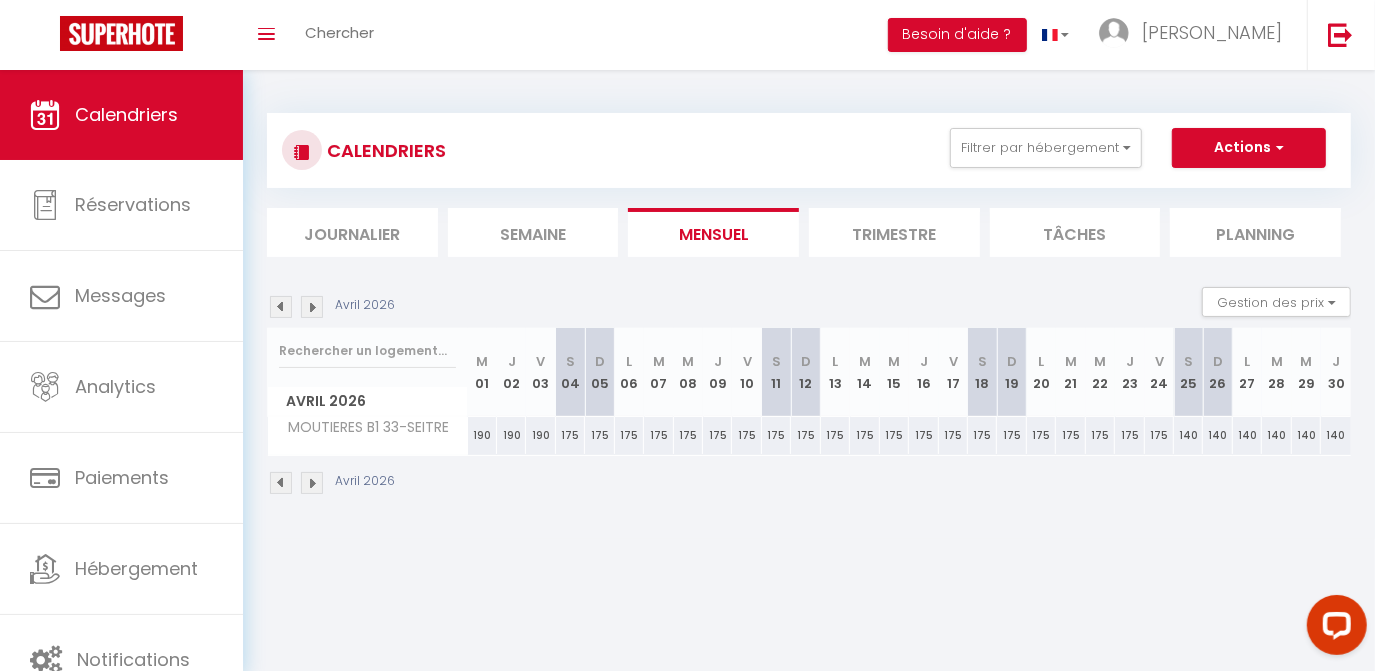 click at bounding box center [281, 307] 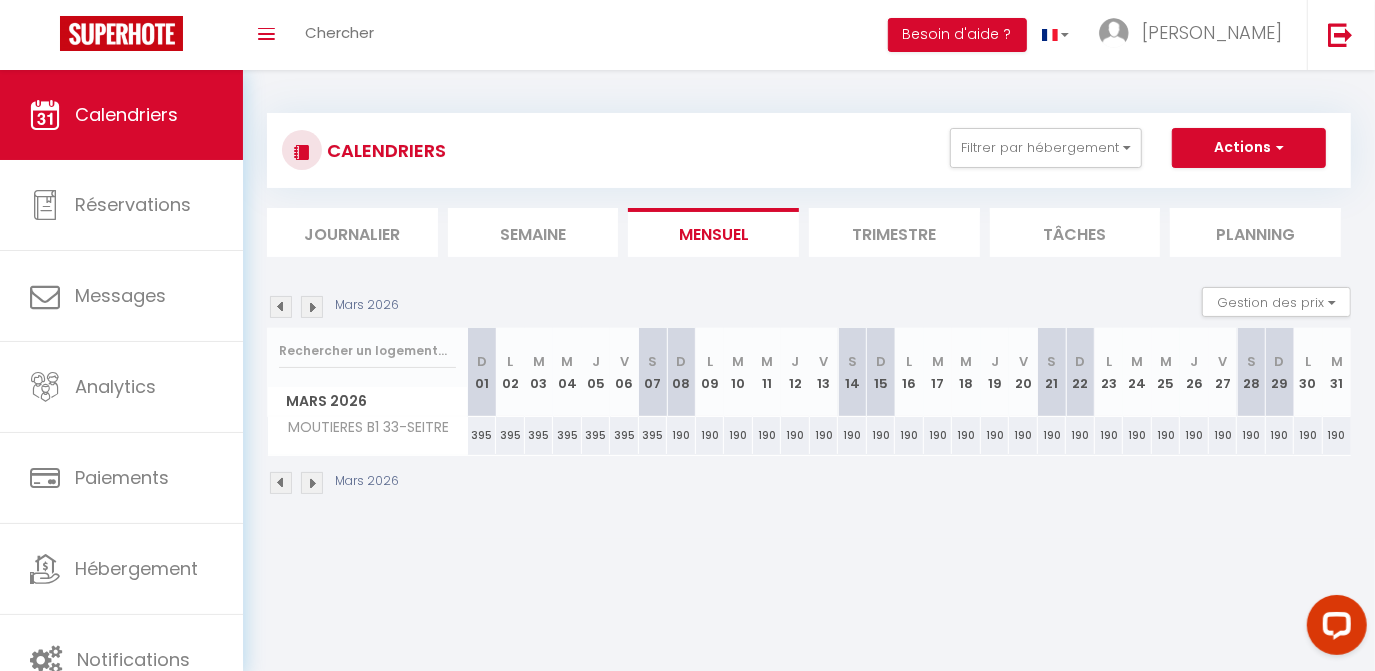 click at bounding box center (281, 307) 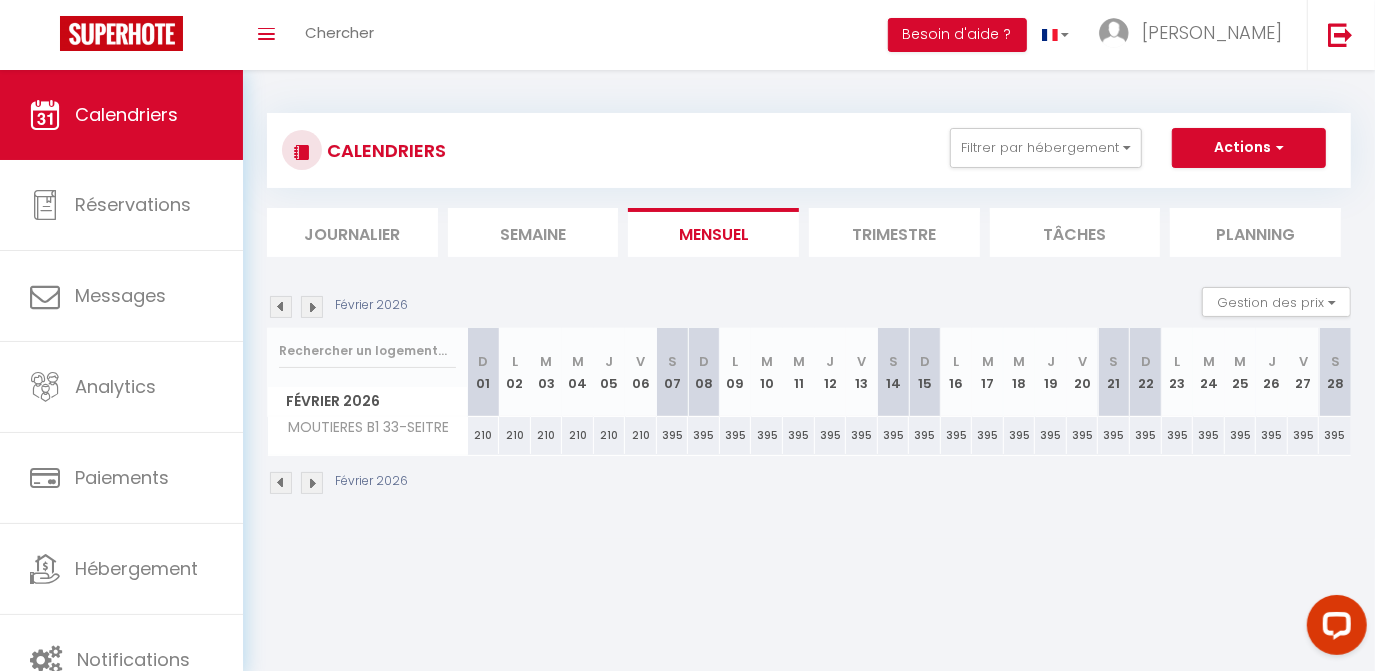 click at bounding box center (281, 307) 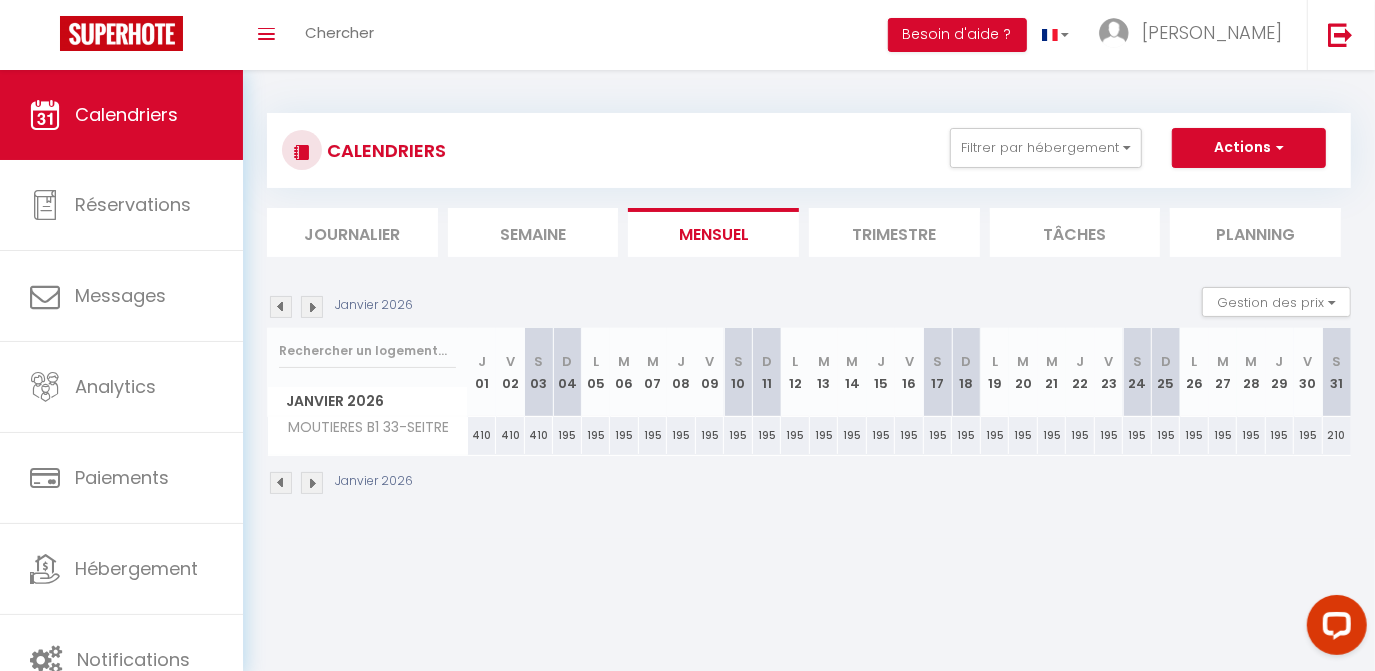 click at bounding box center [281, 307] 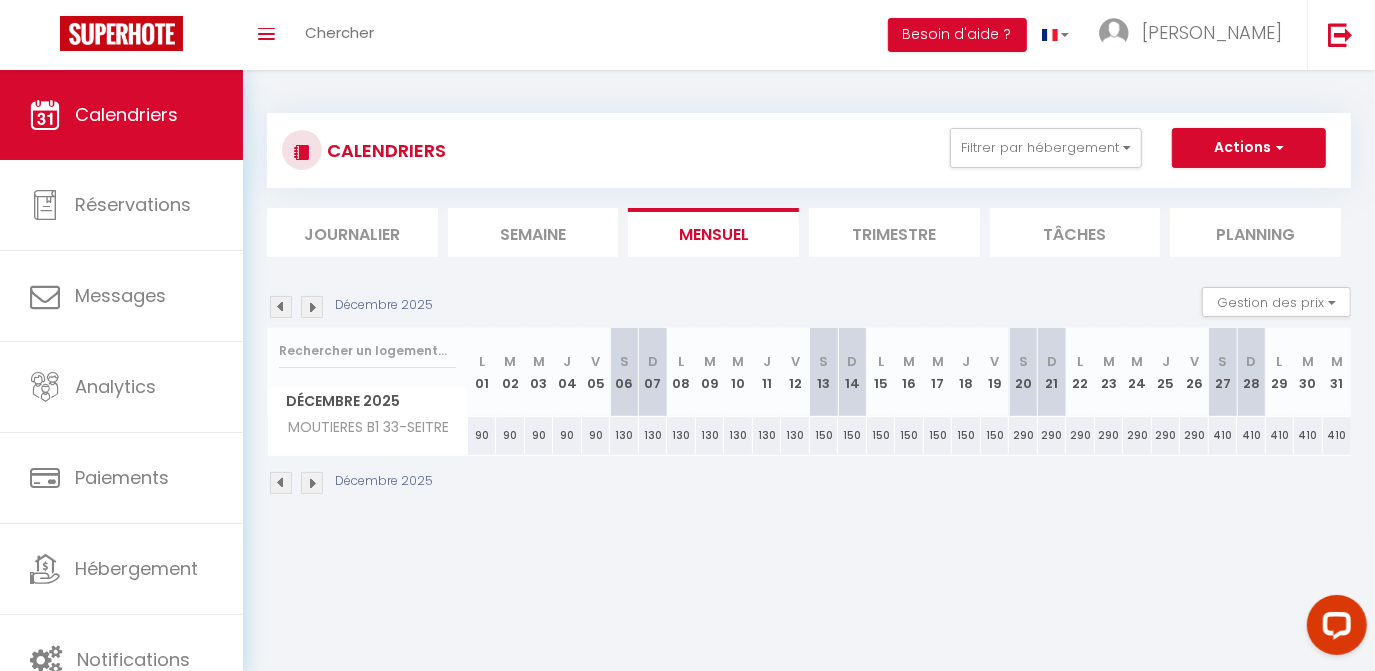 click at bounding box center [281, 307] 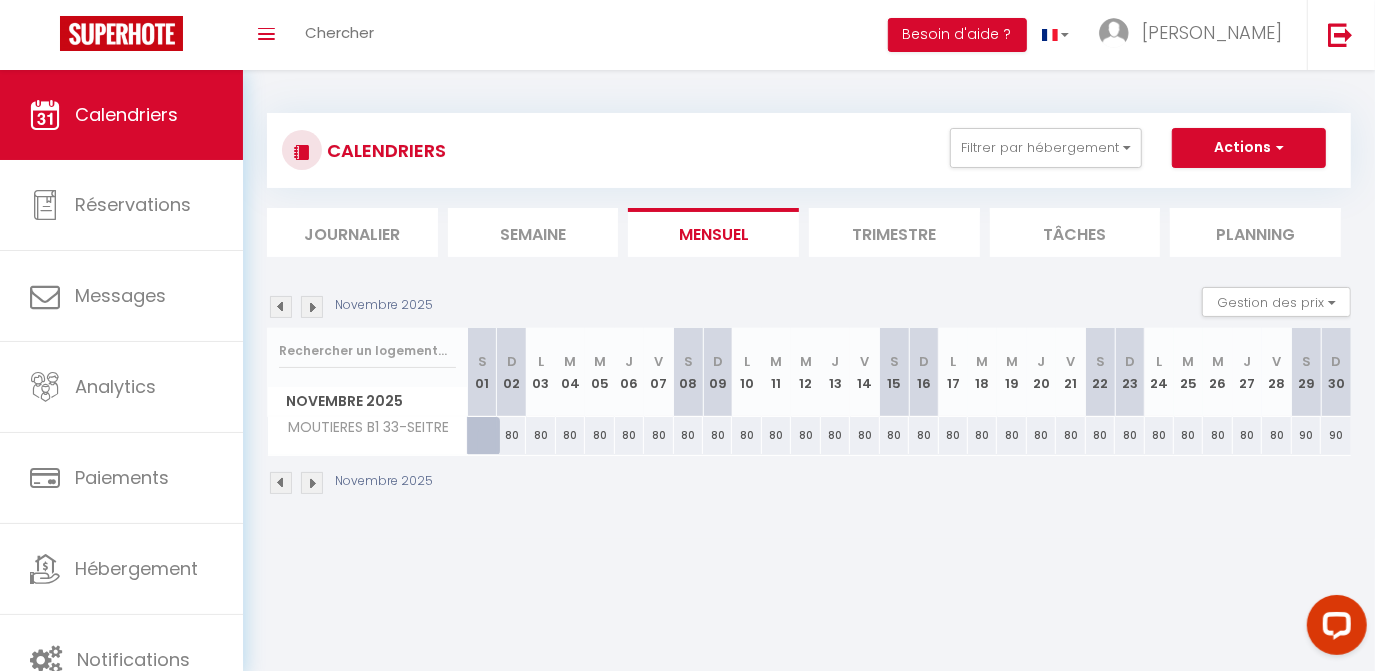 click at bounding box center [281, 307] 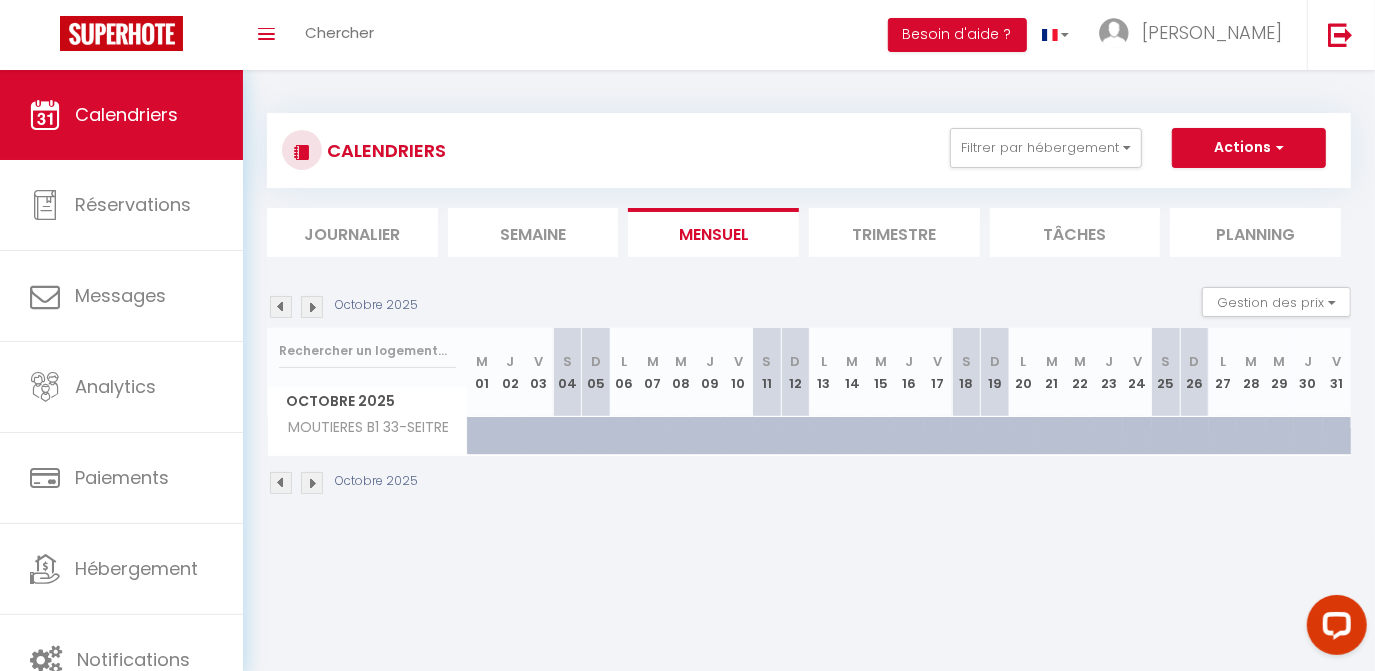 click at bounding box center [281, 307] 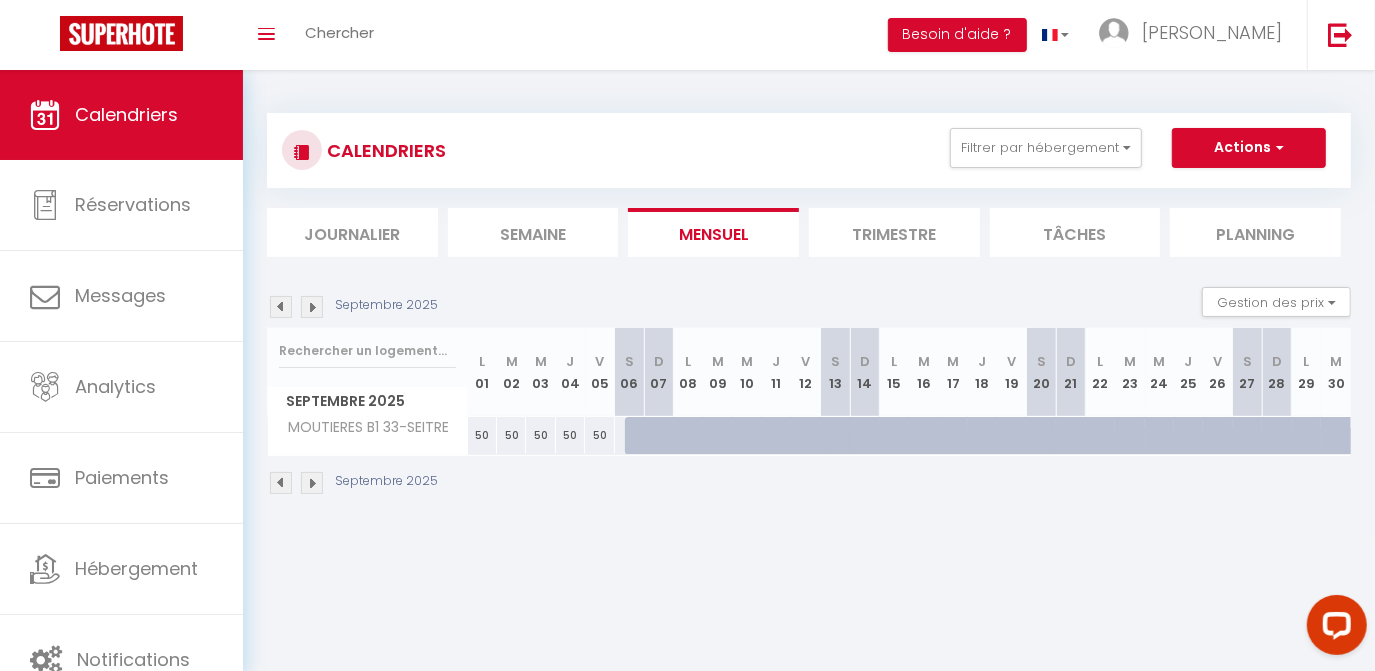 click at bounding box center (281, 307) 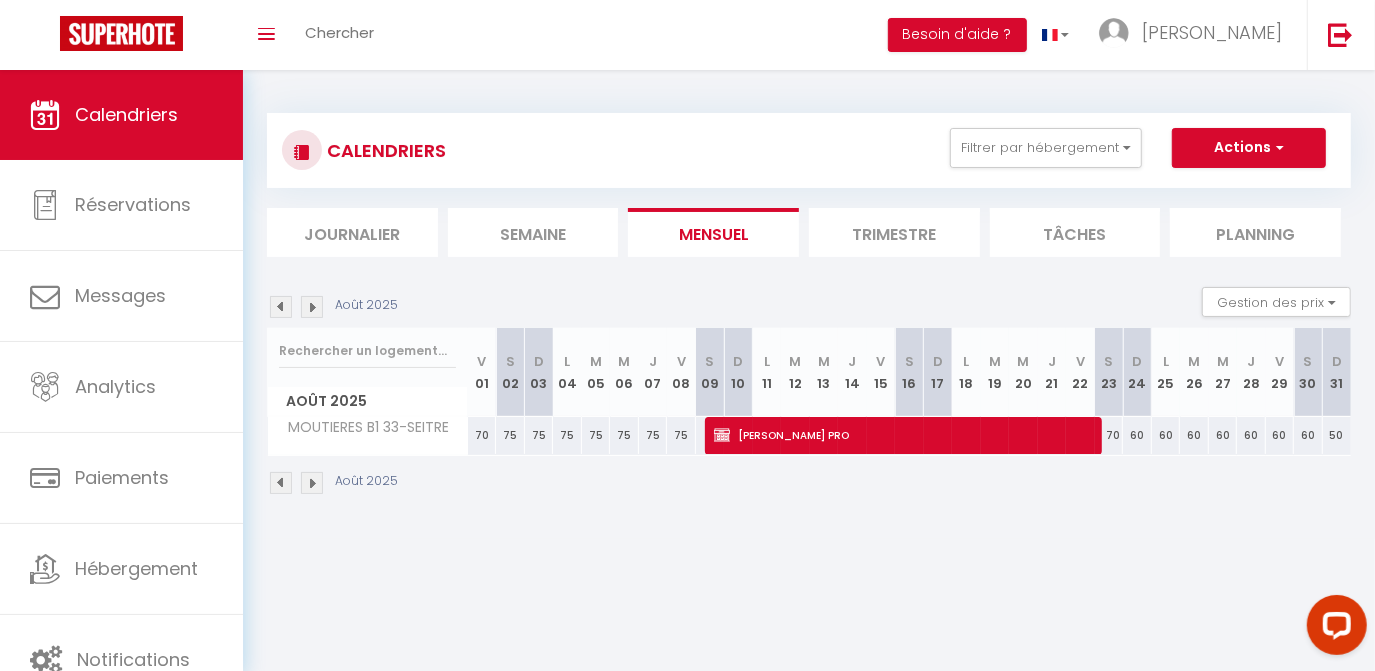 click at bounding box center (281, 307) 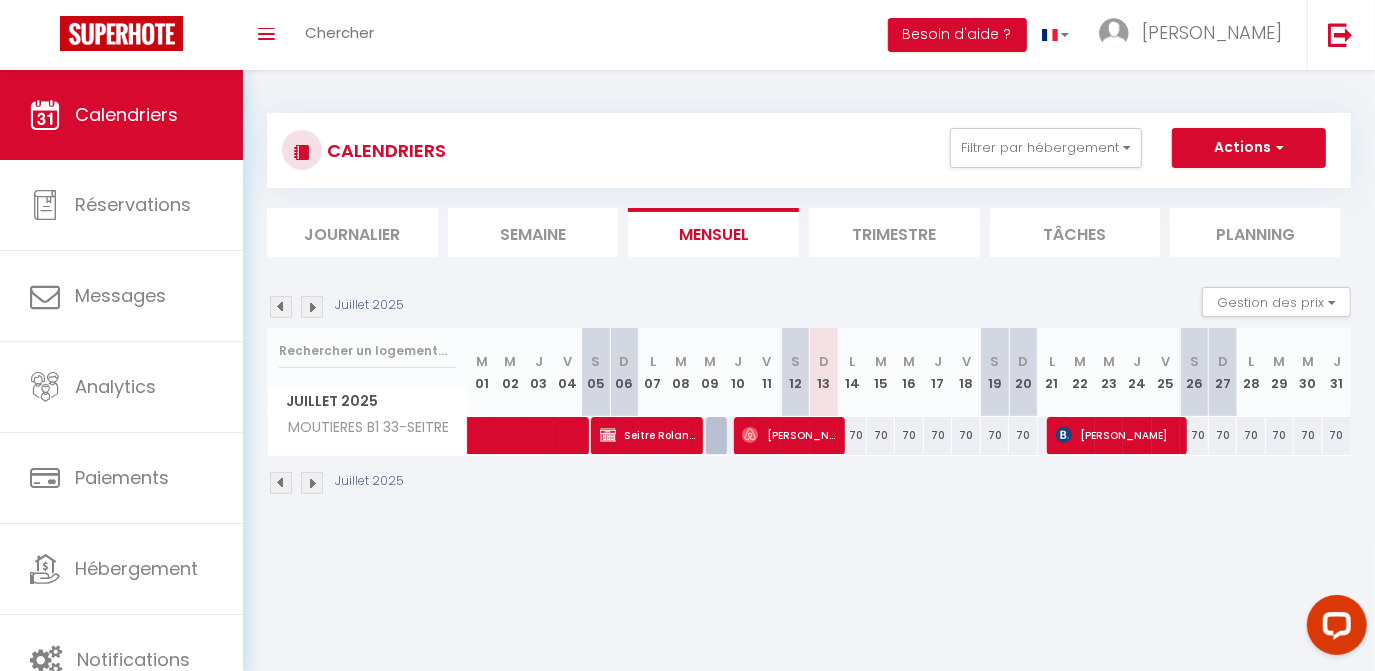 click at bounding box center [281, 307] 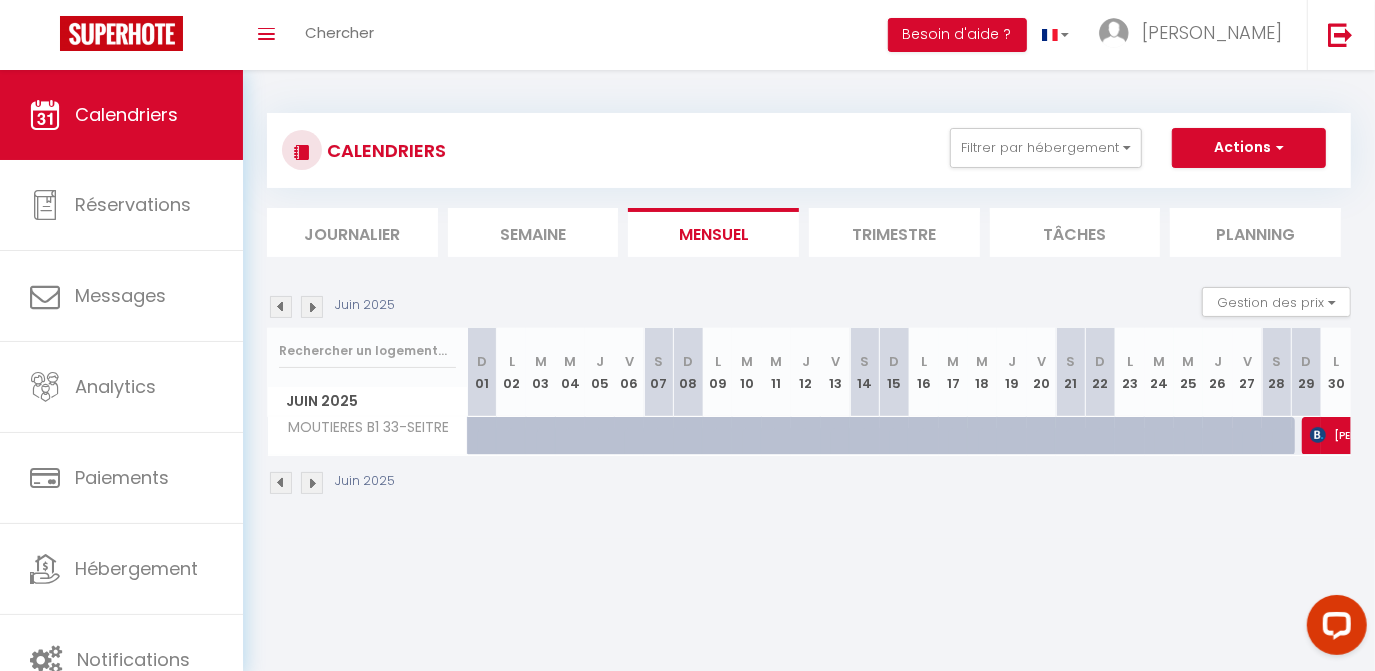 click at bounding box center (312, 307) 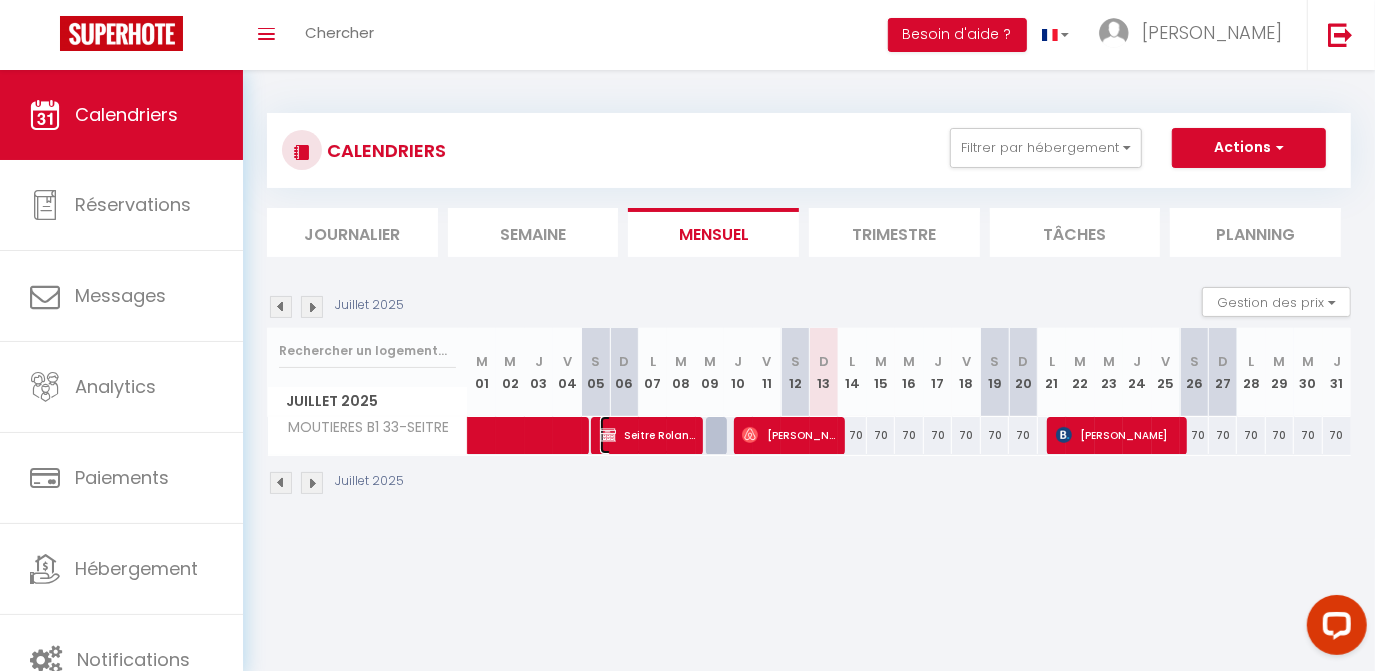 click on "Seitre Roland PRO" at bounding box center (648, 435) 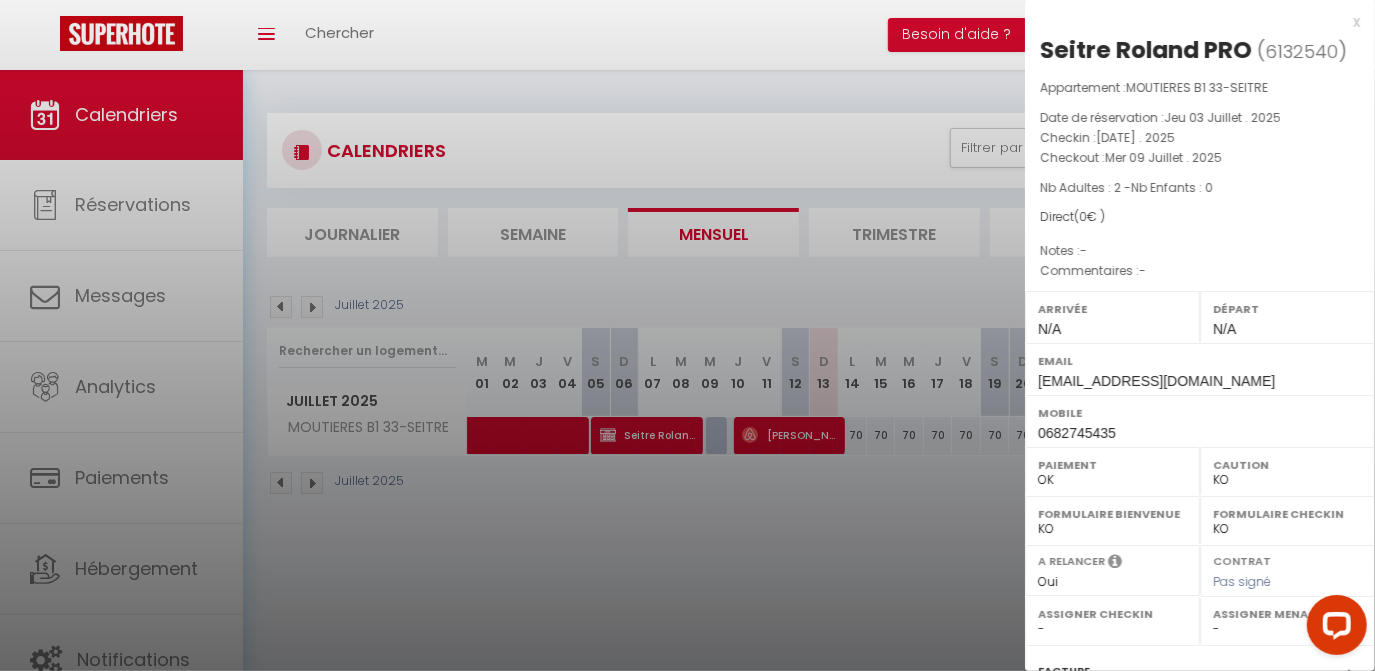 click at bounding box center (687, 335) 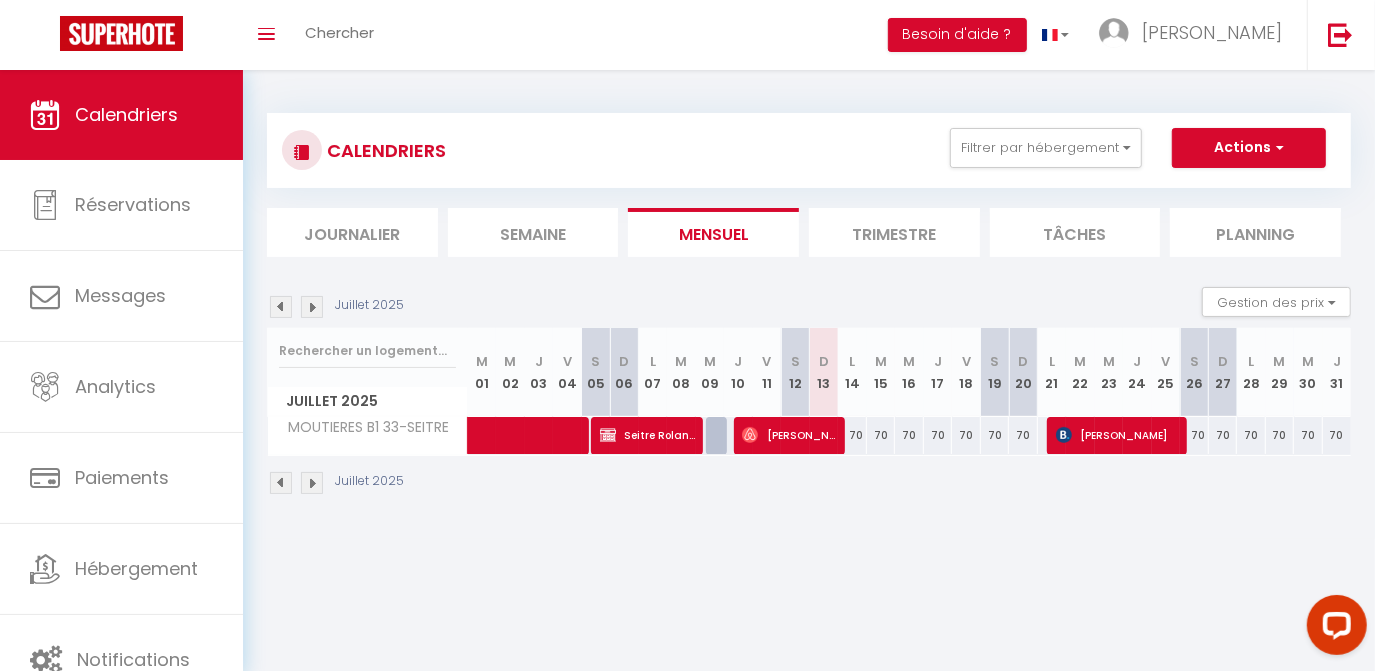 click at bounding box center [312, 307] 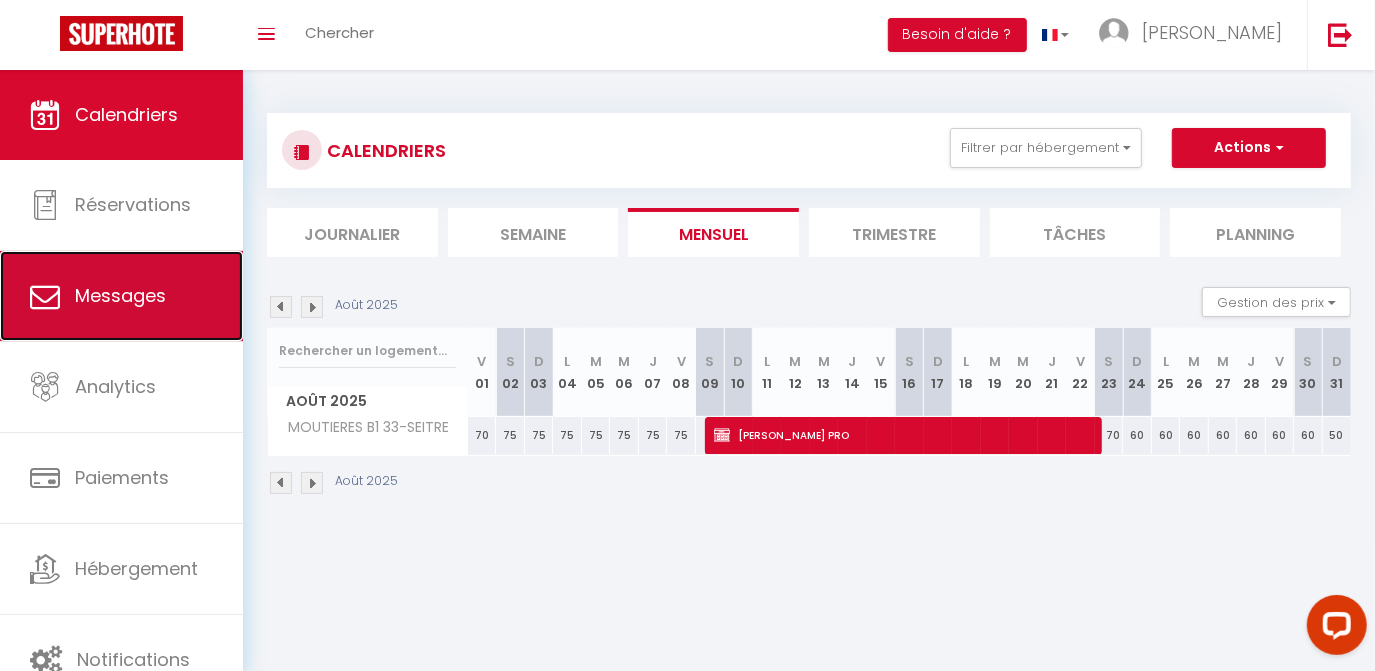 click on "Messages" at bounding box center (121, 296) 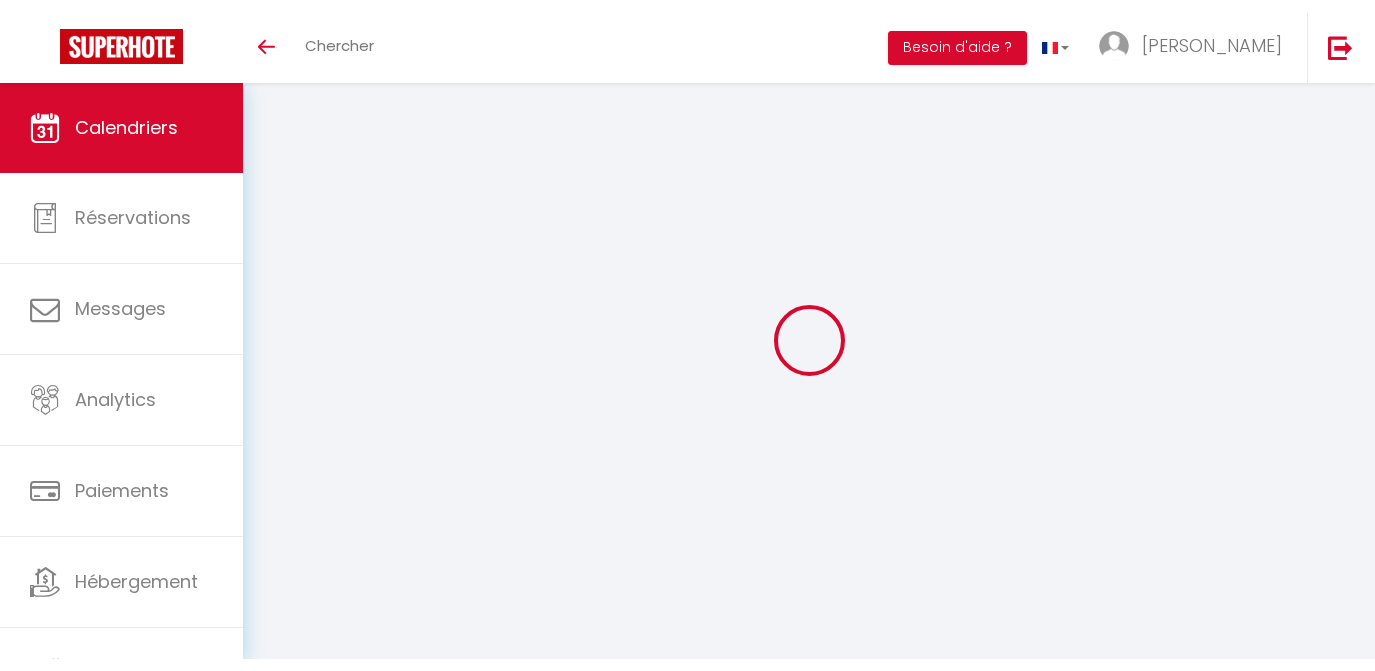 scroll, scrollTop: 0, scrollLeft: 0, axis: both 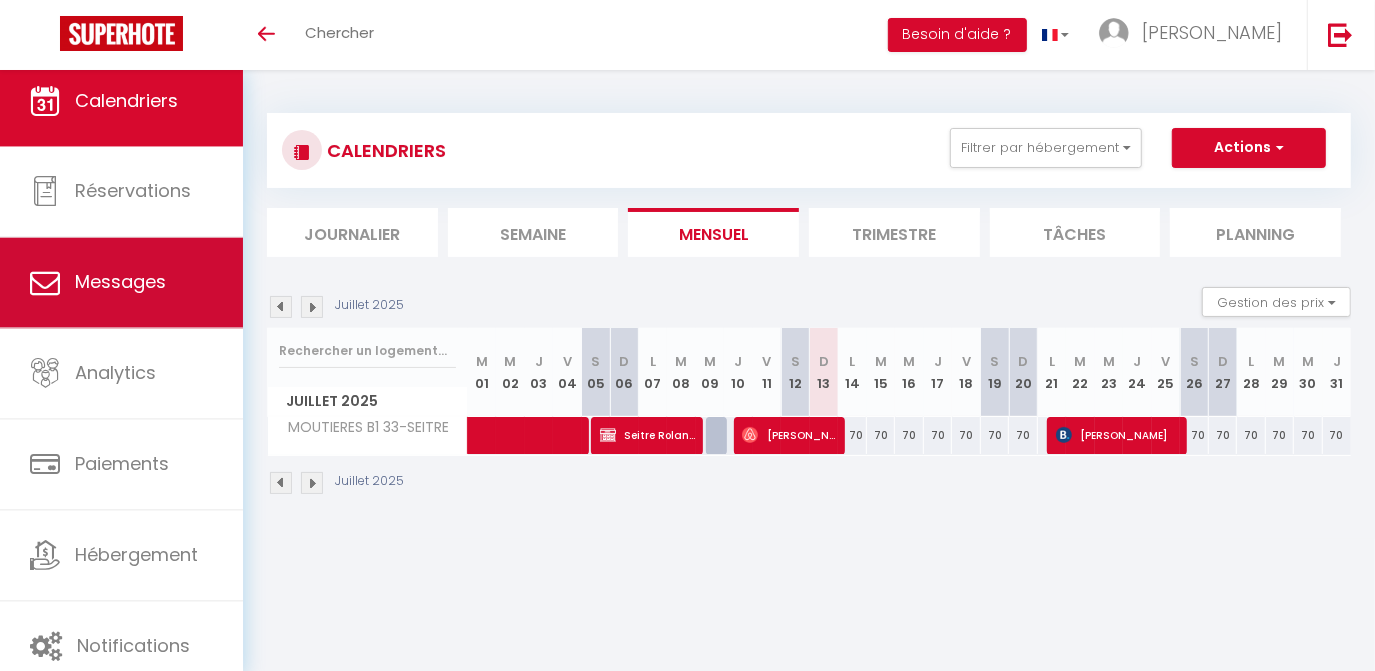 click on "Messages" at bounding box center [120, 282] 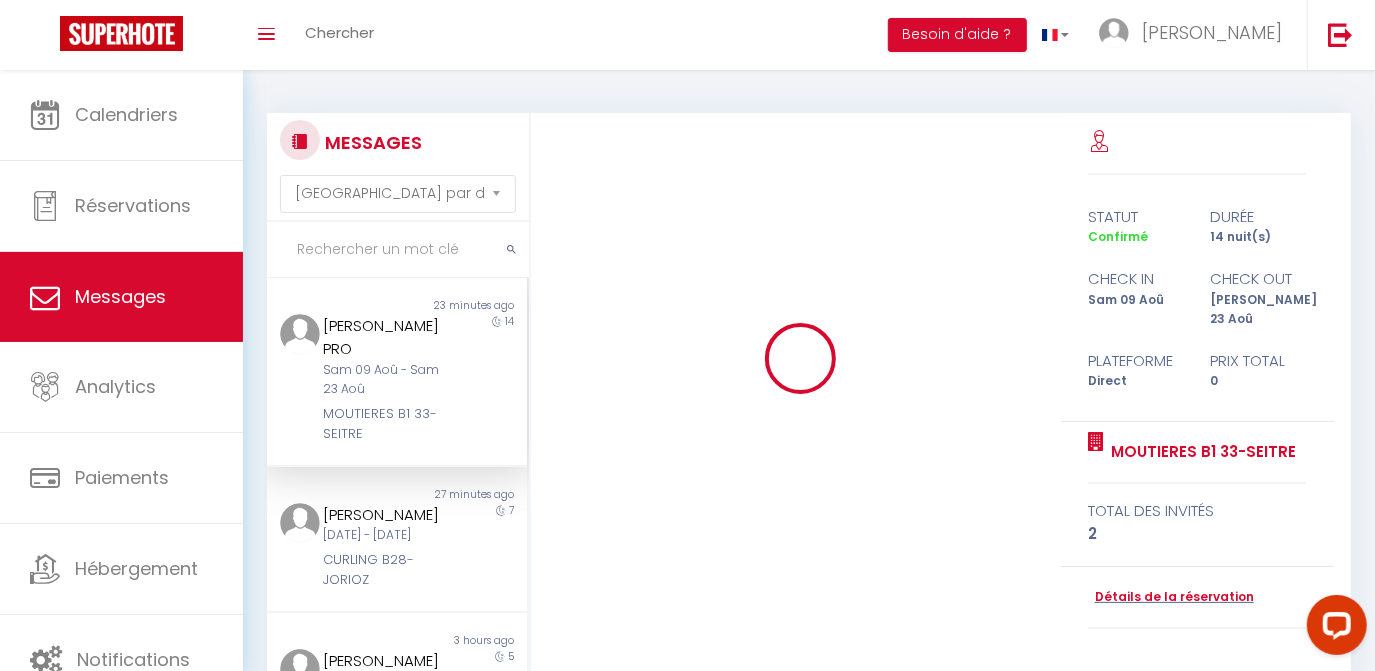 scroll, scrollTop: 0, scrollLeft: 0, axis: both 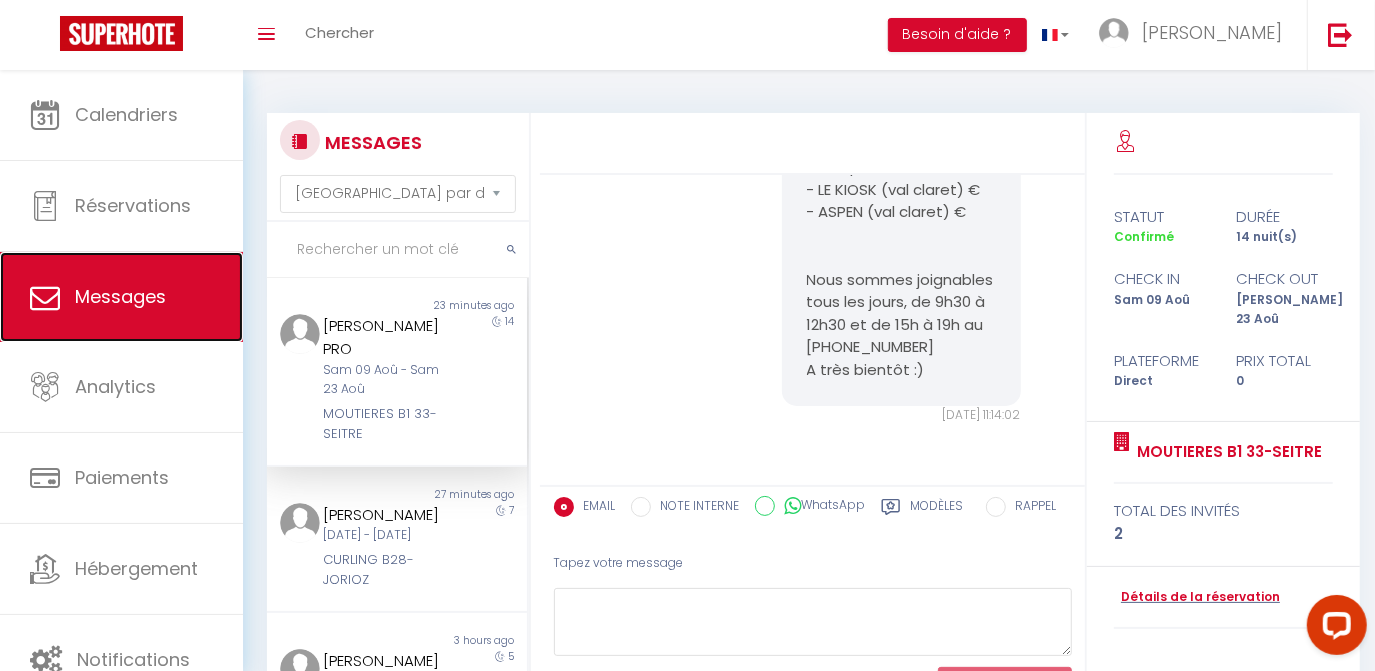 click on "Messages" at bounding box center [120, 296] 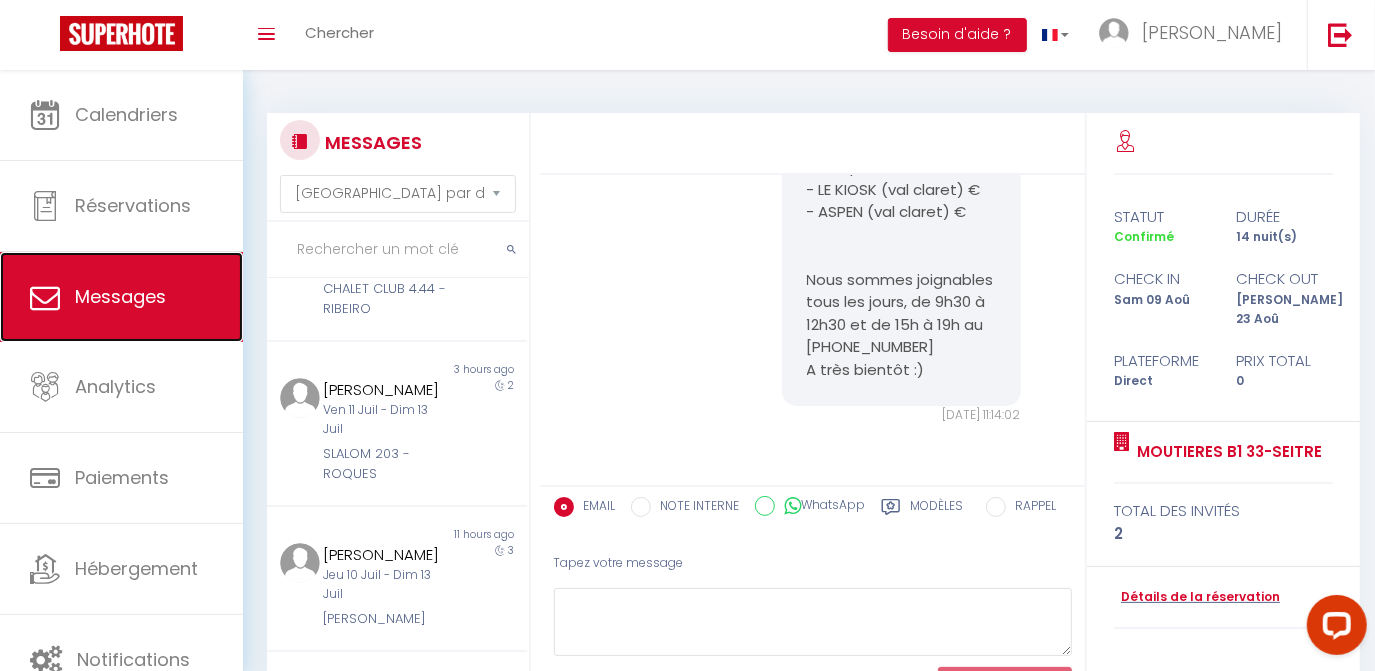 scroll, scrollTop: 930, scrollLeft: 0, axis: vertical 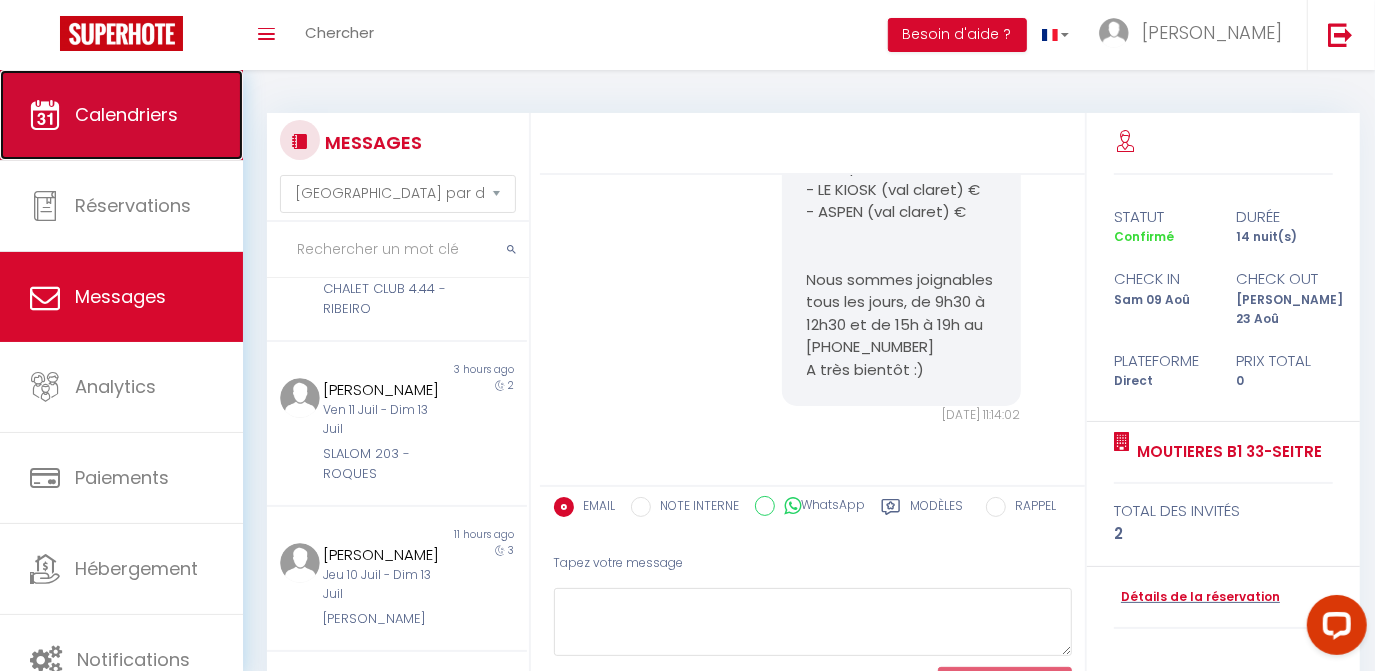 click on "Calendriers" at bounding box center (121, 115) 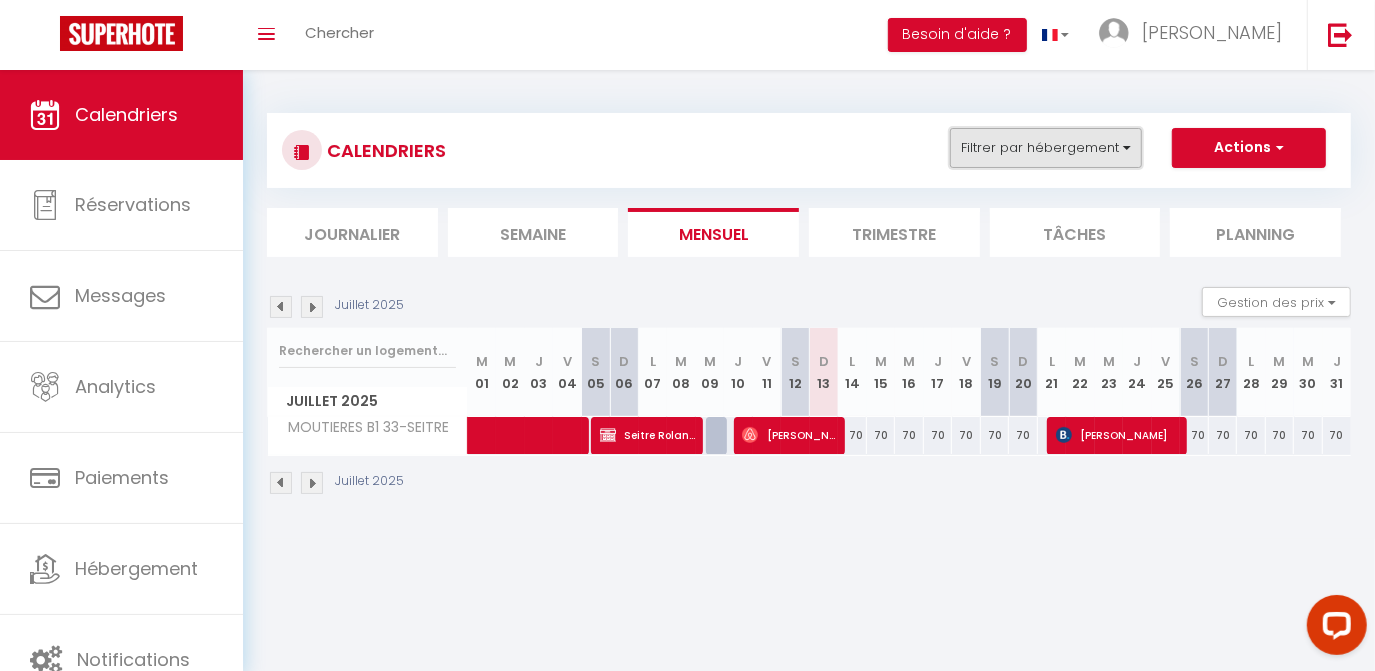click on "Filtrer par hébergement" at bounding box center [1046, 148] 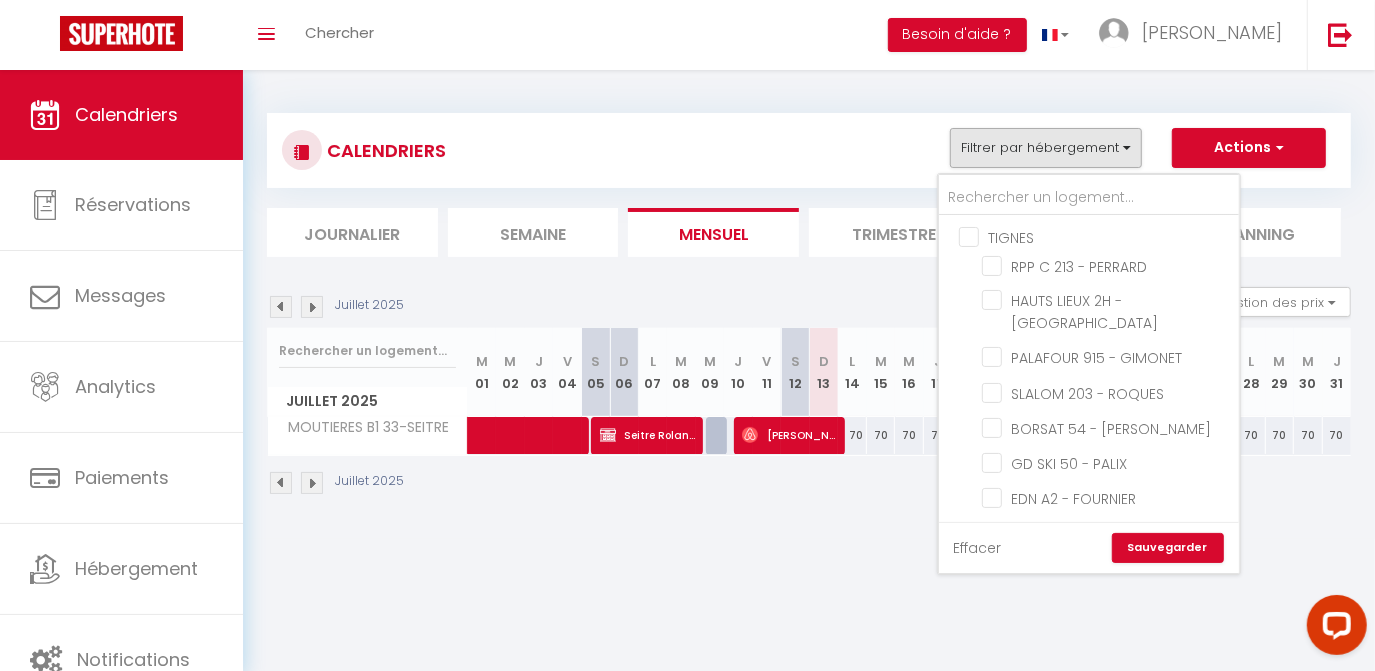 click on "Effacer" at bounding box center [978, 548] 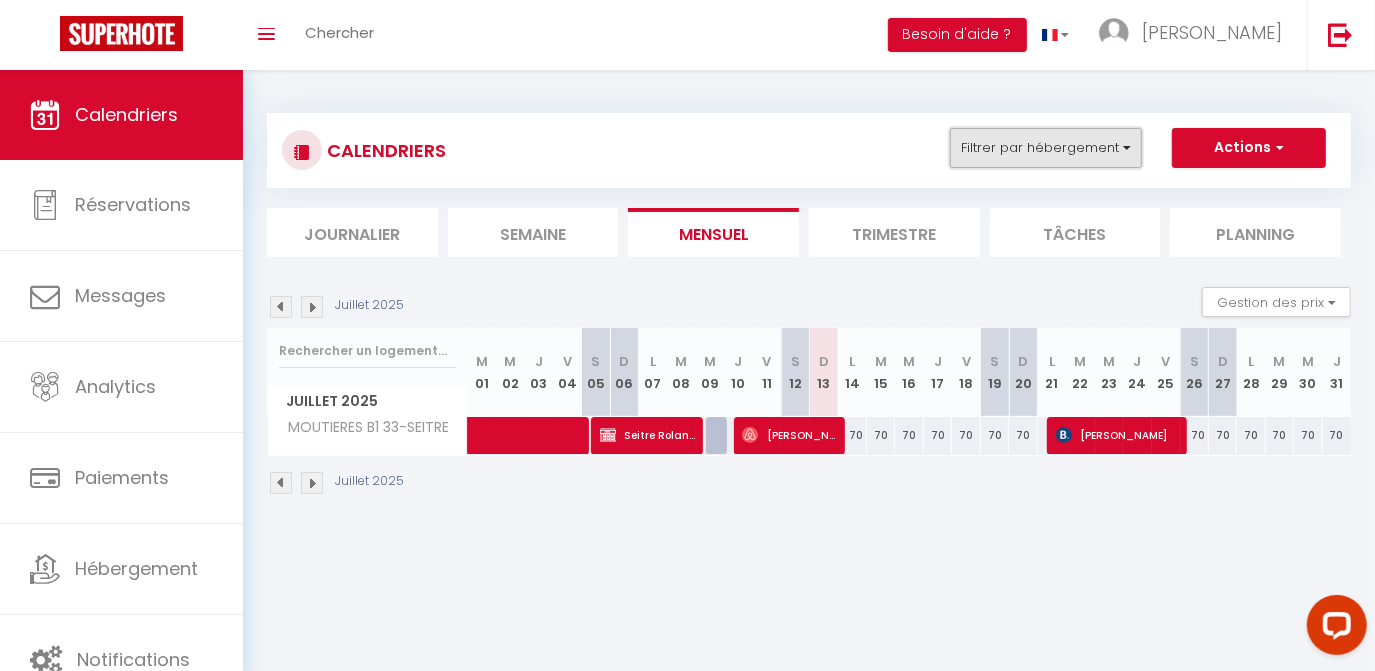 click on "Filtrer par hébergement" at bounding box center [1046, 148] 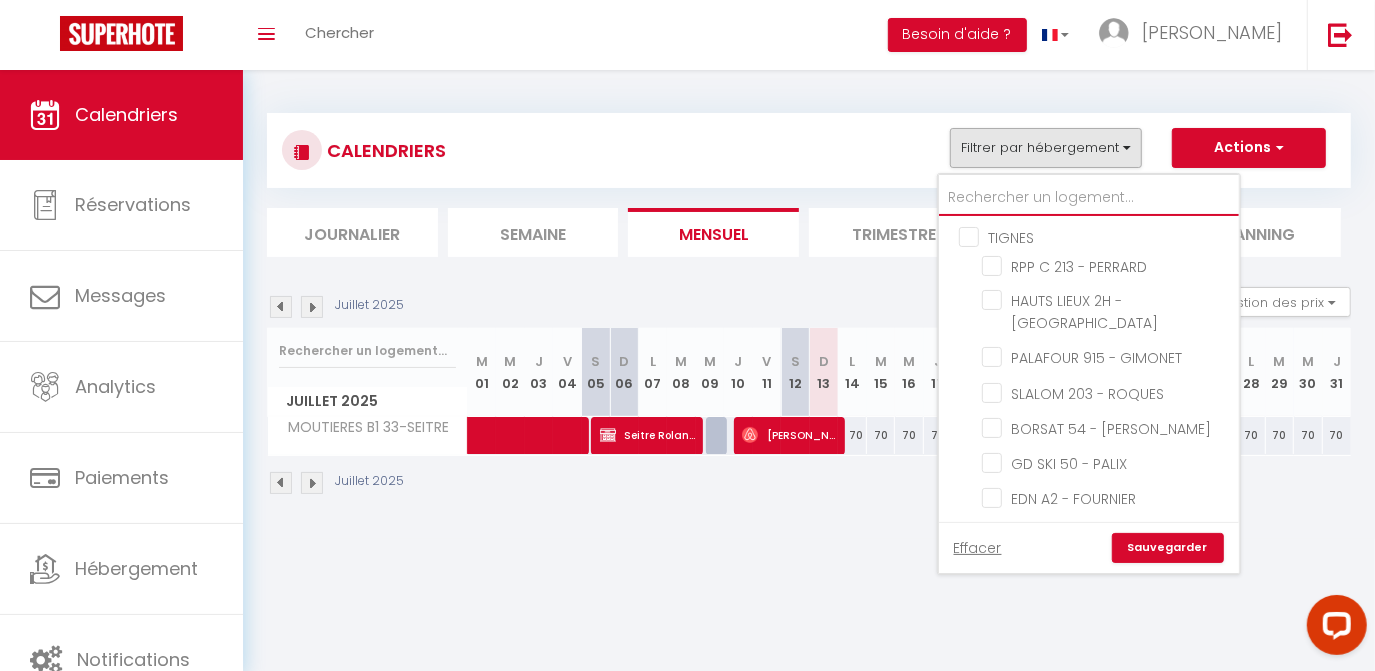 click at bounding box center [1089, 198] 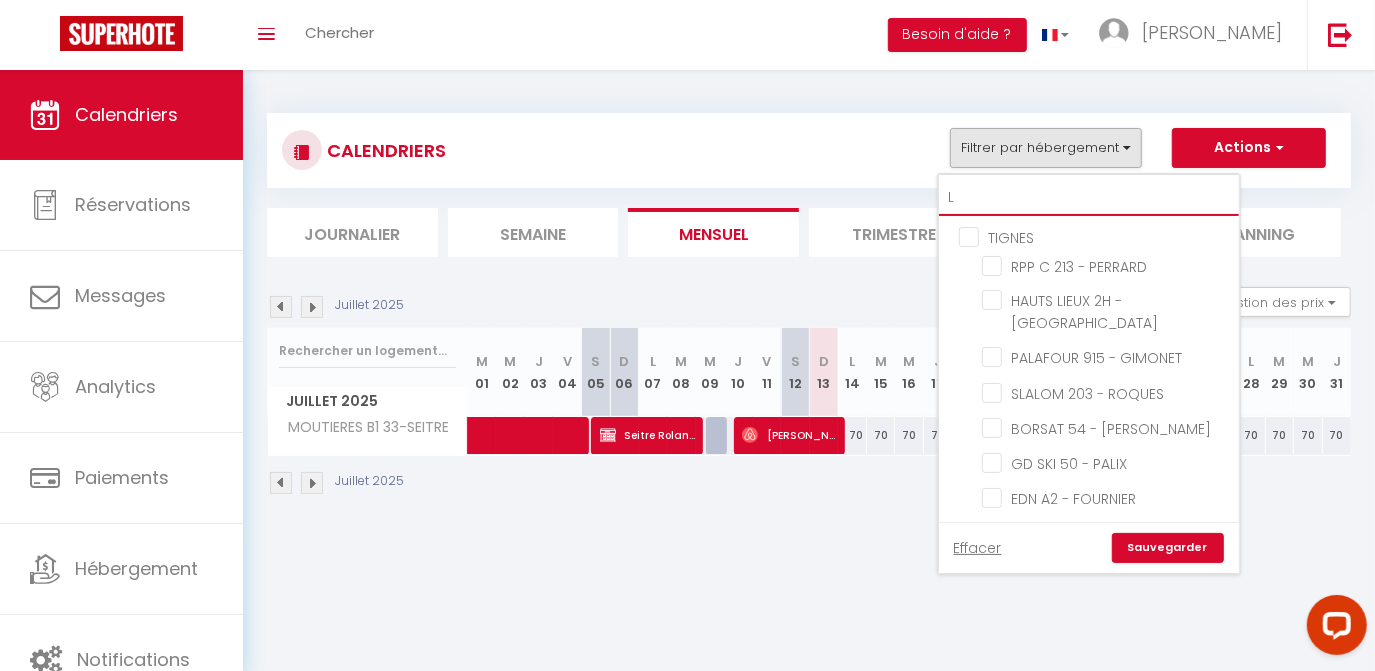 checkbox on "false" 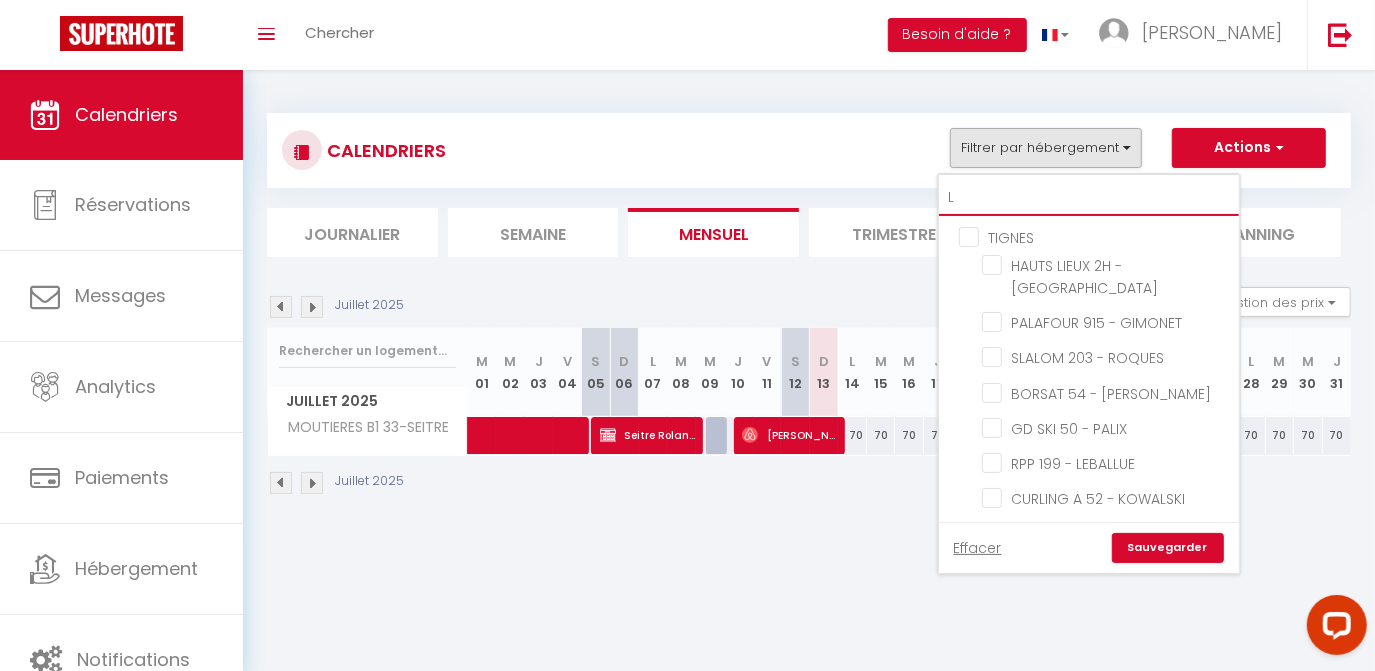 type on "LE" 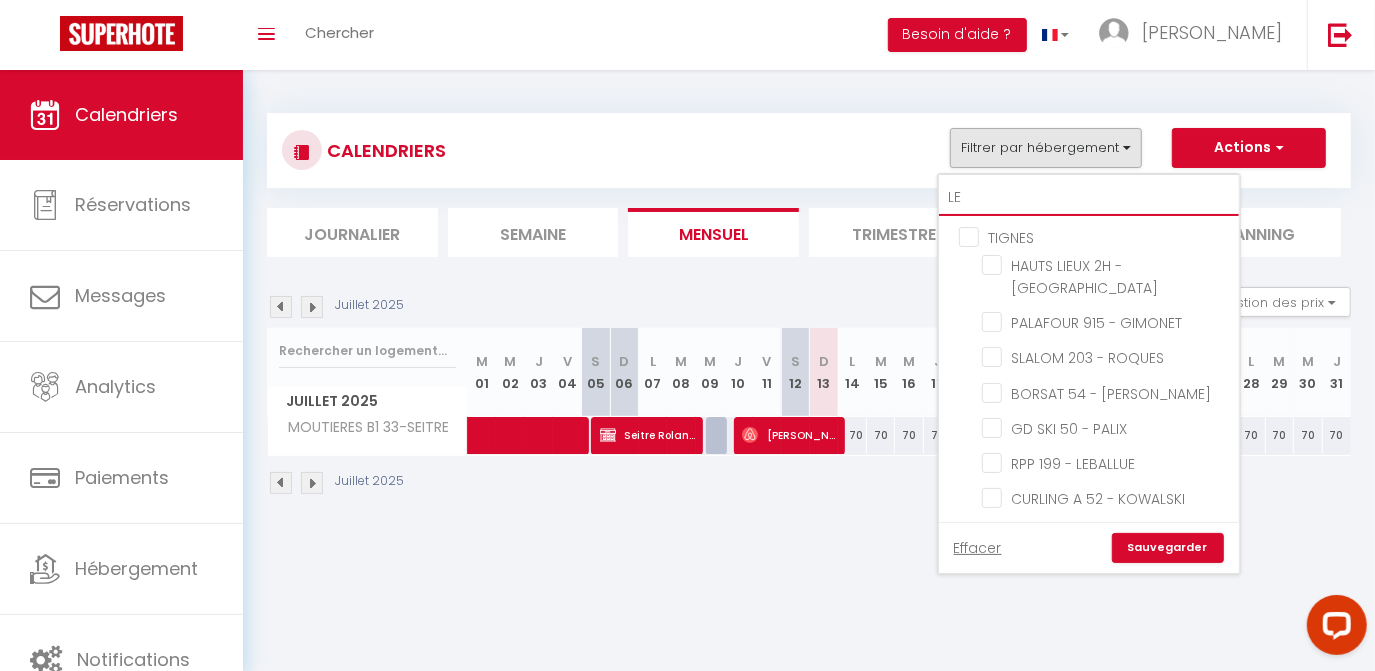 checkbox on "false" 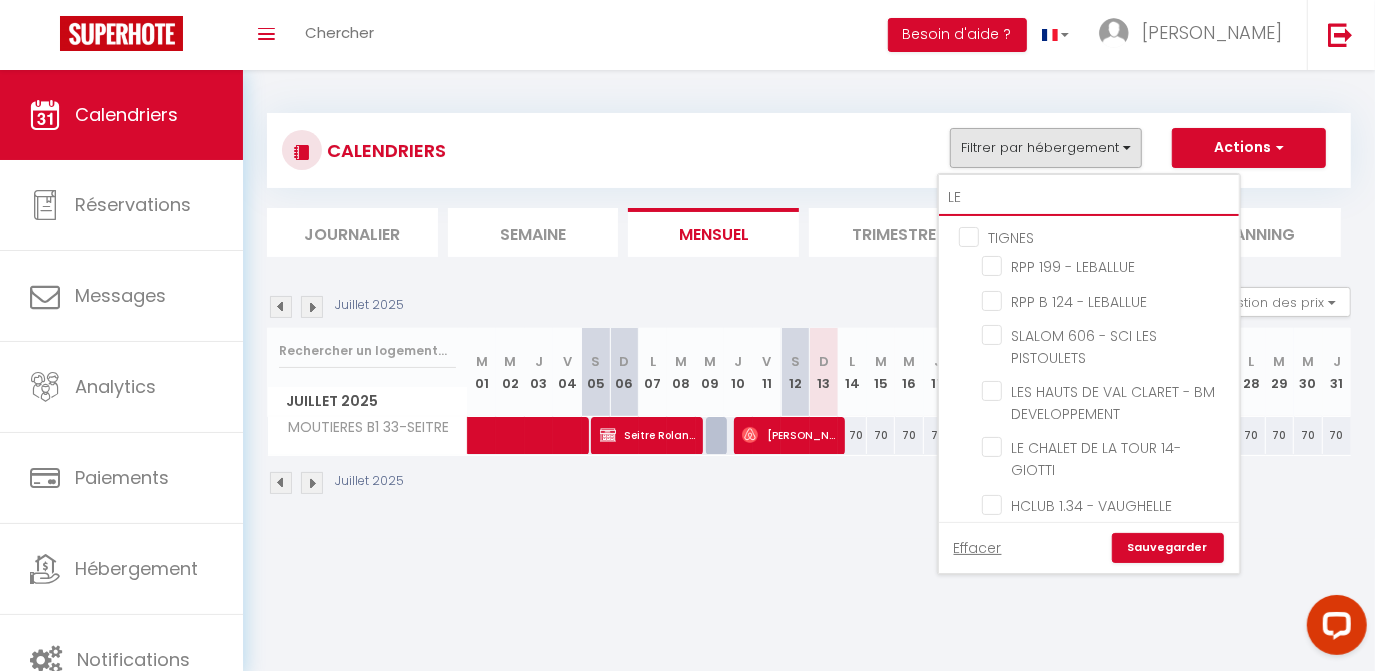 type on "LE" 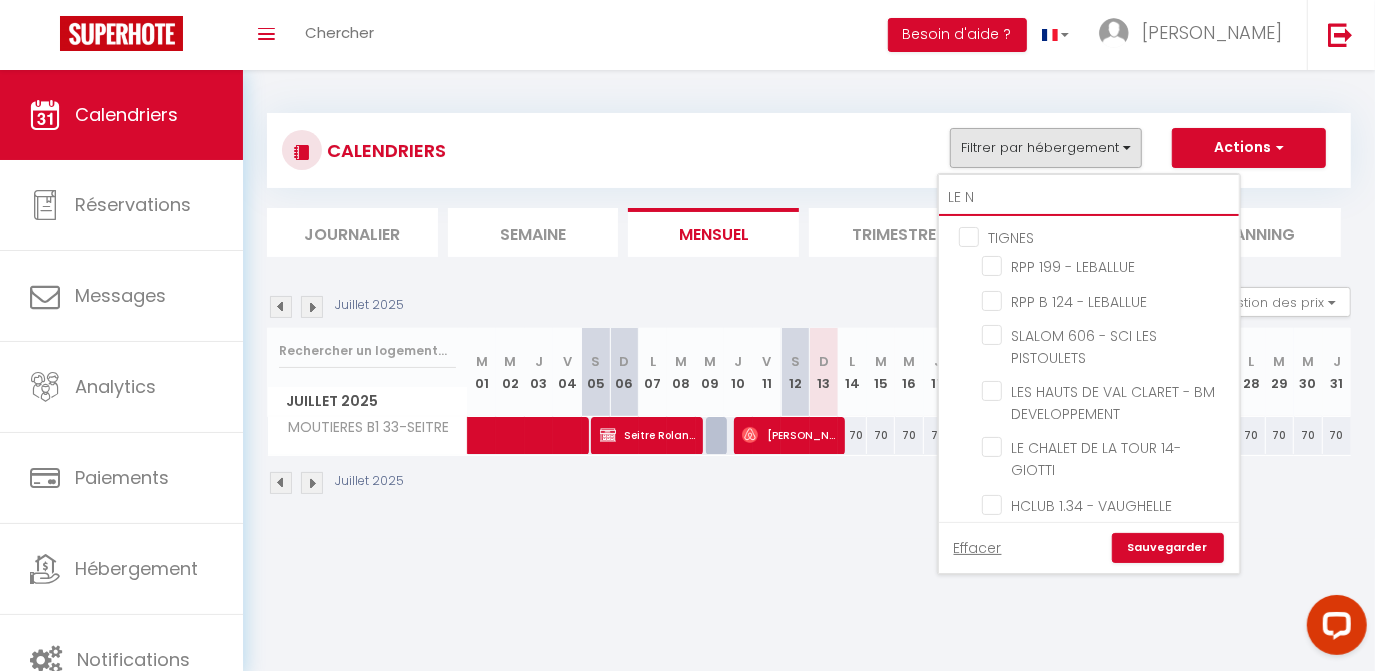 checkbox on "false" 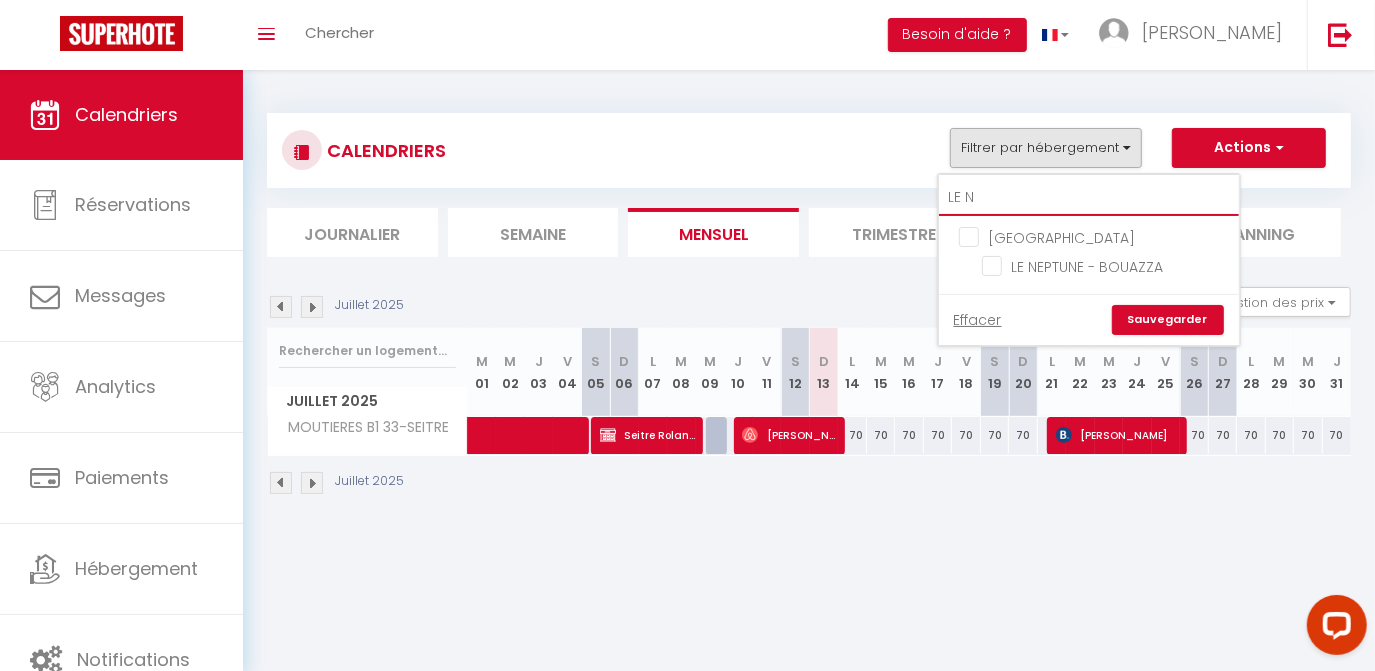 type on "LE" 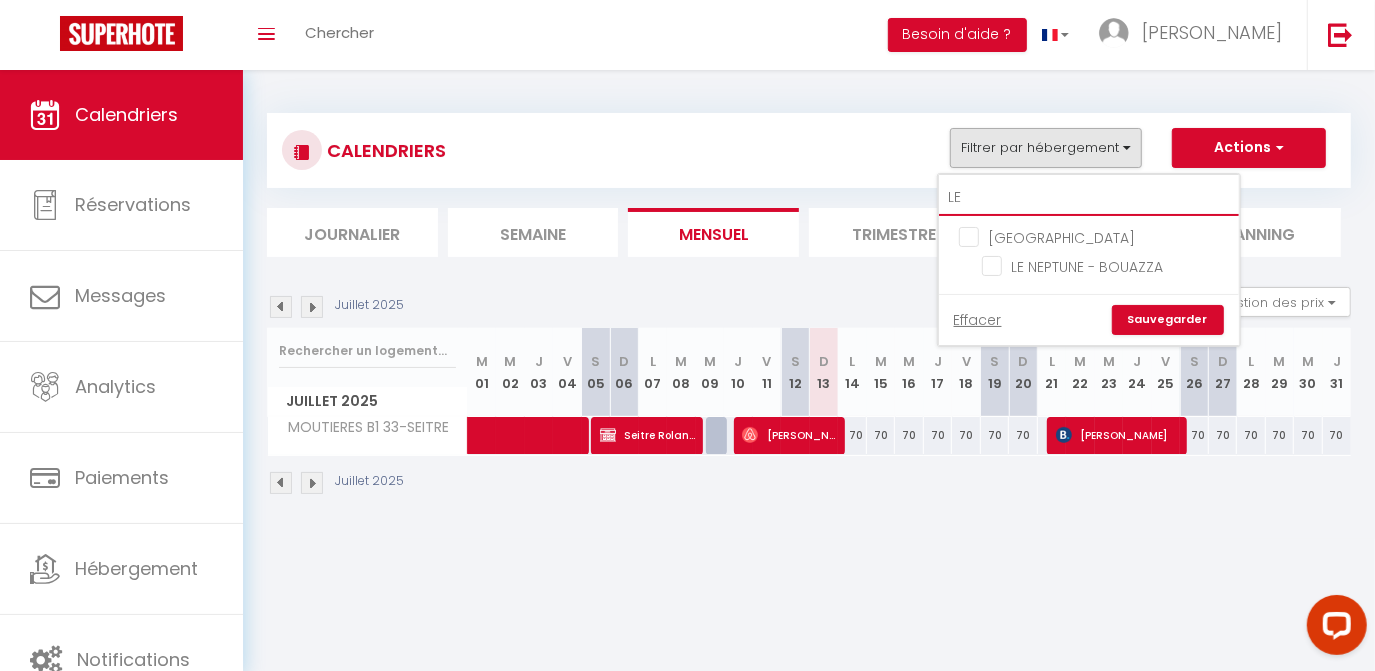 checkbox on "false" 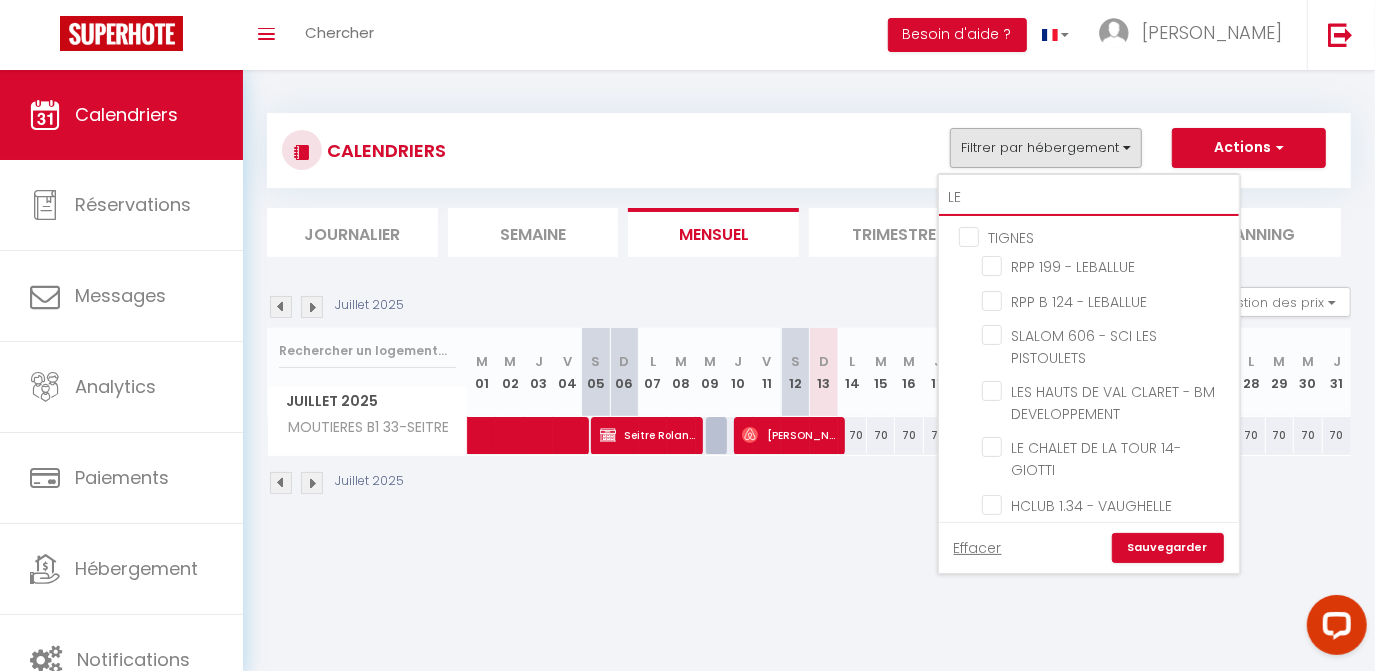 checkbox on "false" 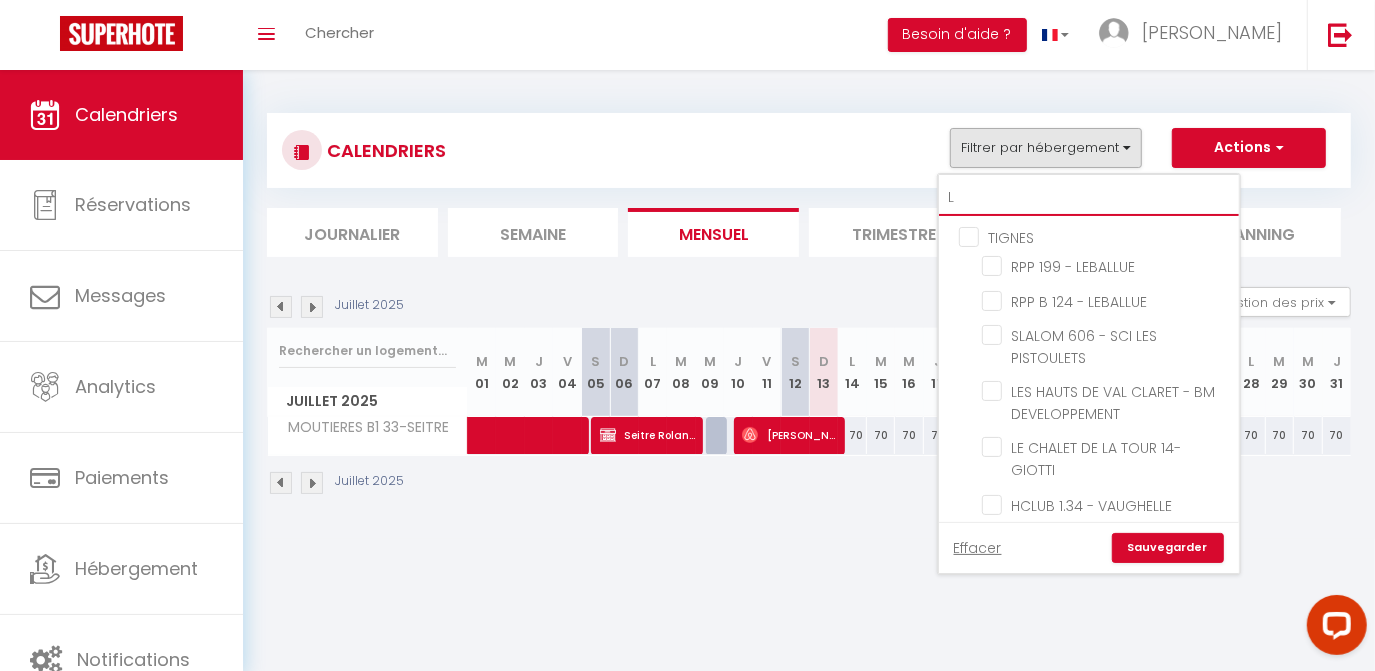 checkbox on "false" 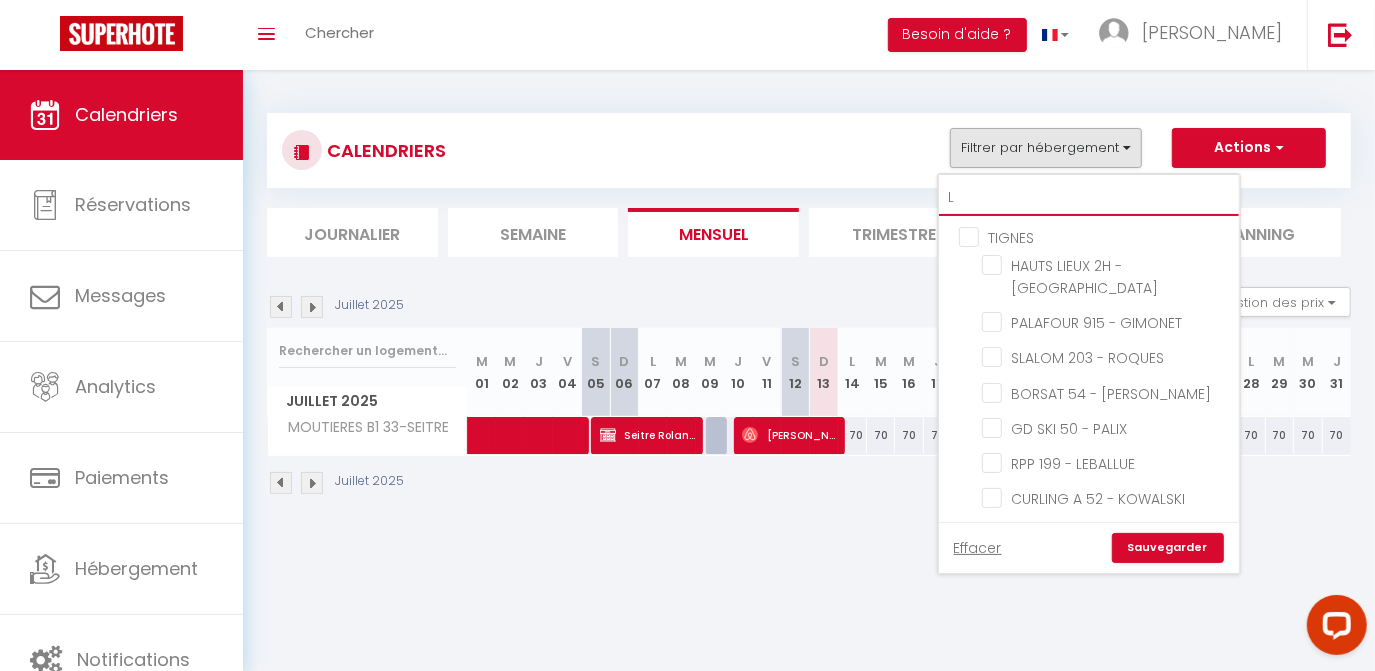 type 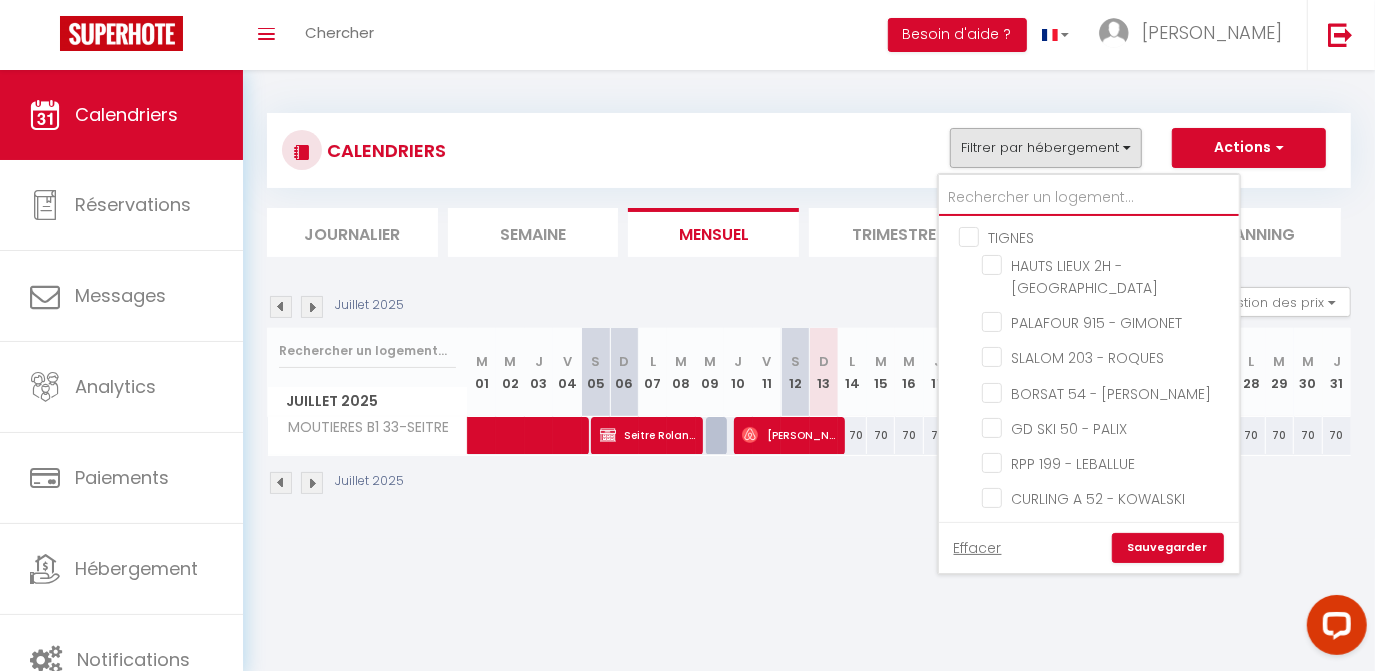 checkbox on "false" 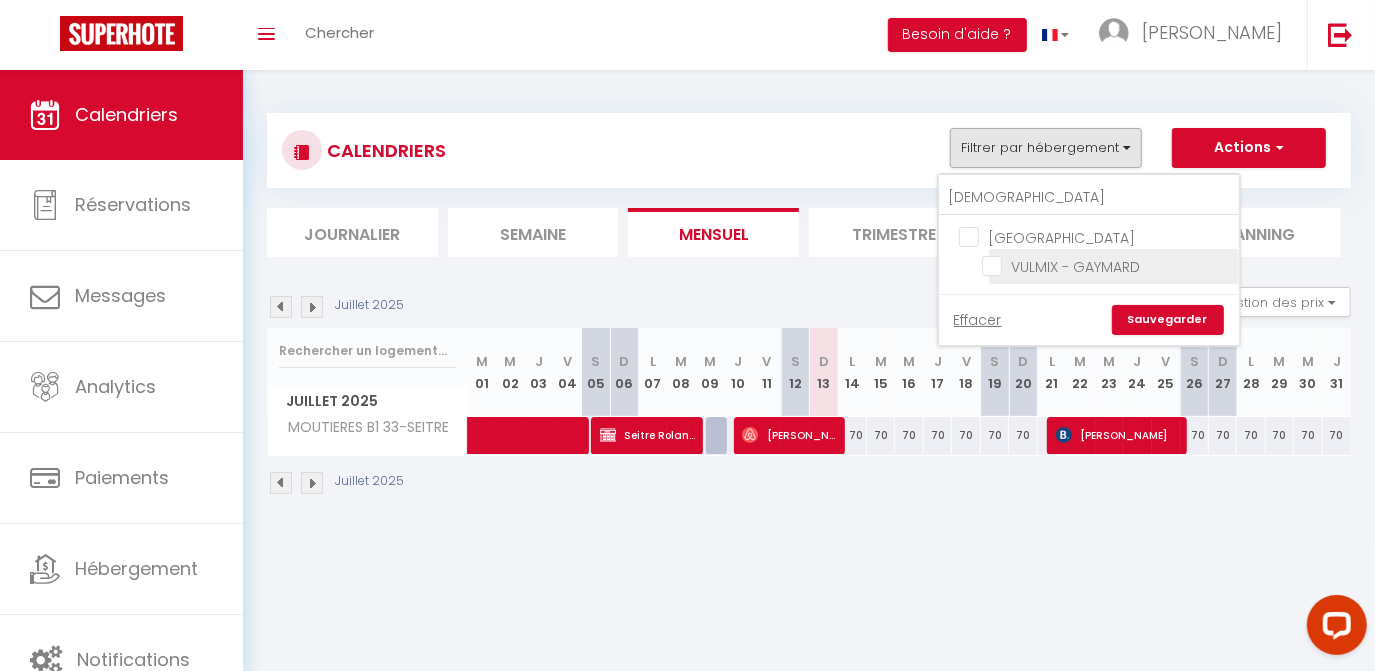 click on "VULMIX - GAYMARD" at bounding box center (1107, 265) 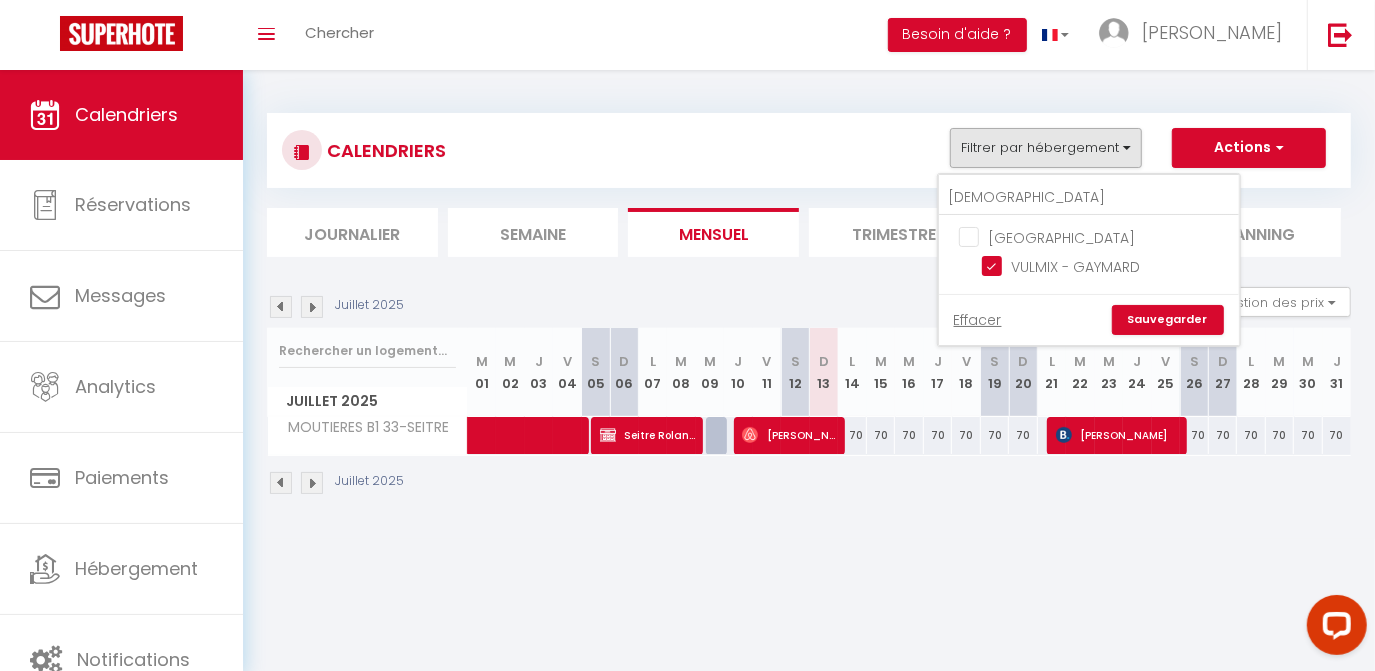 click on "Sauvegarder" at bounding box center [1168, 320] 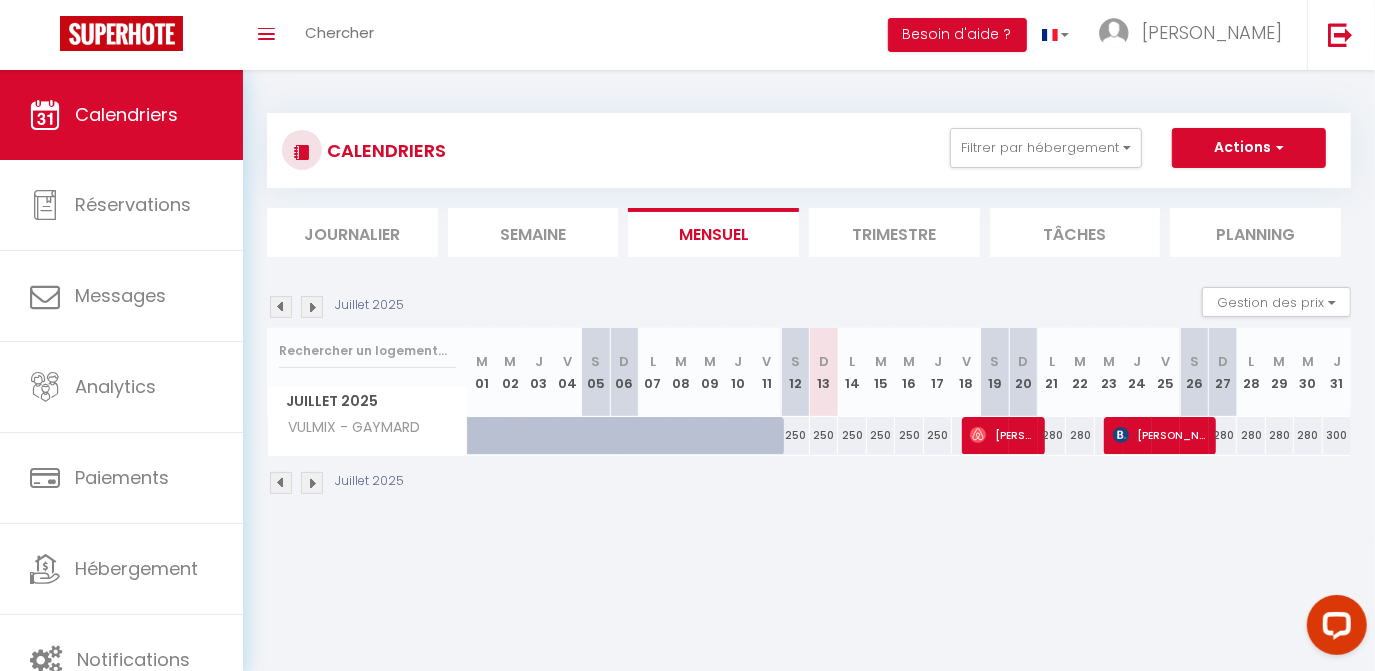 click at bounding box center [312, 307] 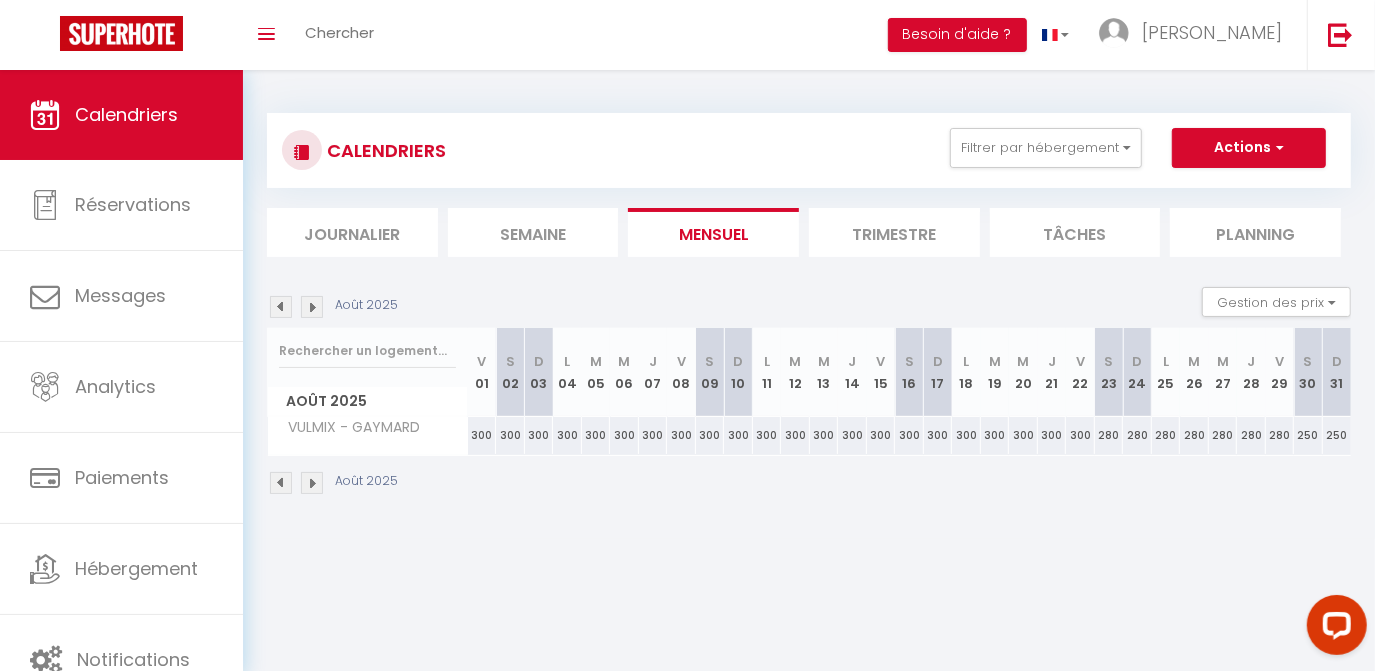 click at bounding box center (312, 307) 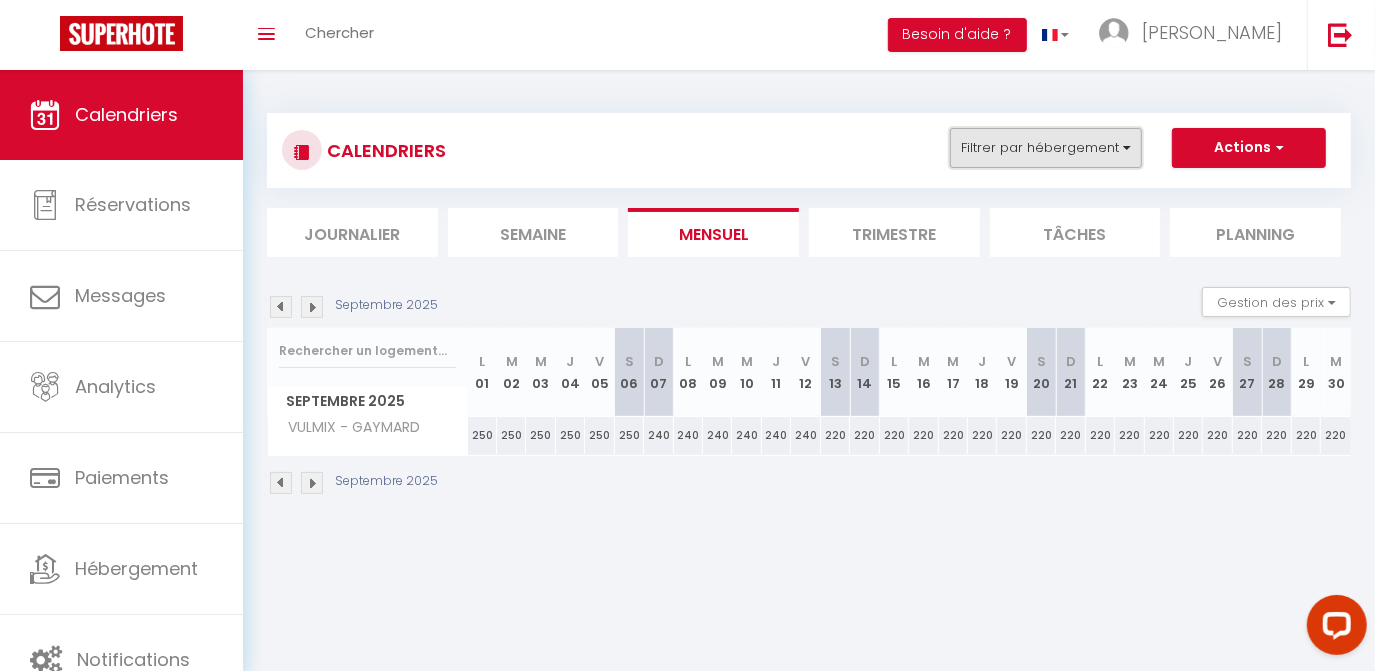 click on "Filtrer par hébergement" at bounding box center [1046, 148] 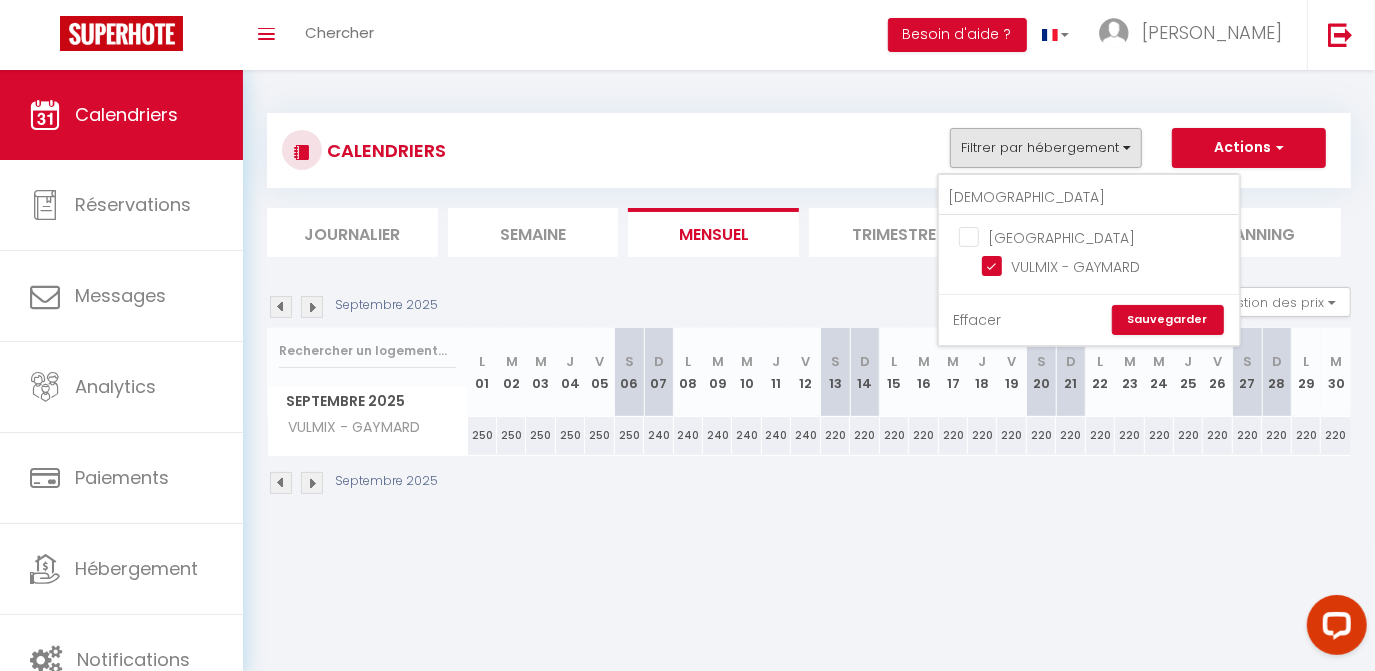 click on "Effacer" at bounding box center (978, 320) 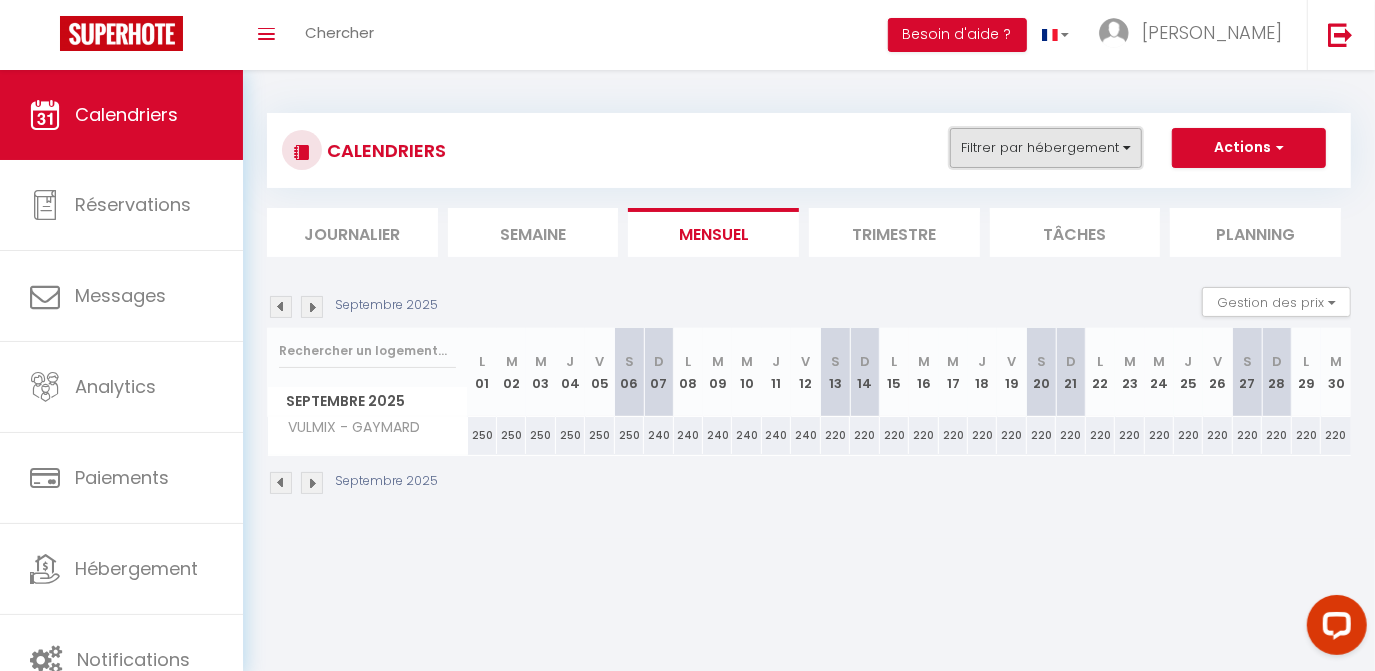 click on "Filtrer par hébergement" at bounding box center (1046, 148) 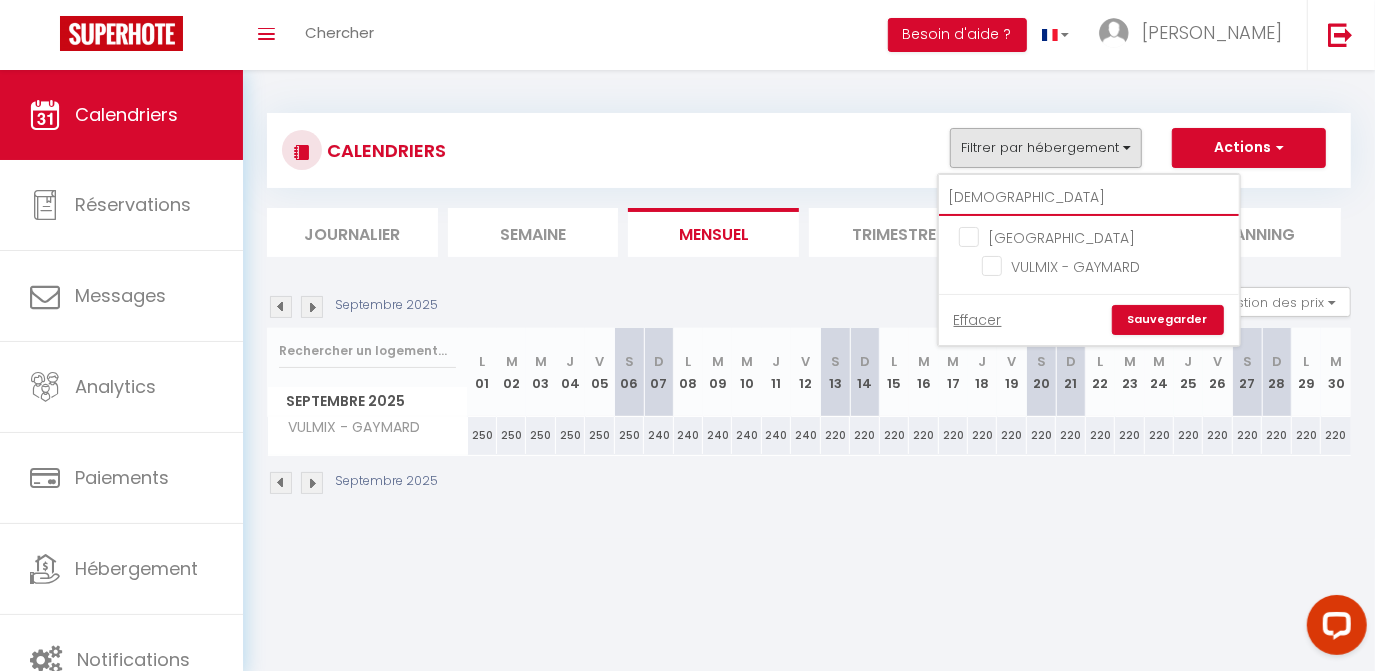 click on "GAY" at bounding box center (1089, 198) 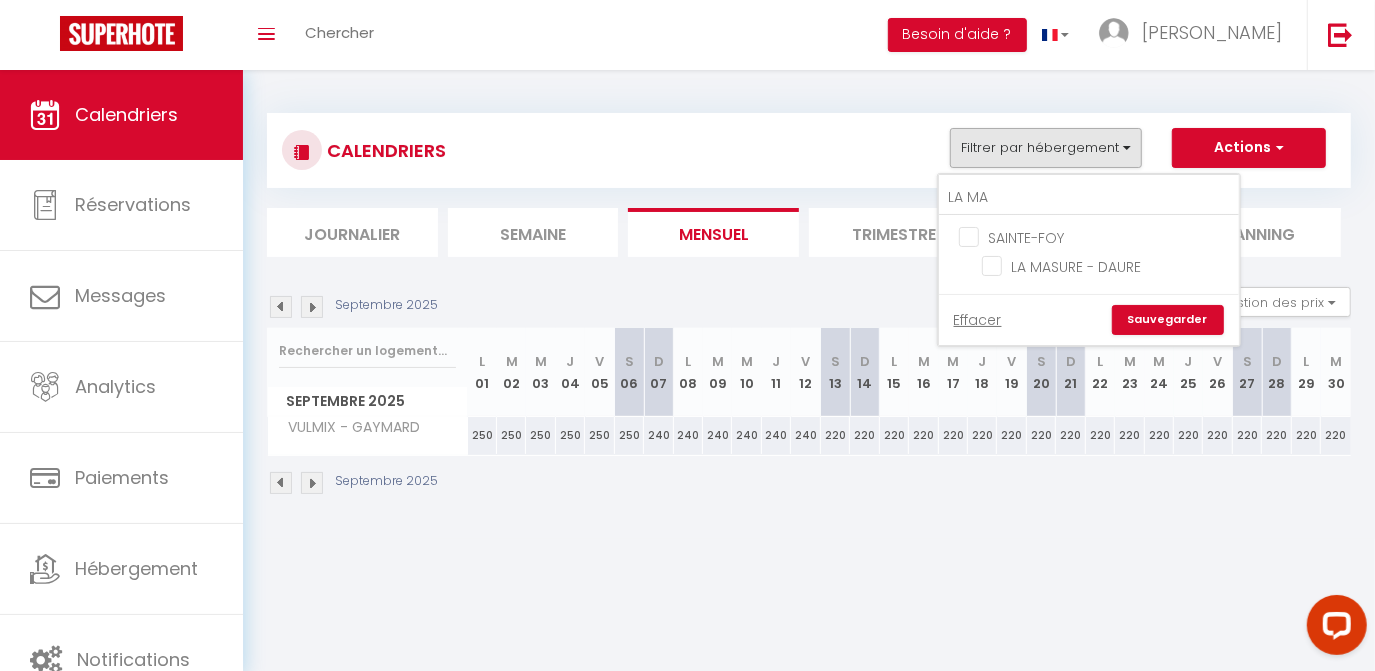 click on "SAINTE-FOY" at bounding box center (1022, 238) 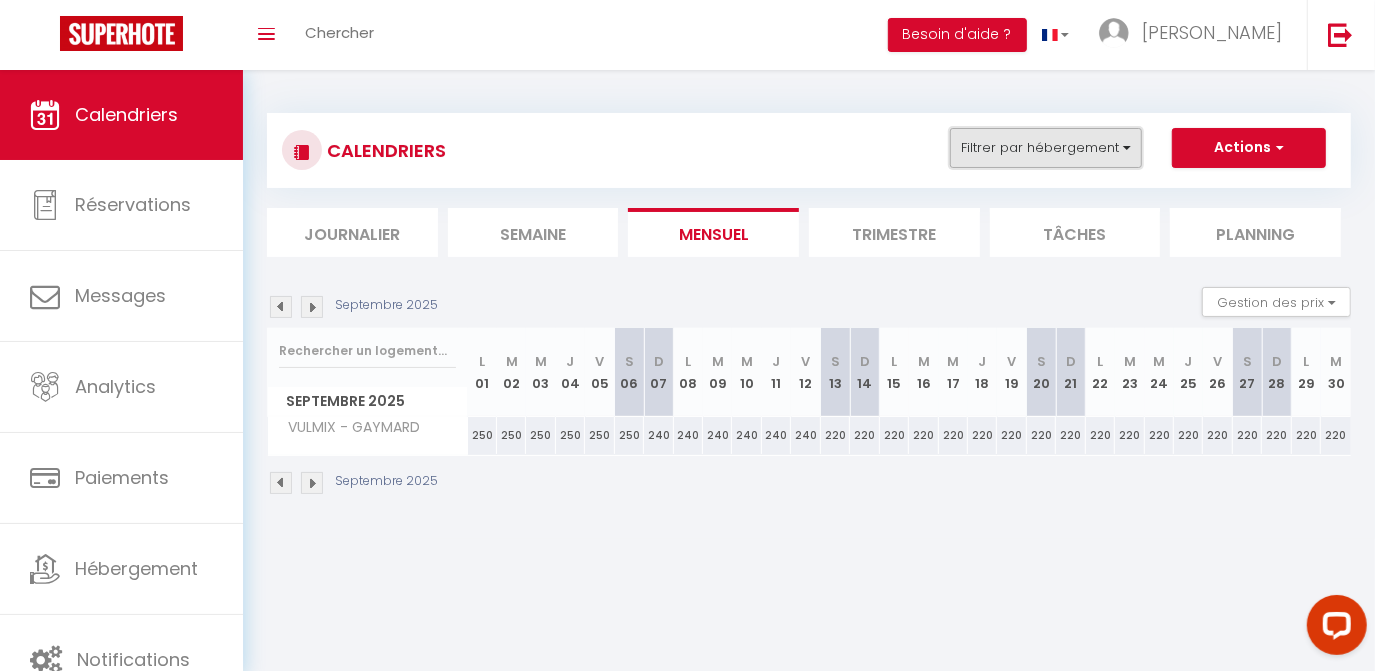 click on "Filtrer par hébergement" at bounding box center (1046, 148) 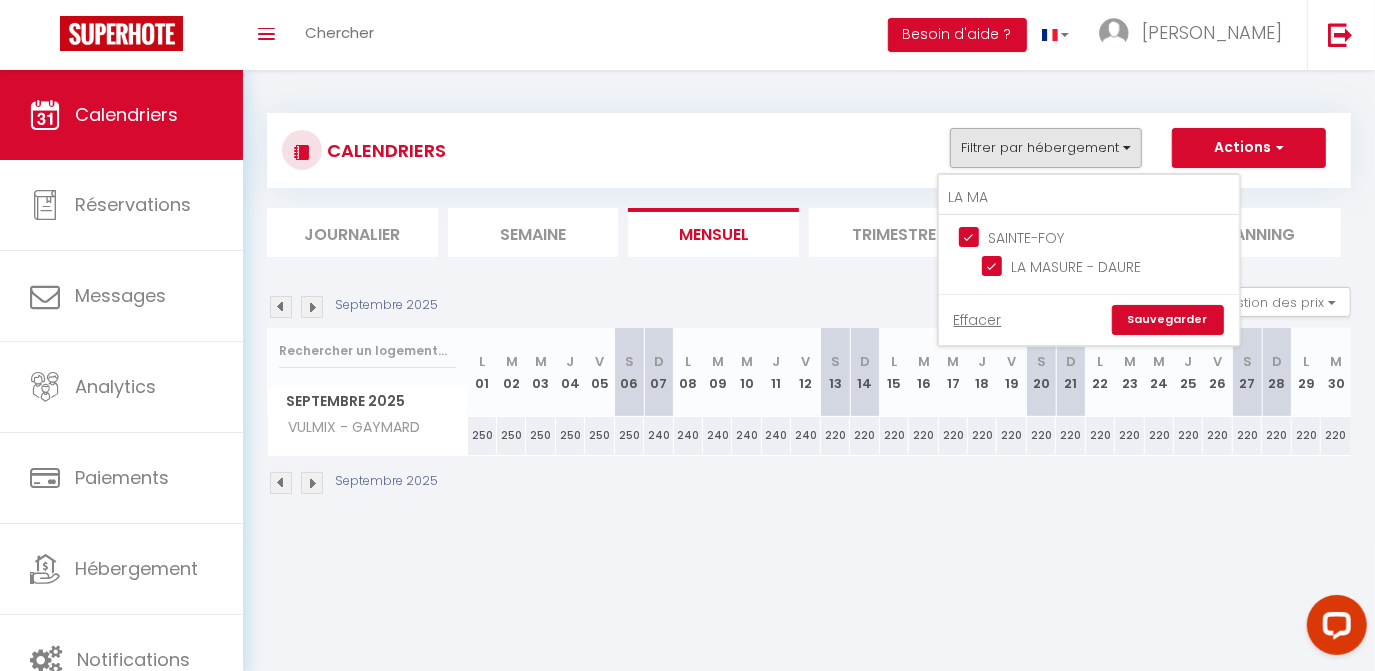 click on "Sauvegarder" at bounding box center (1168, 320) 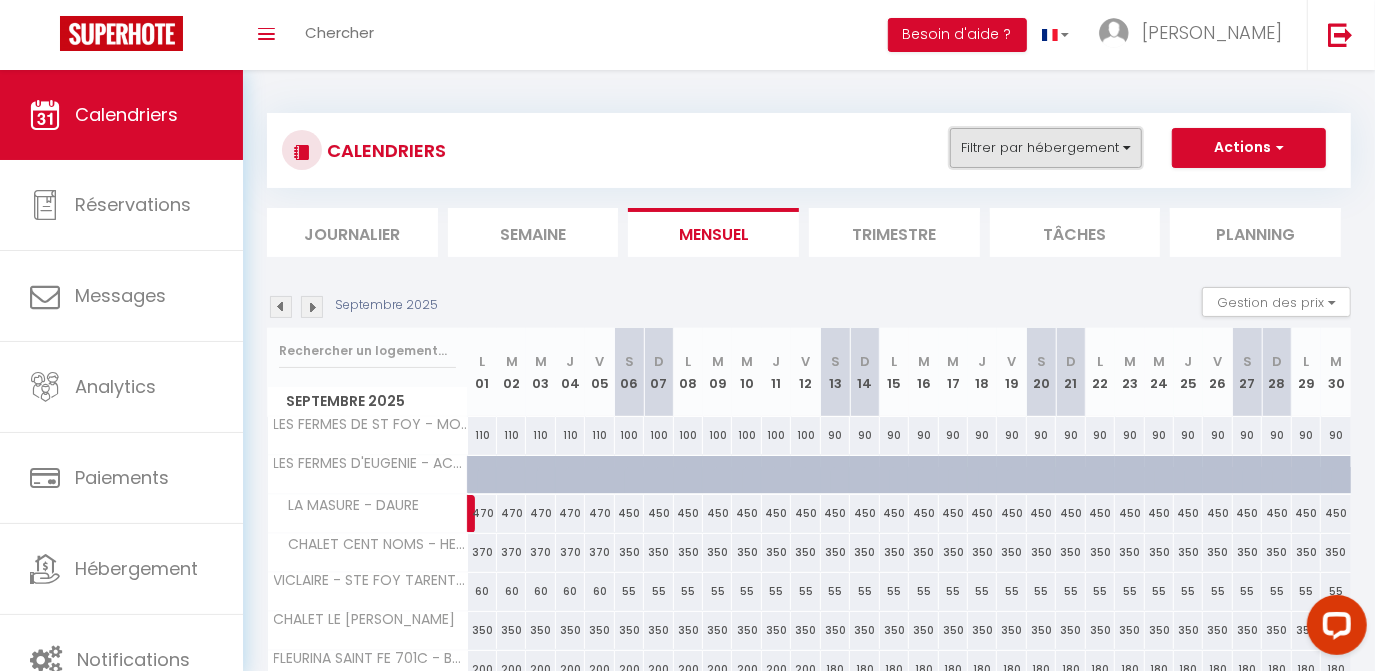 click on "Filtrer par hébergement" at bounding box center (1046, 148) 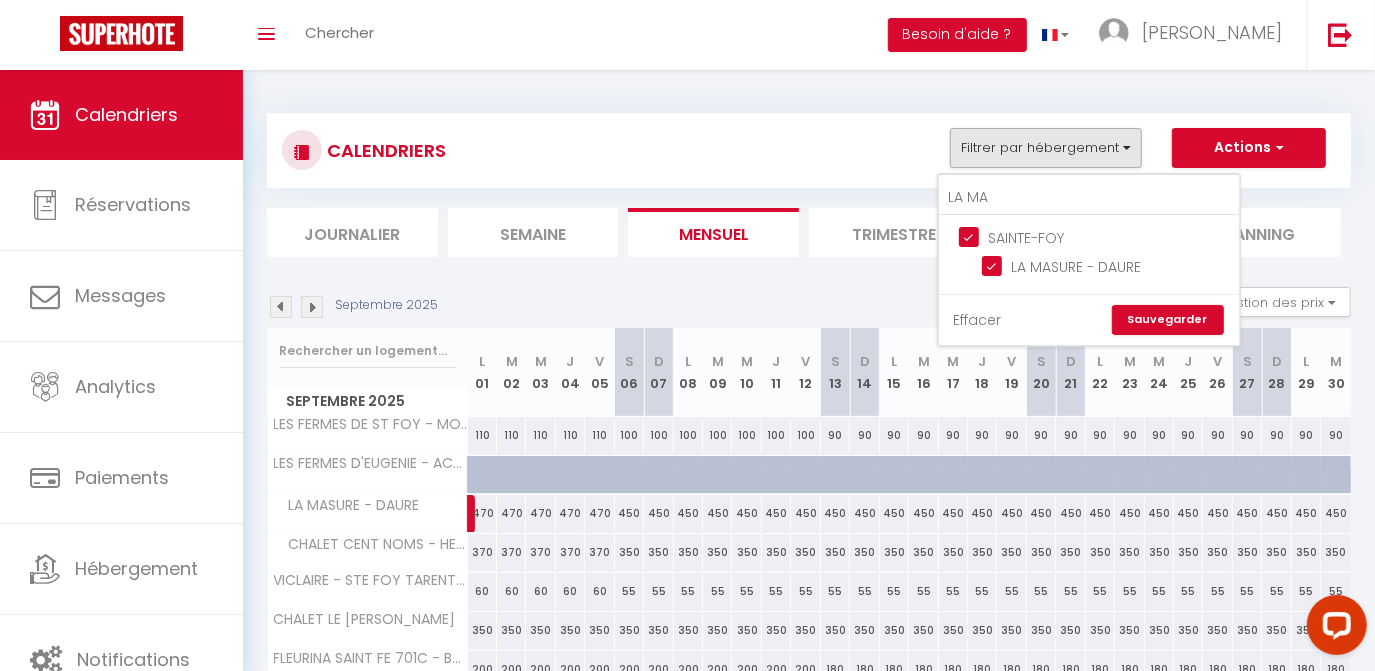 click on "Effacer" at bounding box center (978, 320) 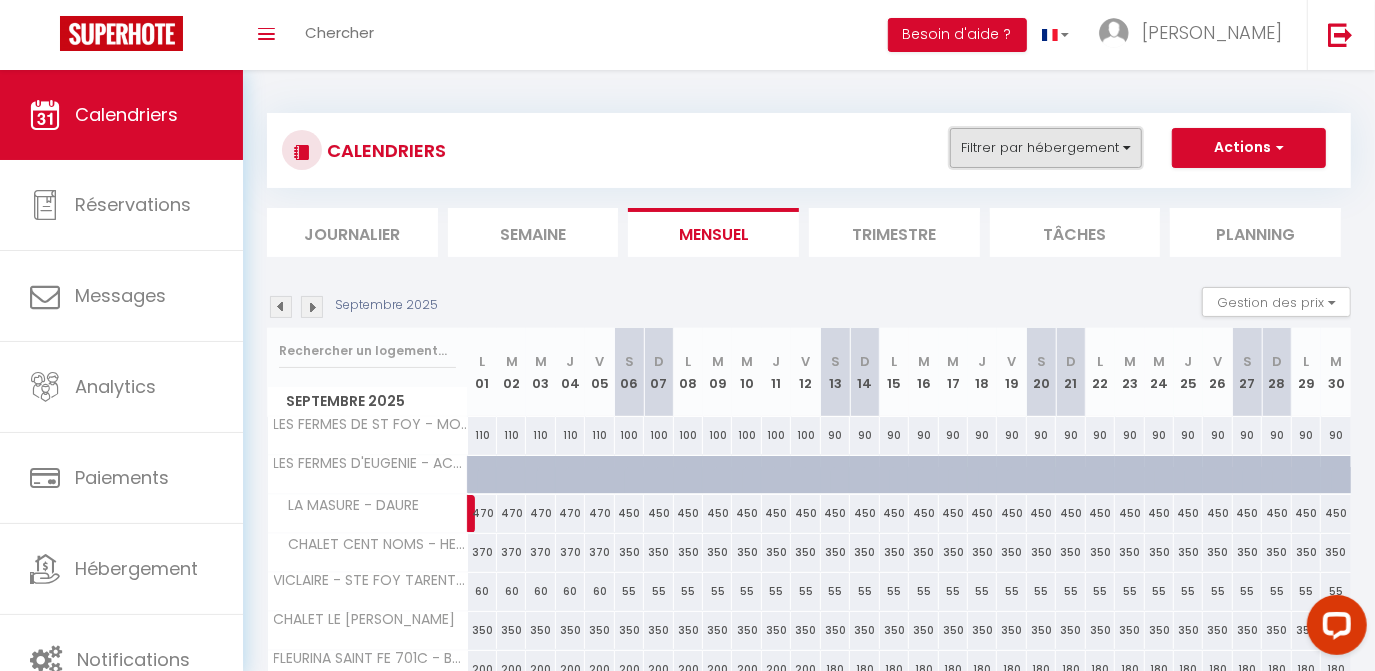 click on "Filtrer par hébergement" at bounding box center (1046, 148) 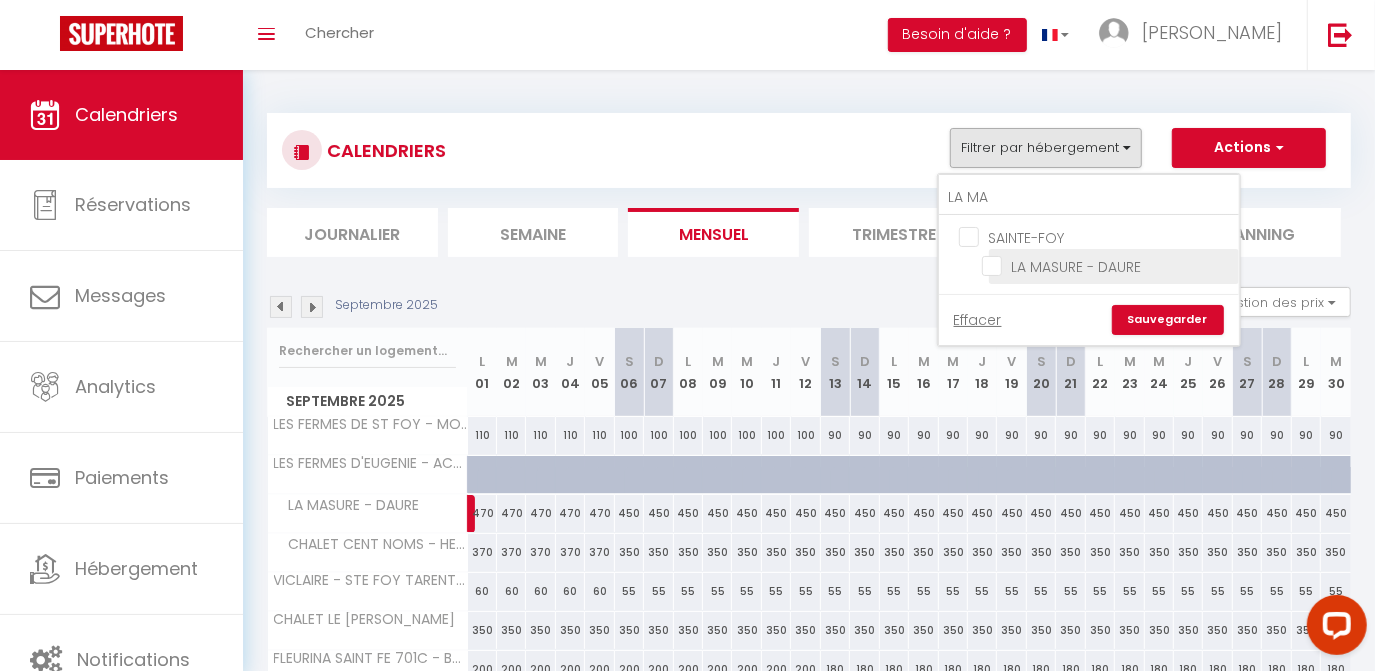 click on "LA MASURE - DAURE" at bounding box center [1107, 265] 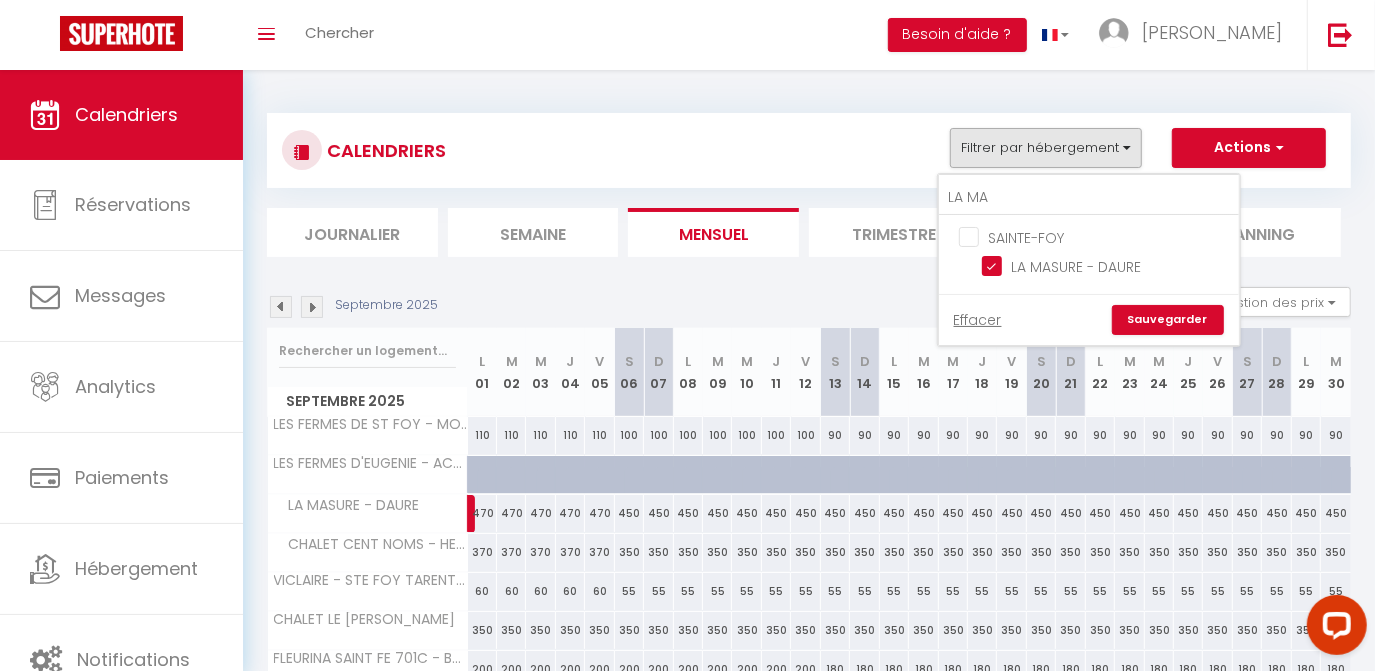 click on "Sauvegarder" at bounding box center (1168, 320) 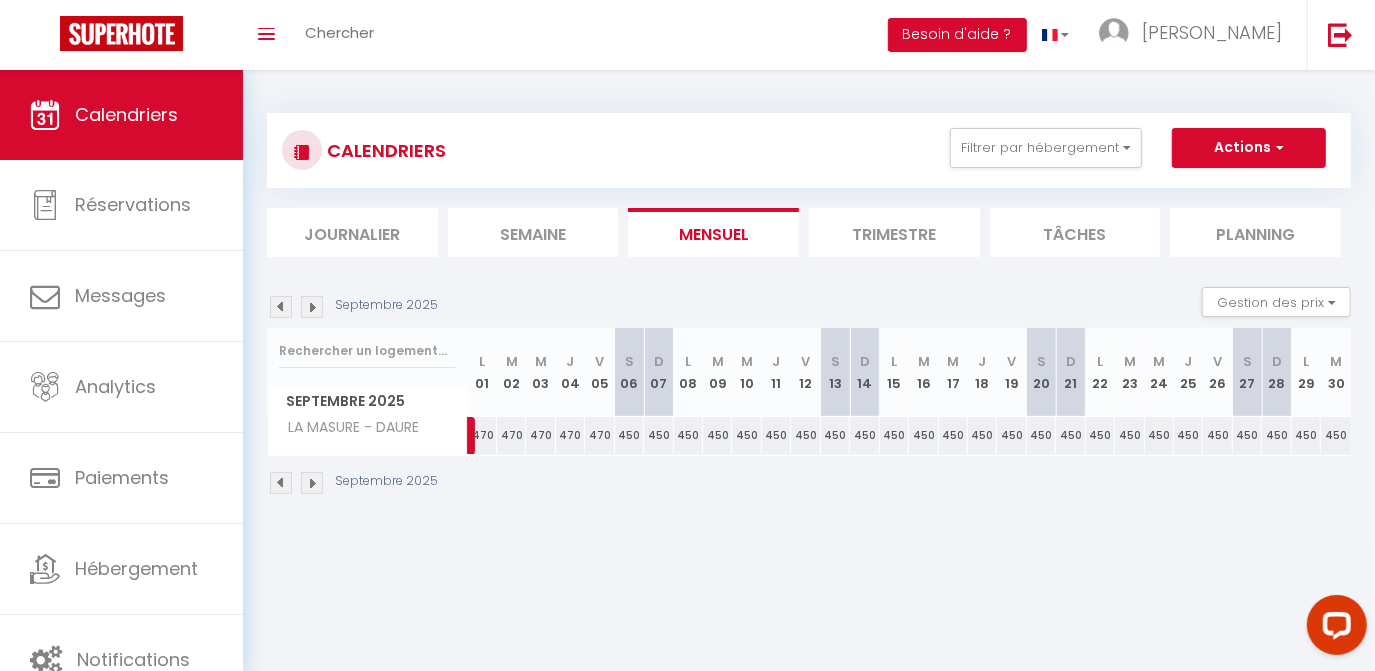click at bounding box center (281, 307) 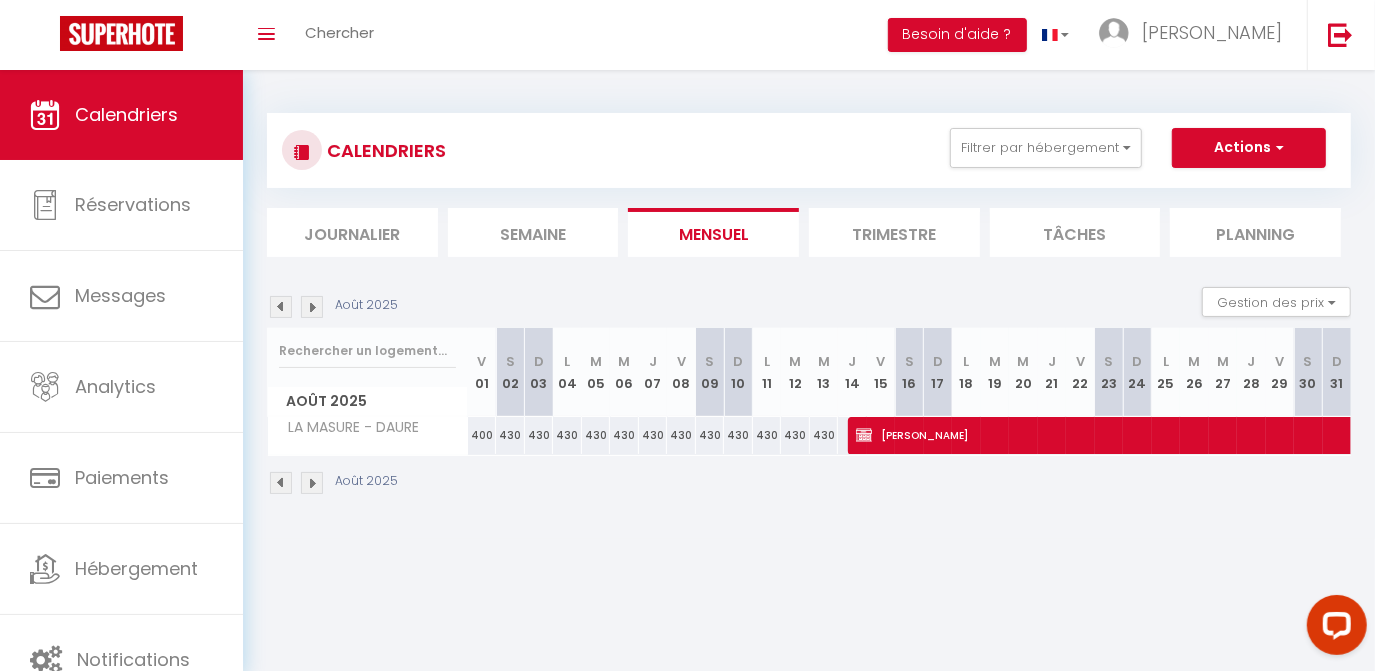 click at bounding box center [312, 307] 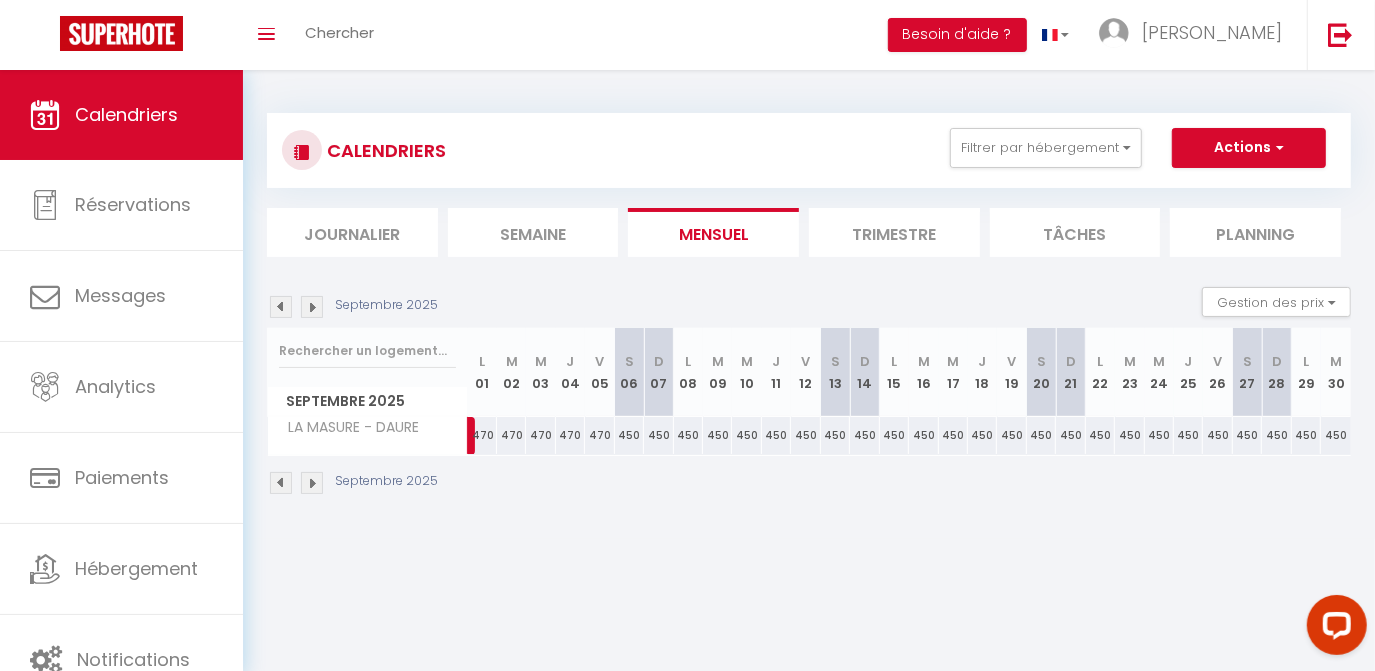 click at bounding box center (281, 307) 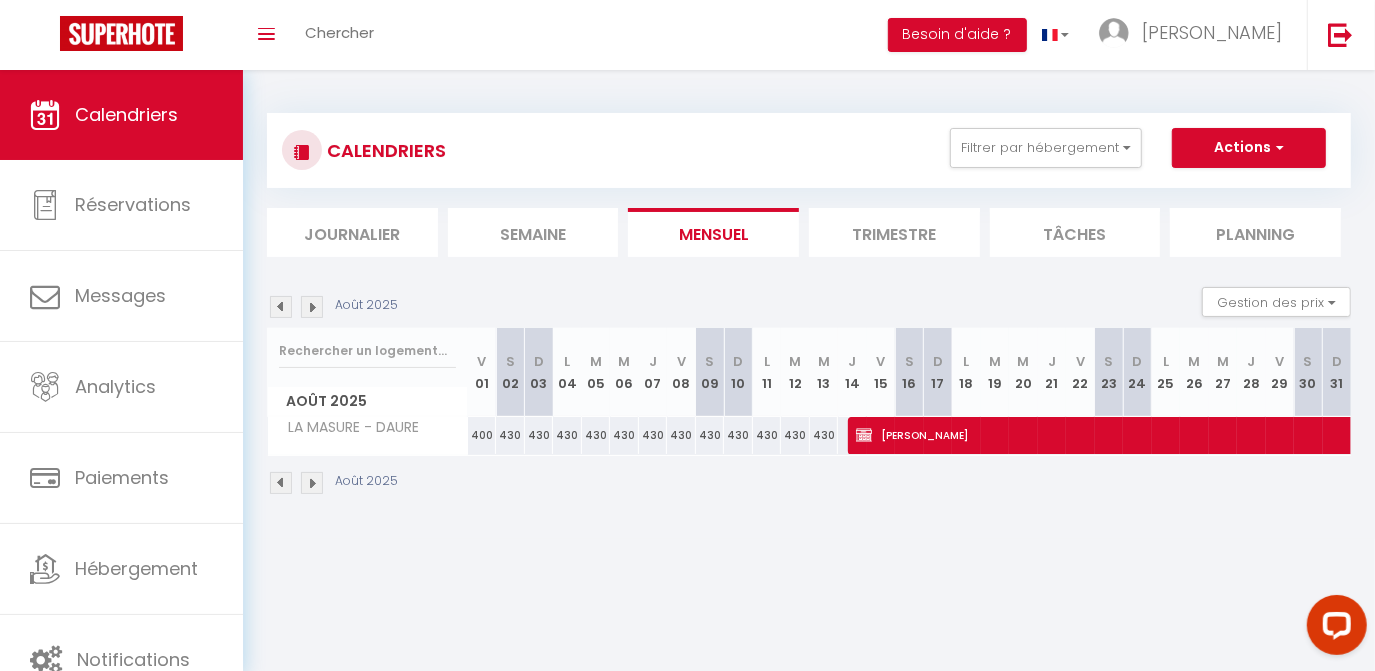 click at bounding box center [281, 307] 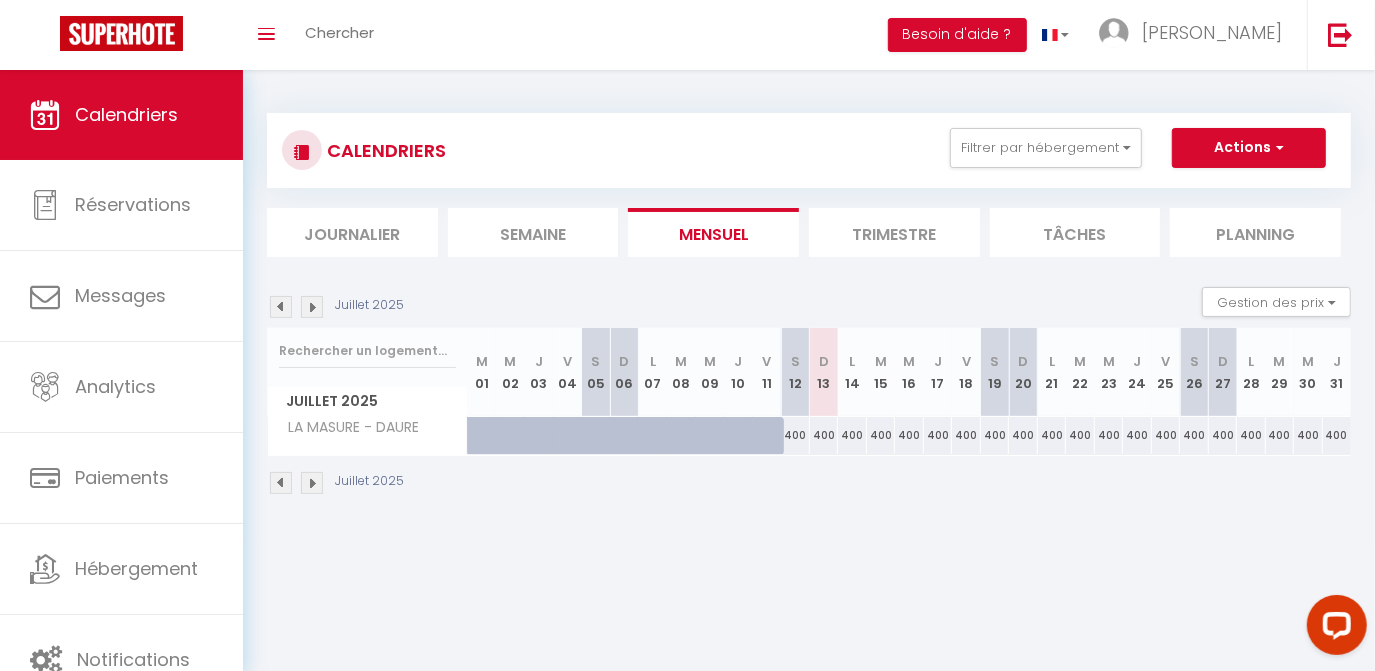 click at bounding box center [281, 307] 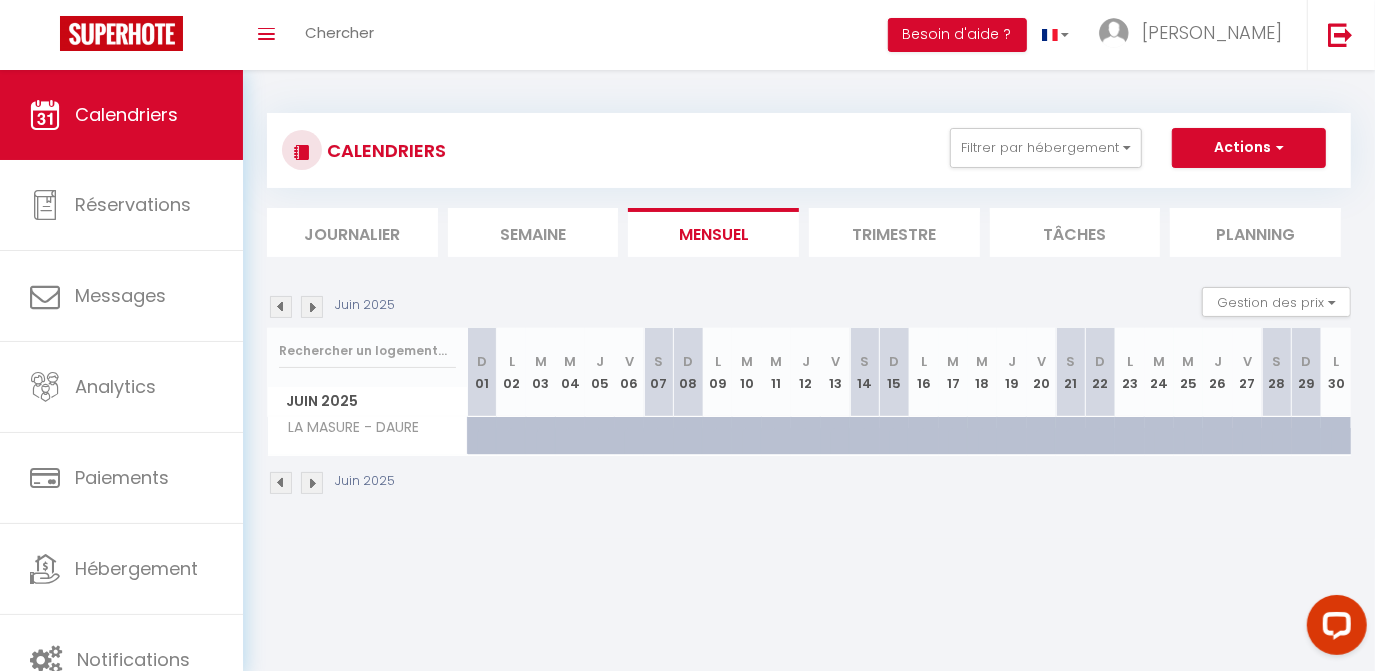 click at bounding box center (281, 307) 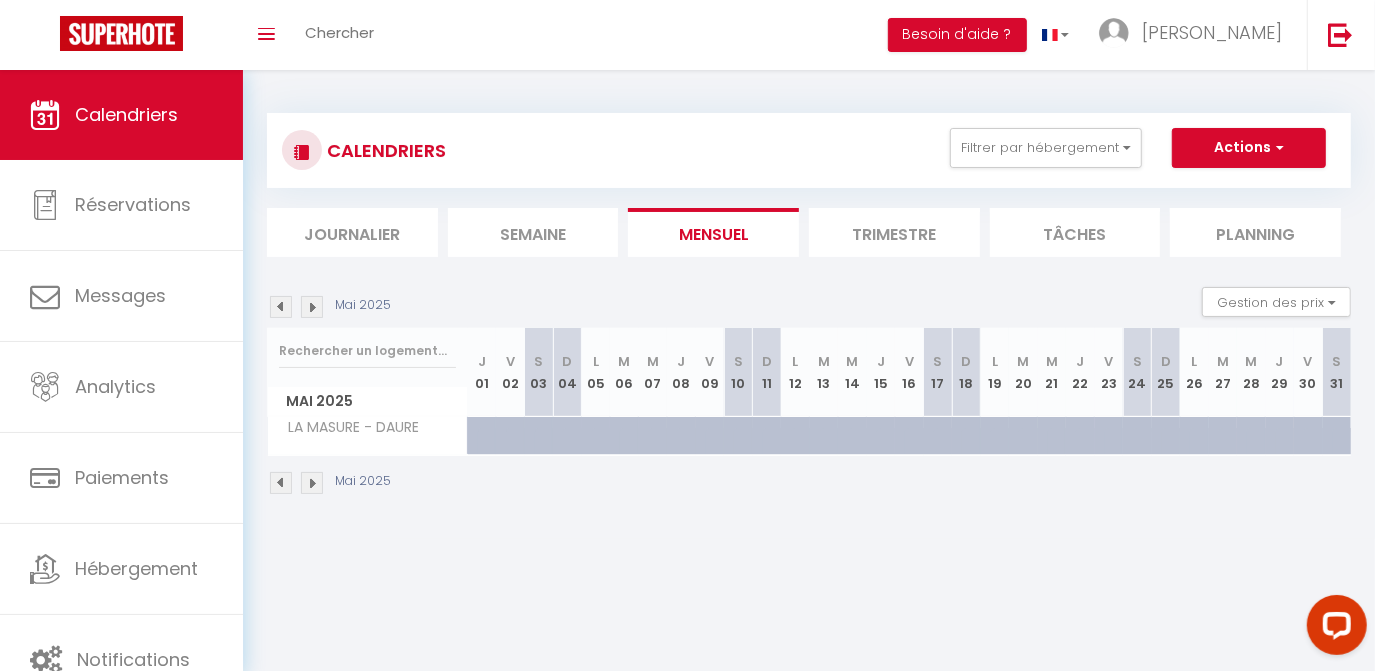 click at bounding box center (281, 307) 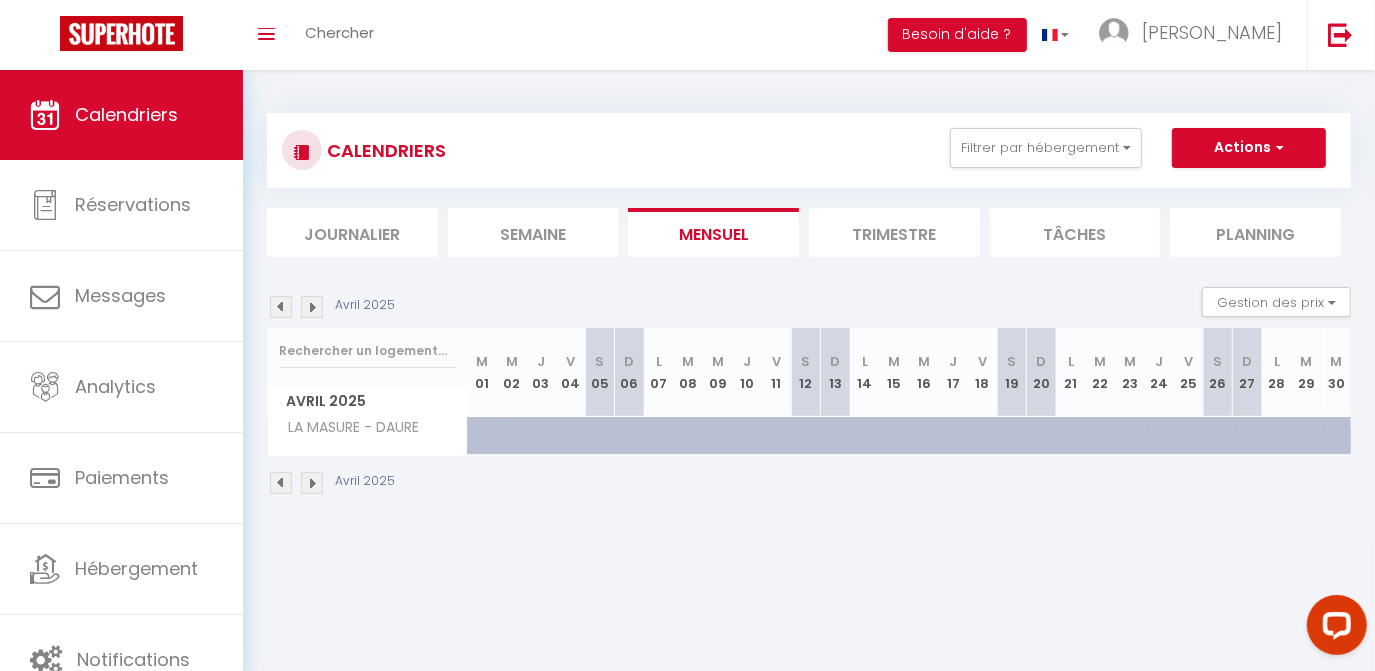 click at bounding box center (281, 307) 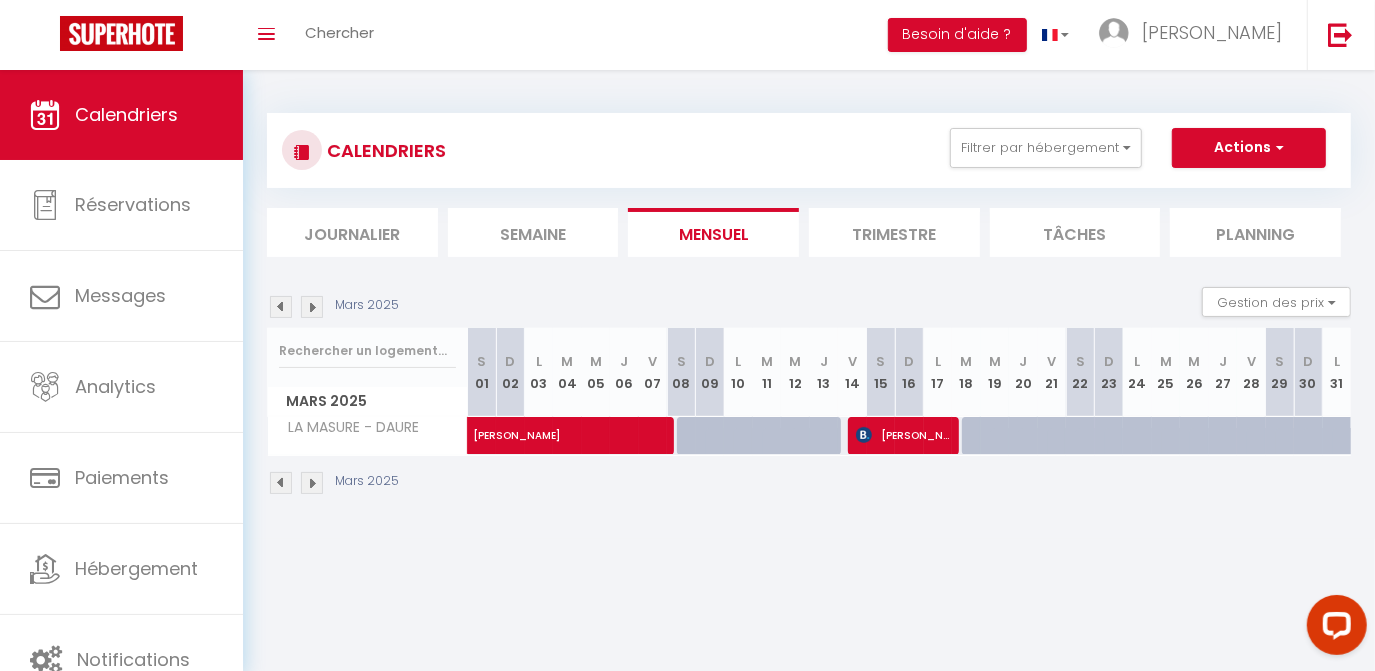 click at bounding box center [281, 307] 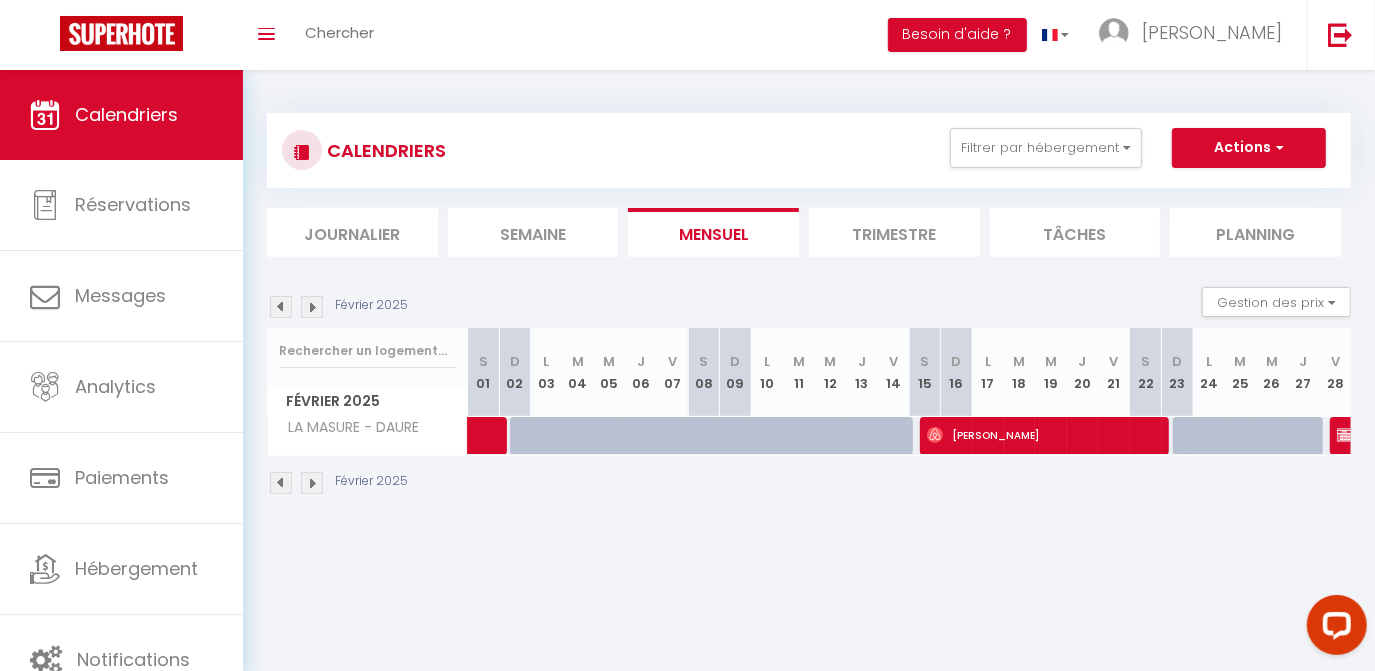 click at bounding box center [281, 307] 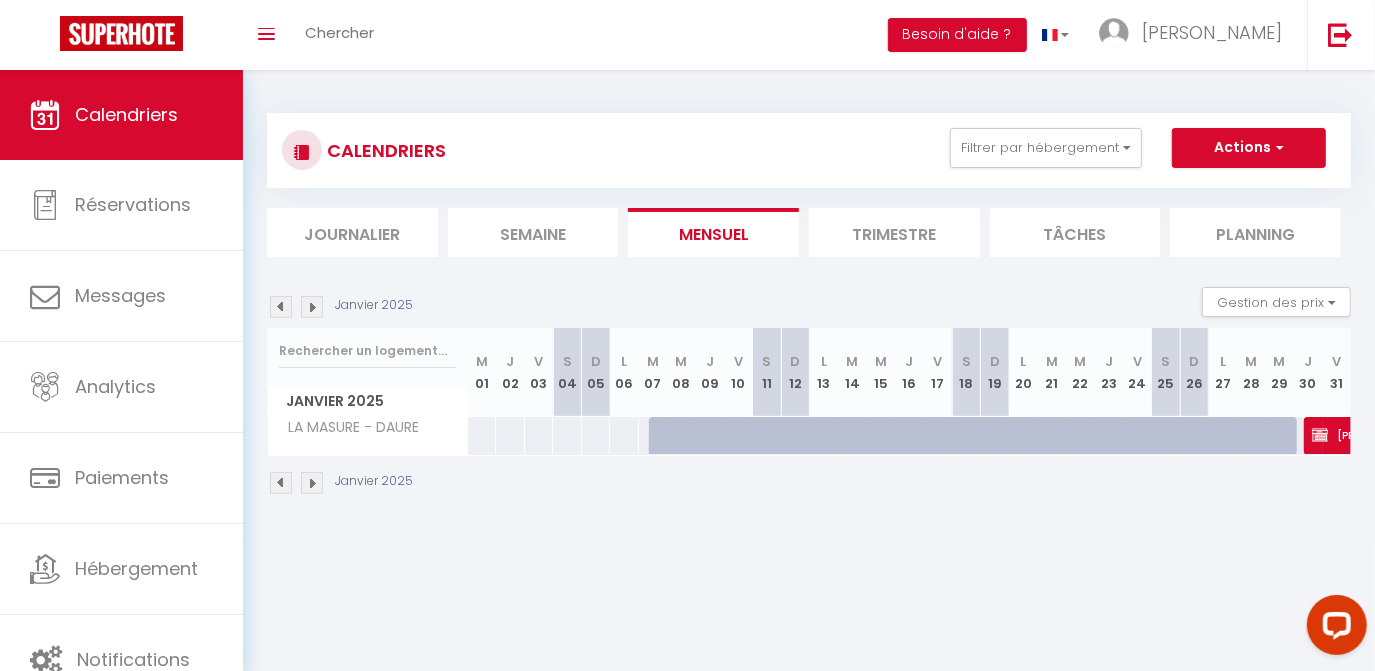 click at bounding box center [281, 307] 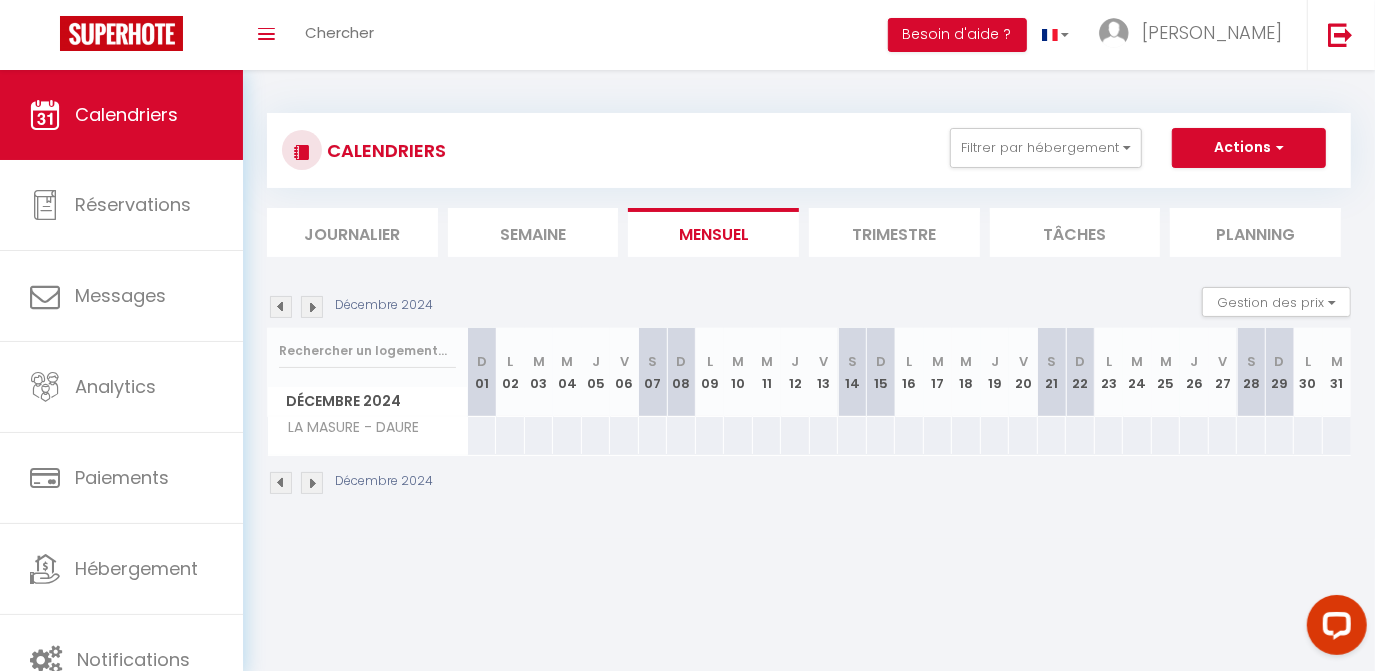 click at bounding box center (312, 307) 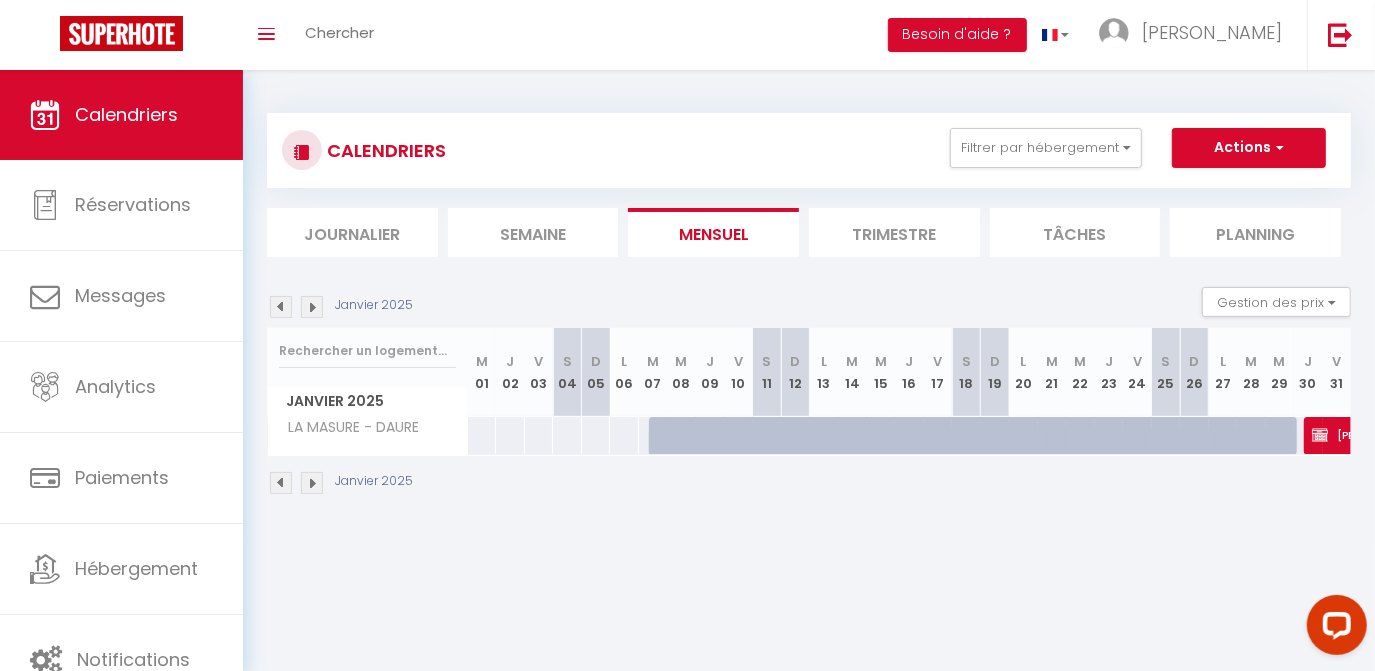 click at bounding box center (312, 307) 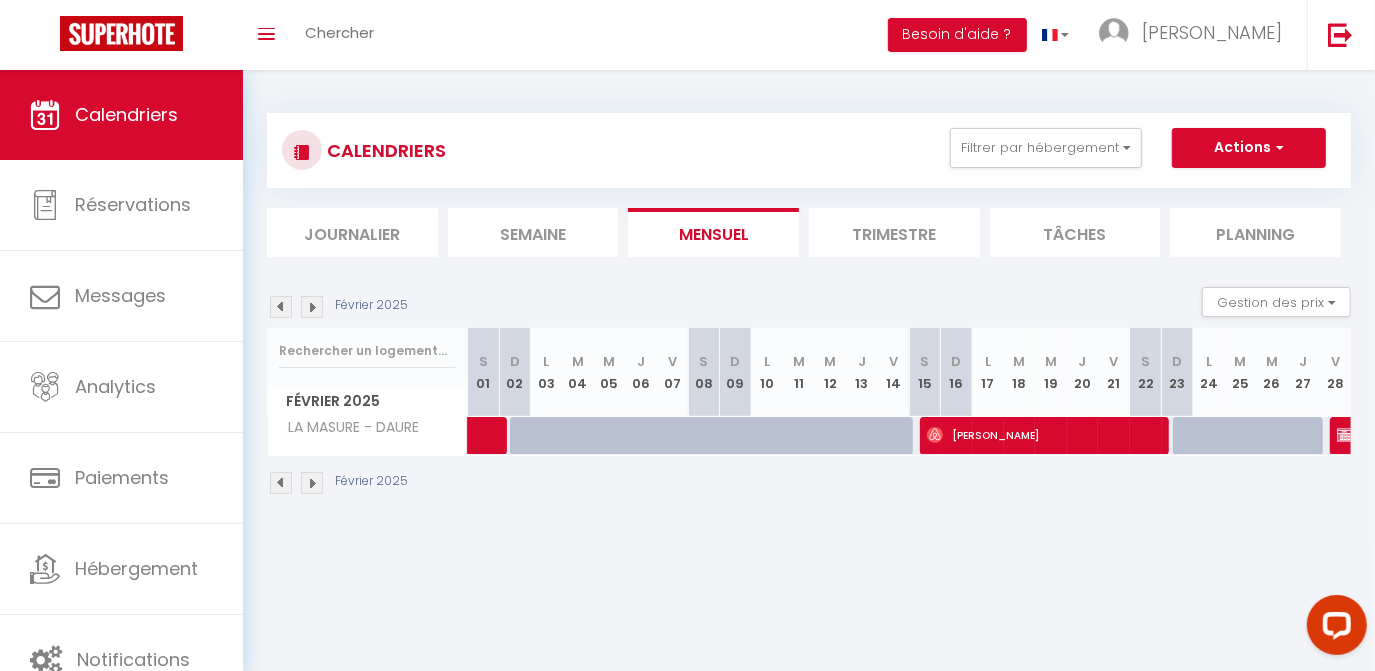 click at bounding box center (312, 307) 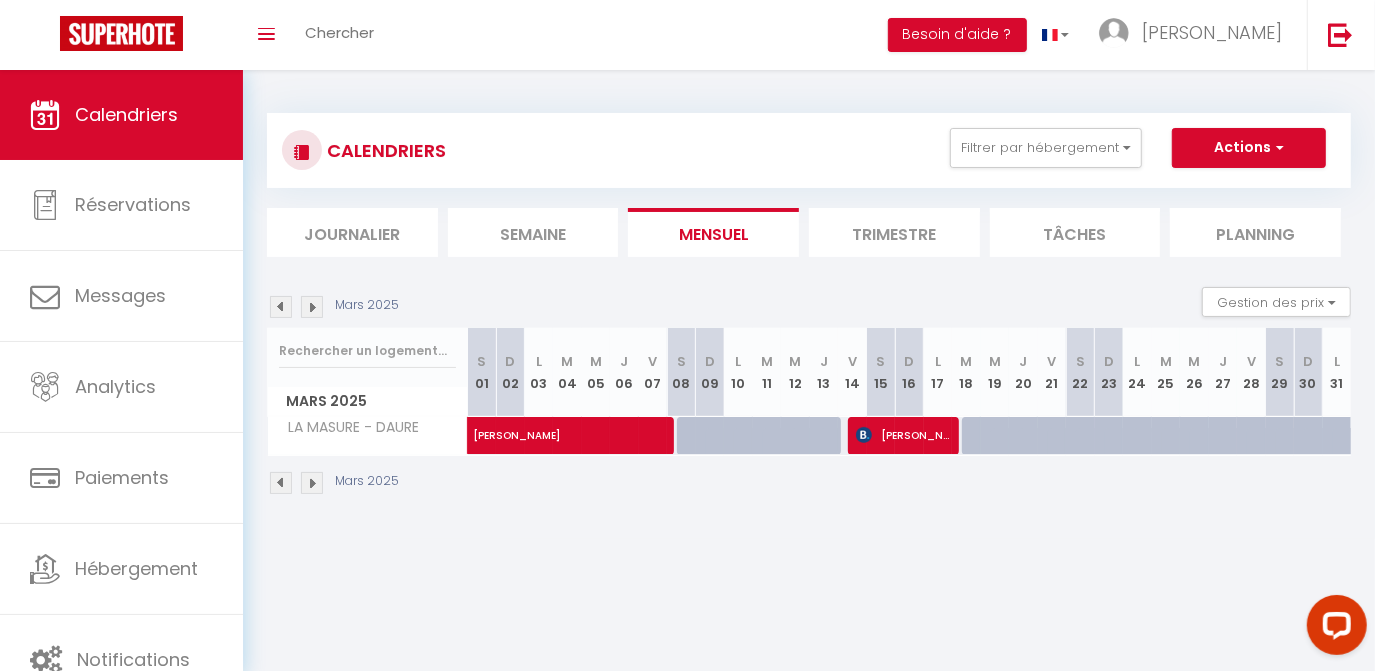 click at bounding box center (312, 307) 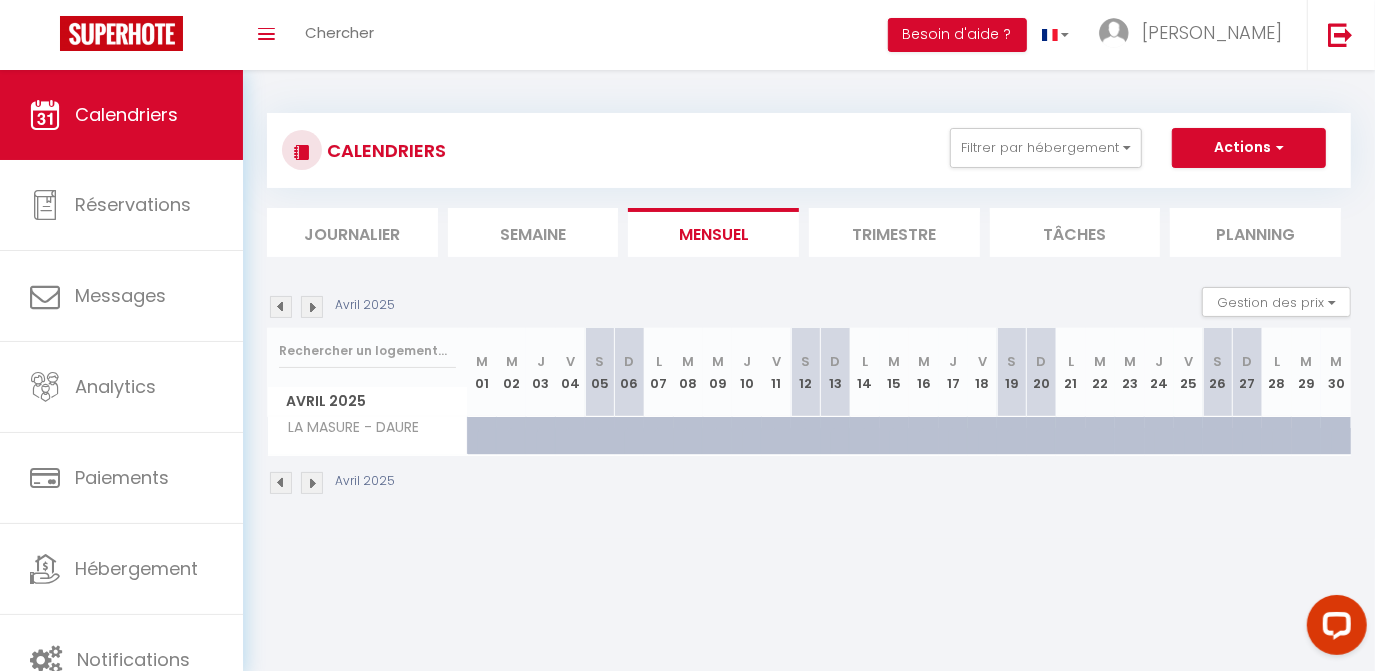 click at bounding box center [312, 307] 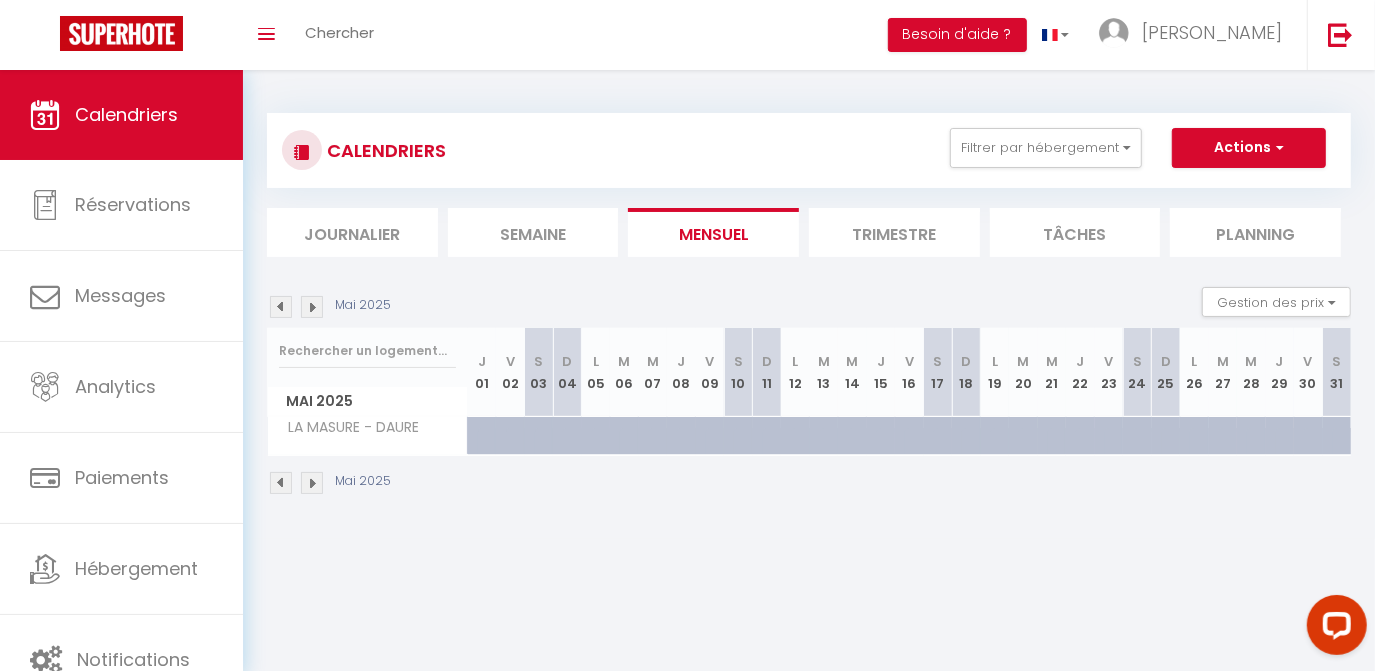 click at bounding box center (312, 307) 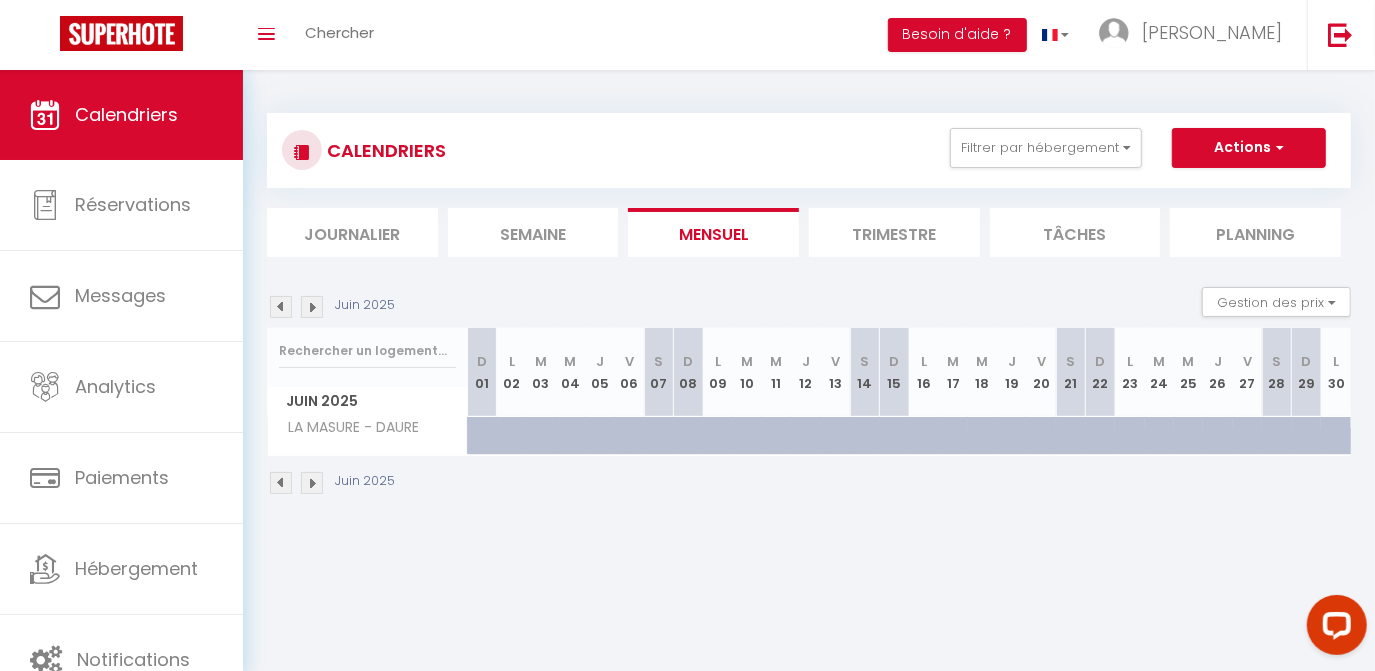click at bounding box center [312, 307] 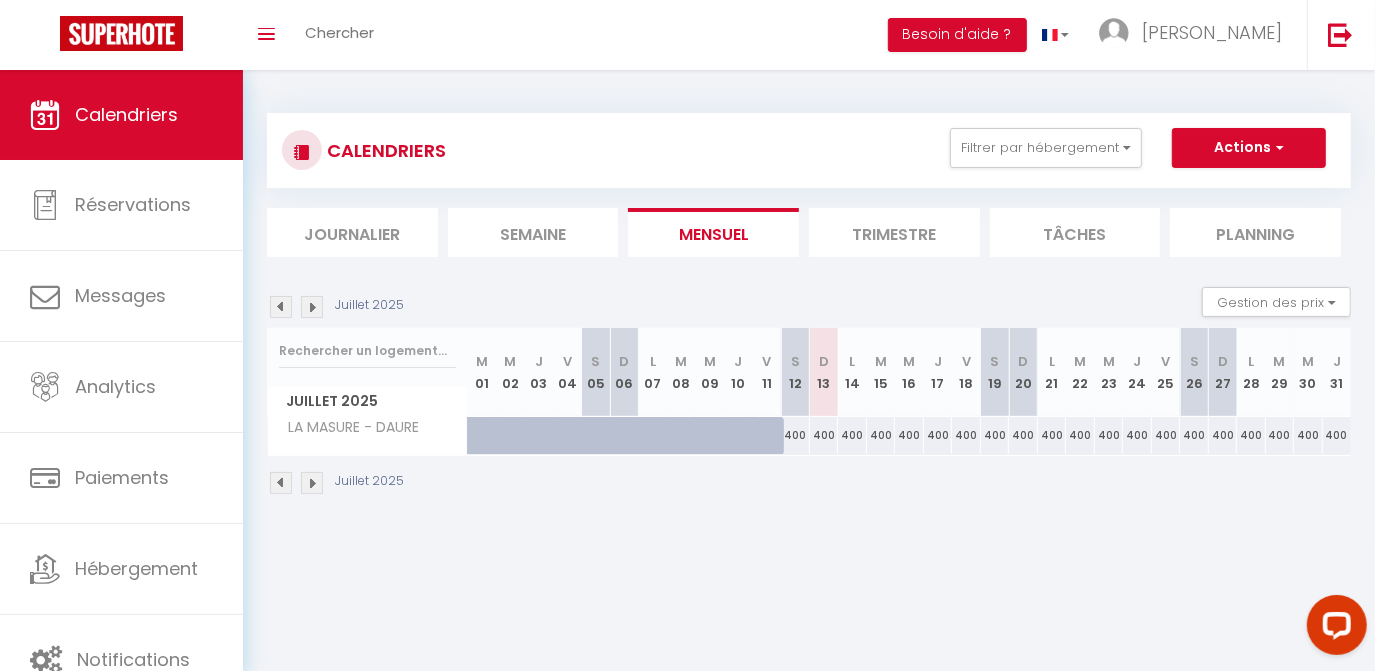 click at bounding box center [312, 307] 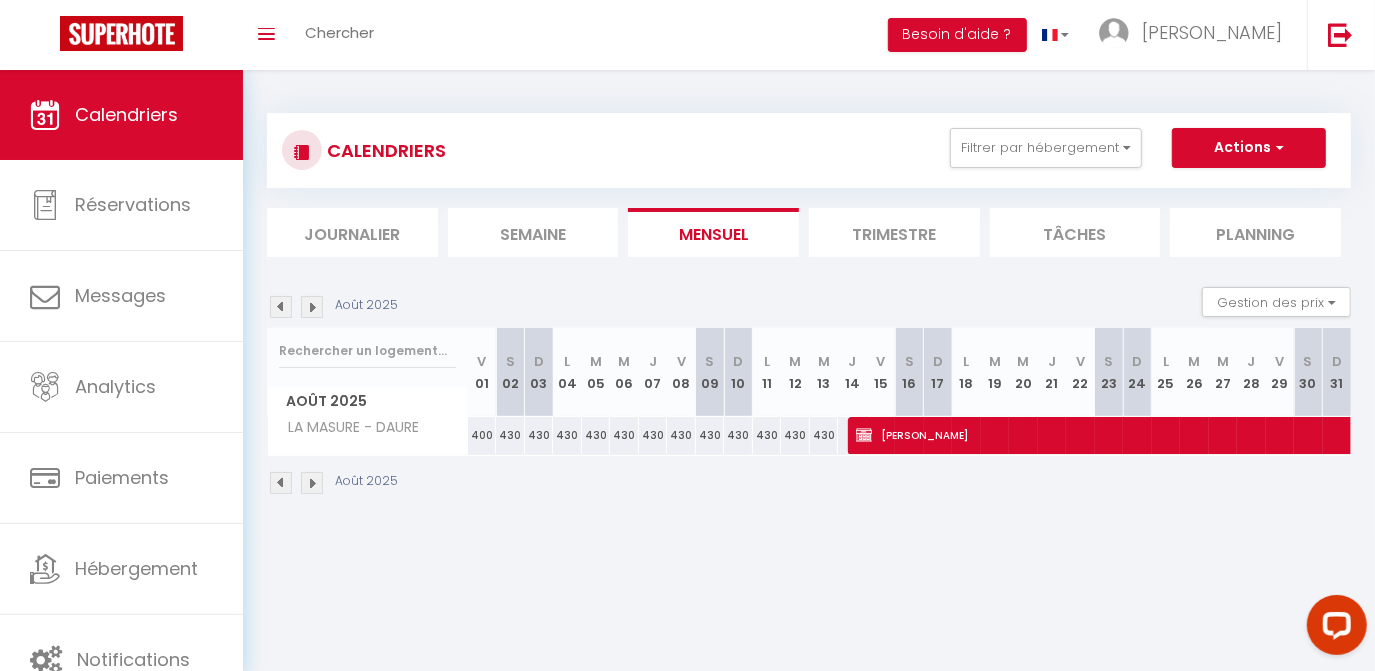 click at bounding box center [281, 307] 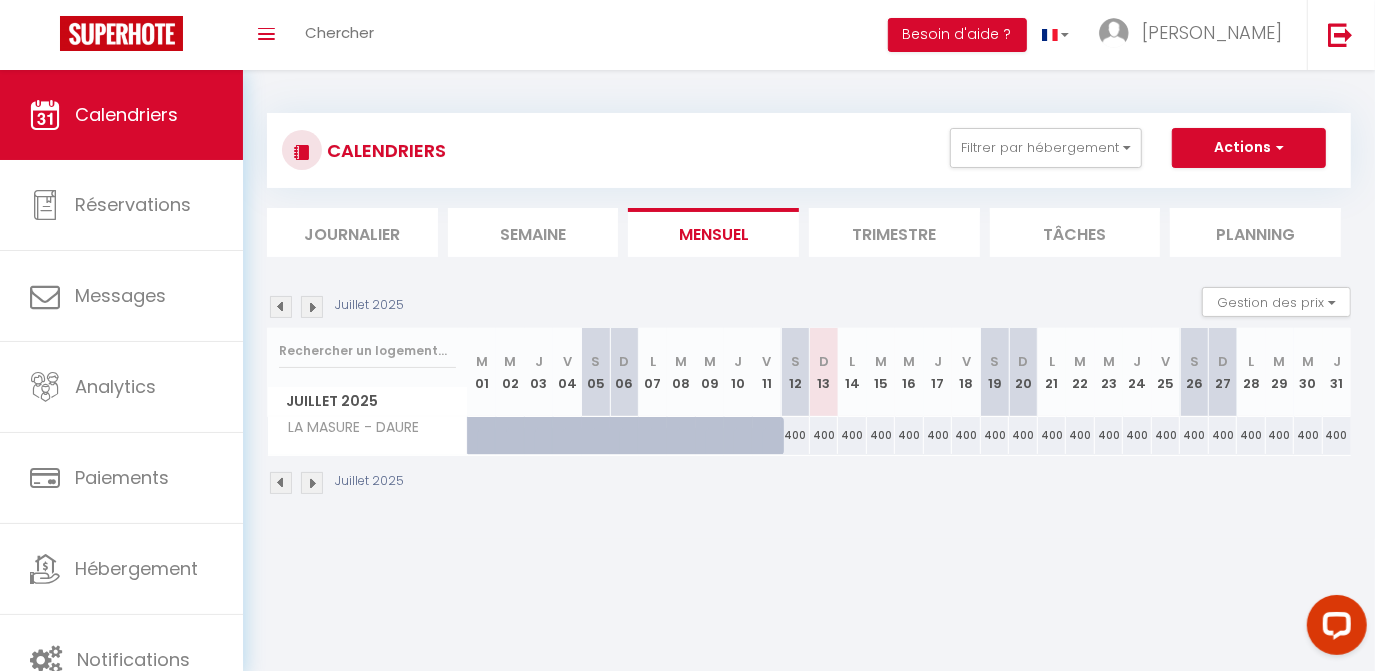 click at bounding box center (312, 307) 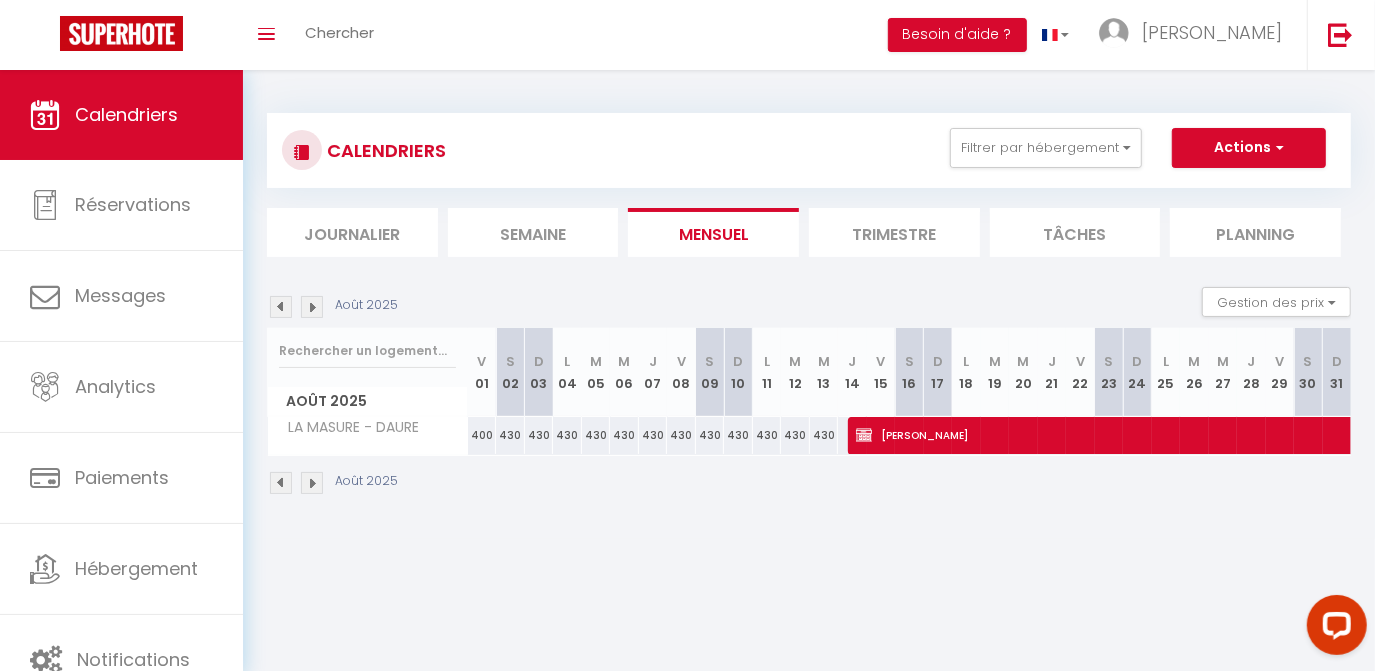 click at bounding box center (312, 307) 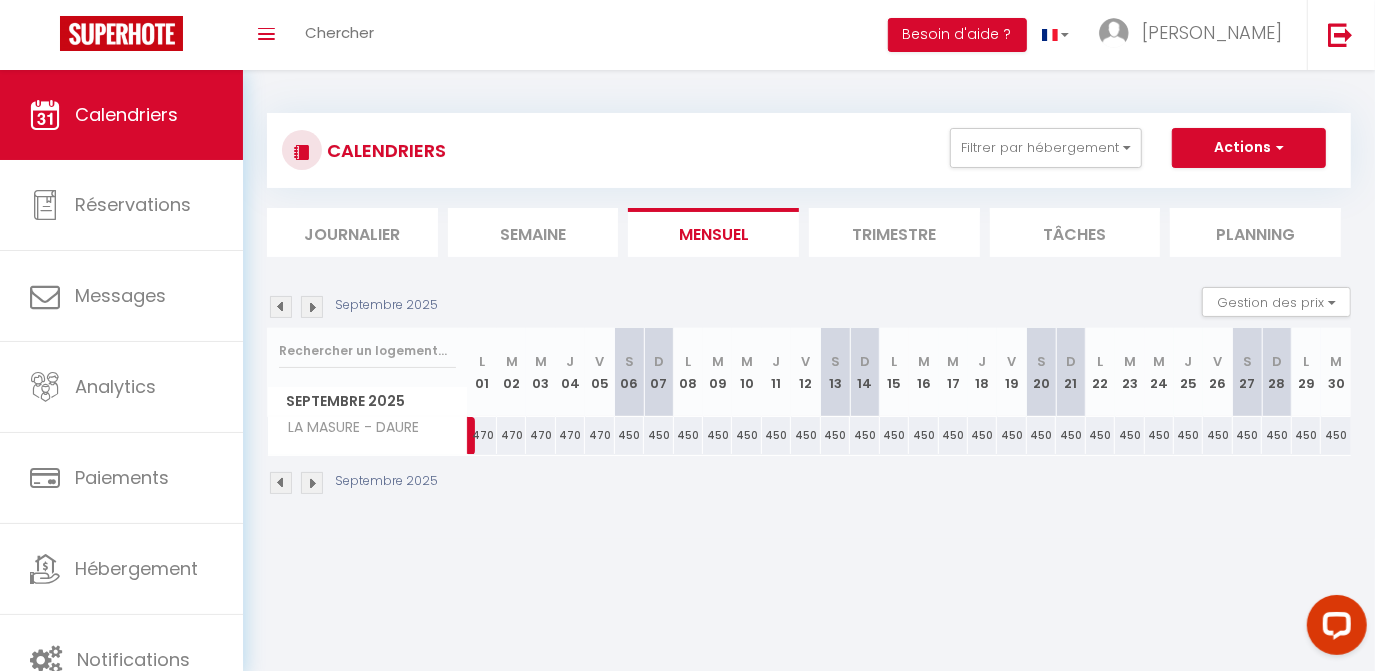 click at bounding box center [312, 307] 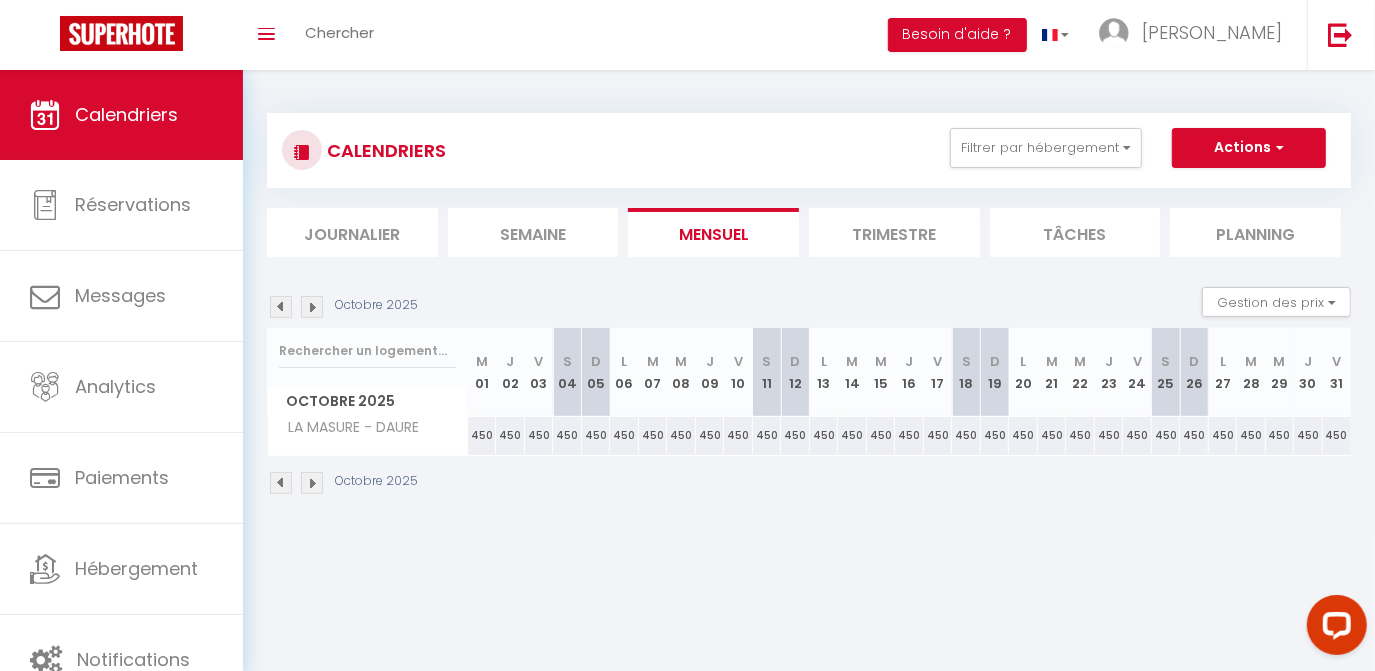 click at bounding box center [312, 307] 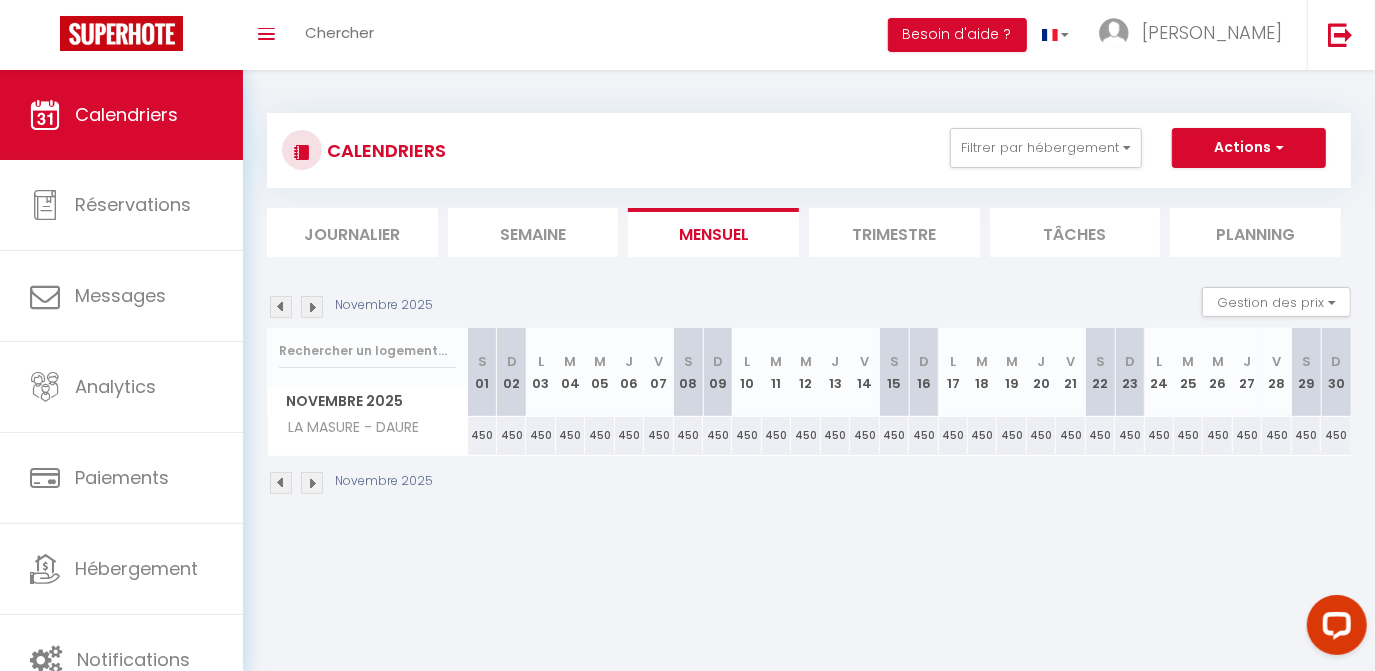click at bounding box center [312, 307] 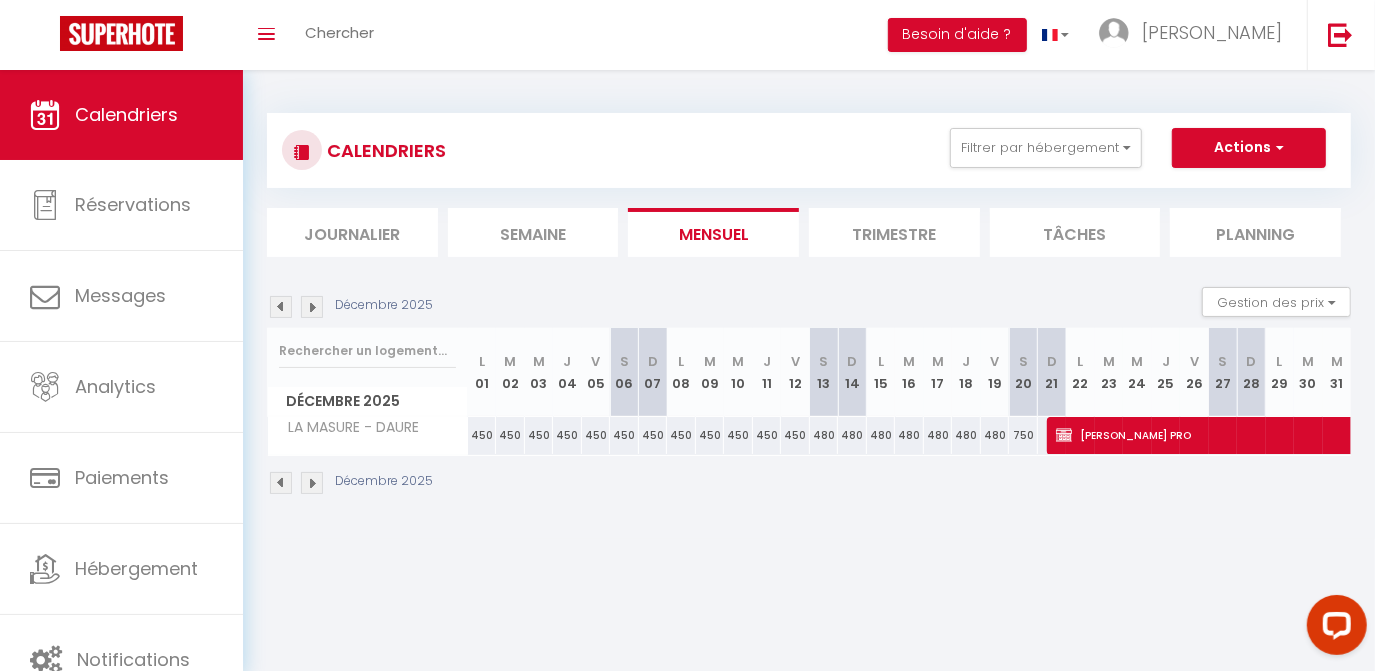 click at bounding box center (312, 307) 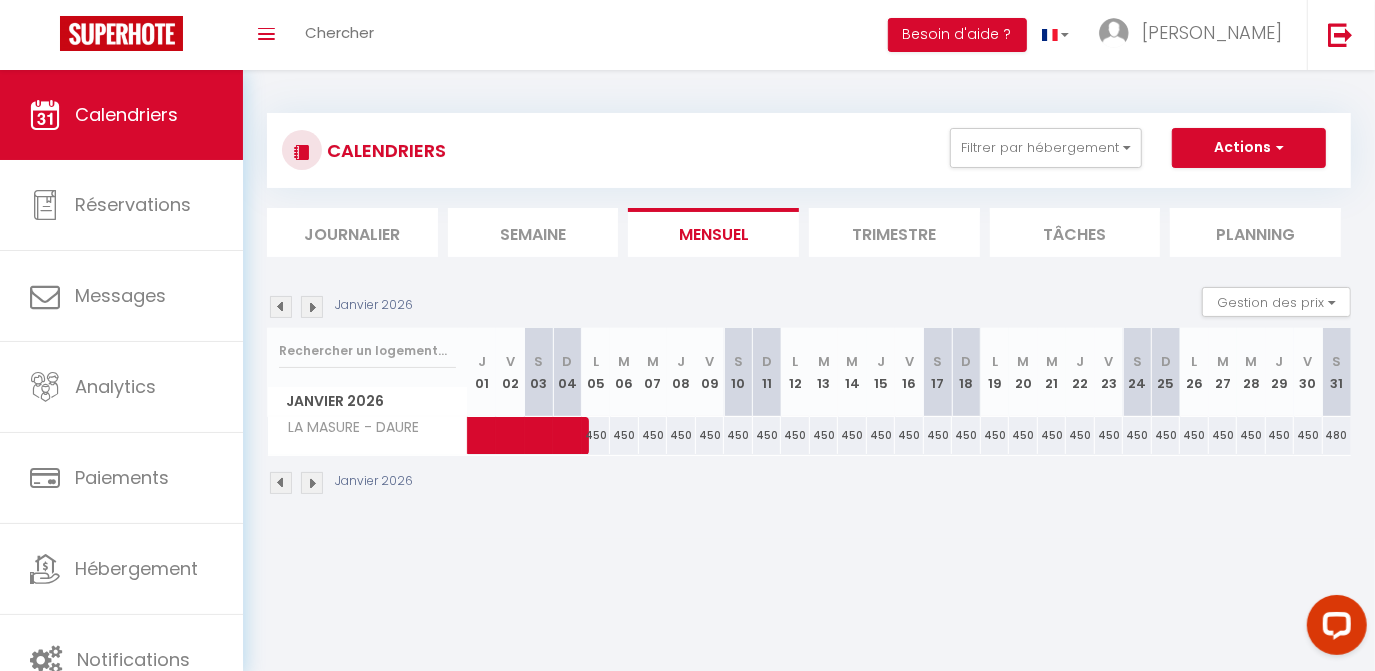 click at bounding box center [312, 307] 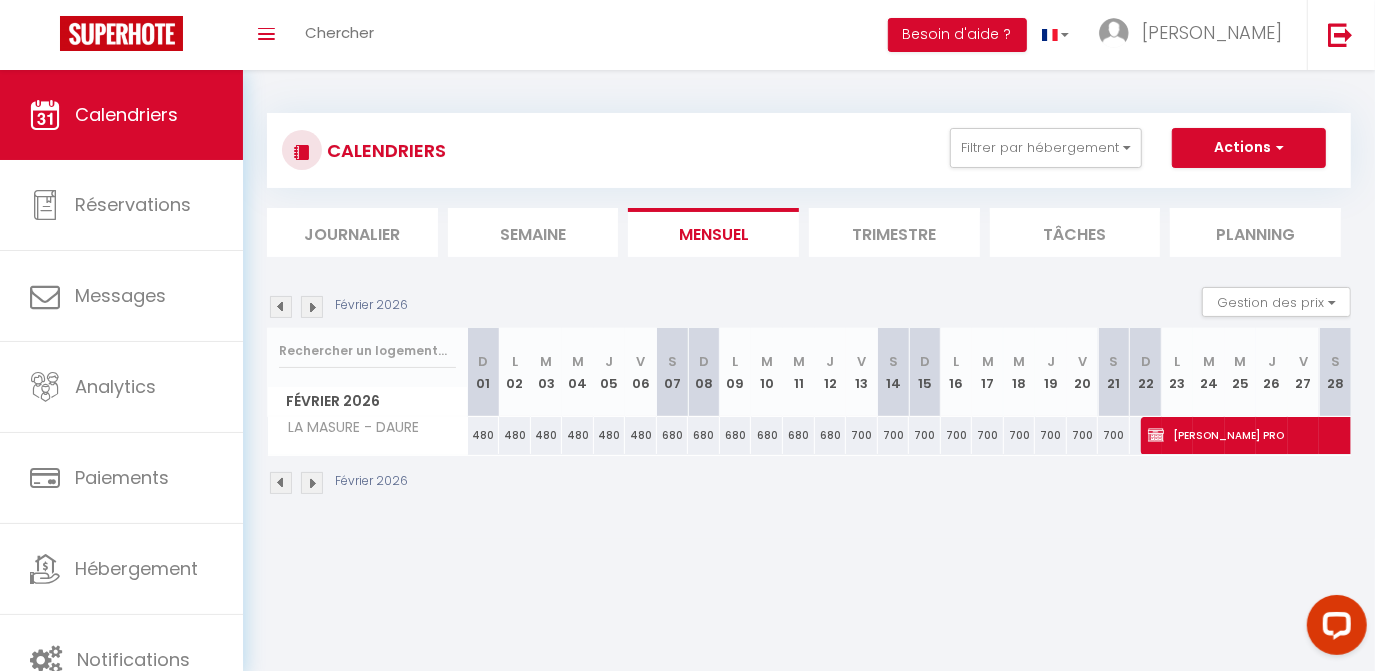 click at bounding box center (312, 307) 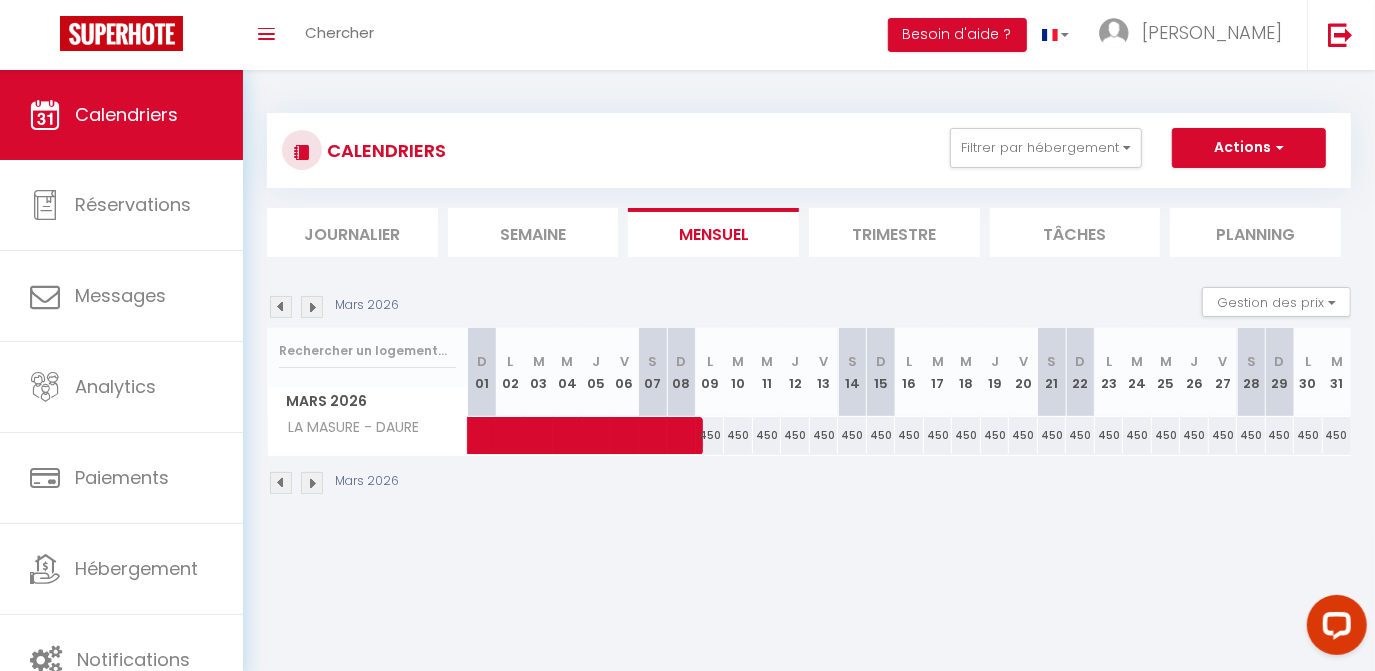 click at bounding box center (312, 307) 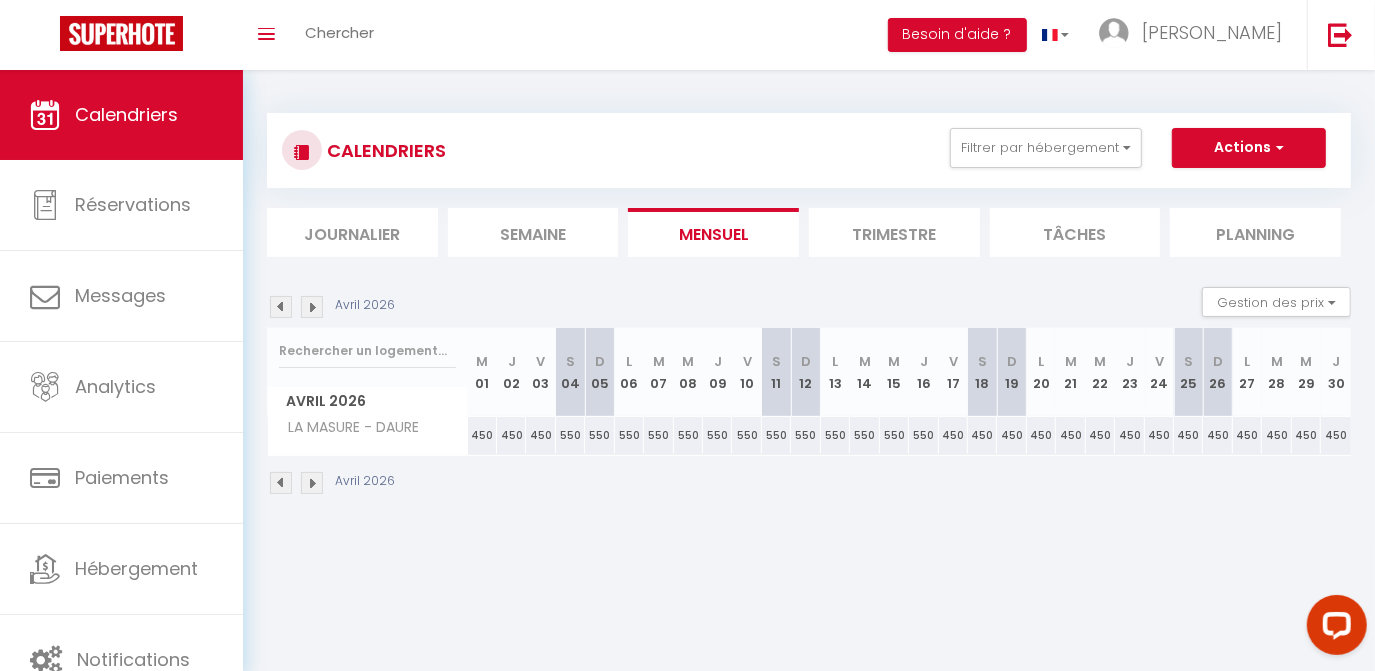click at bounding box center (312, 307) 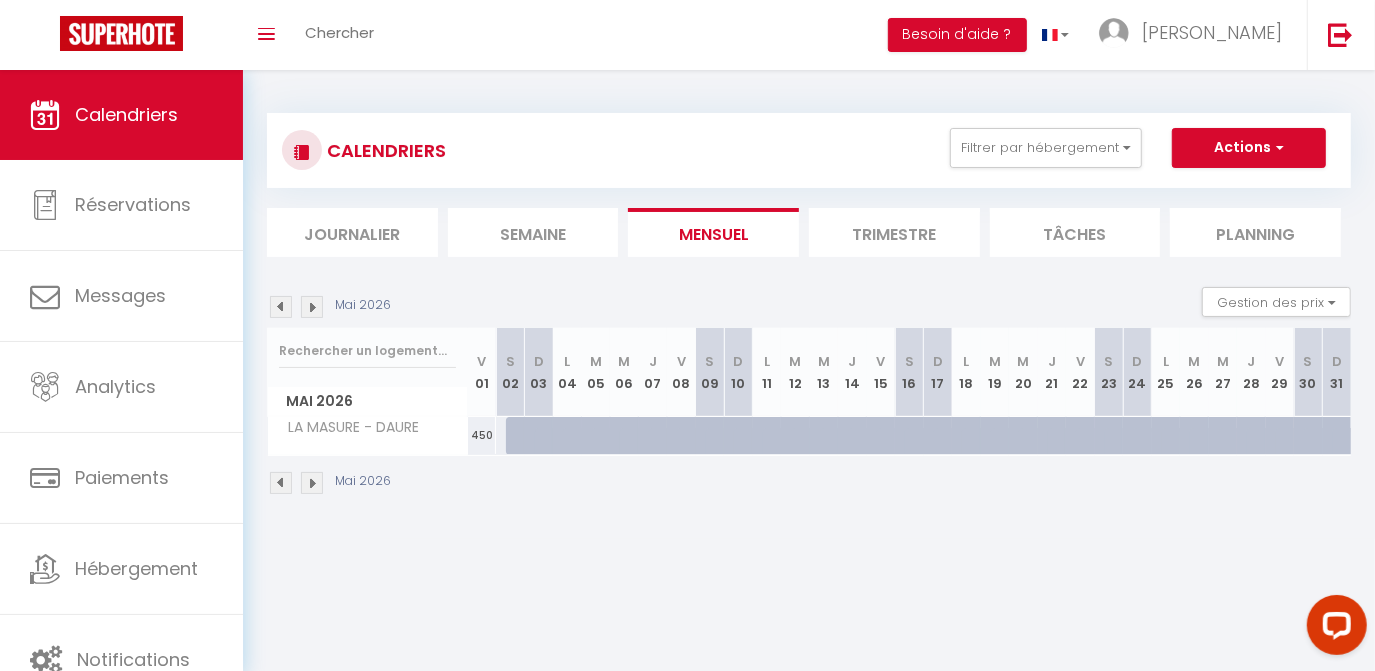 scroll, scrollTop: 69, scrollLeft: 0, axis: vertical 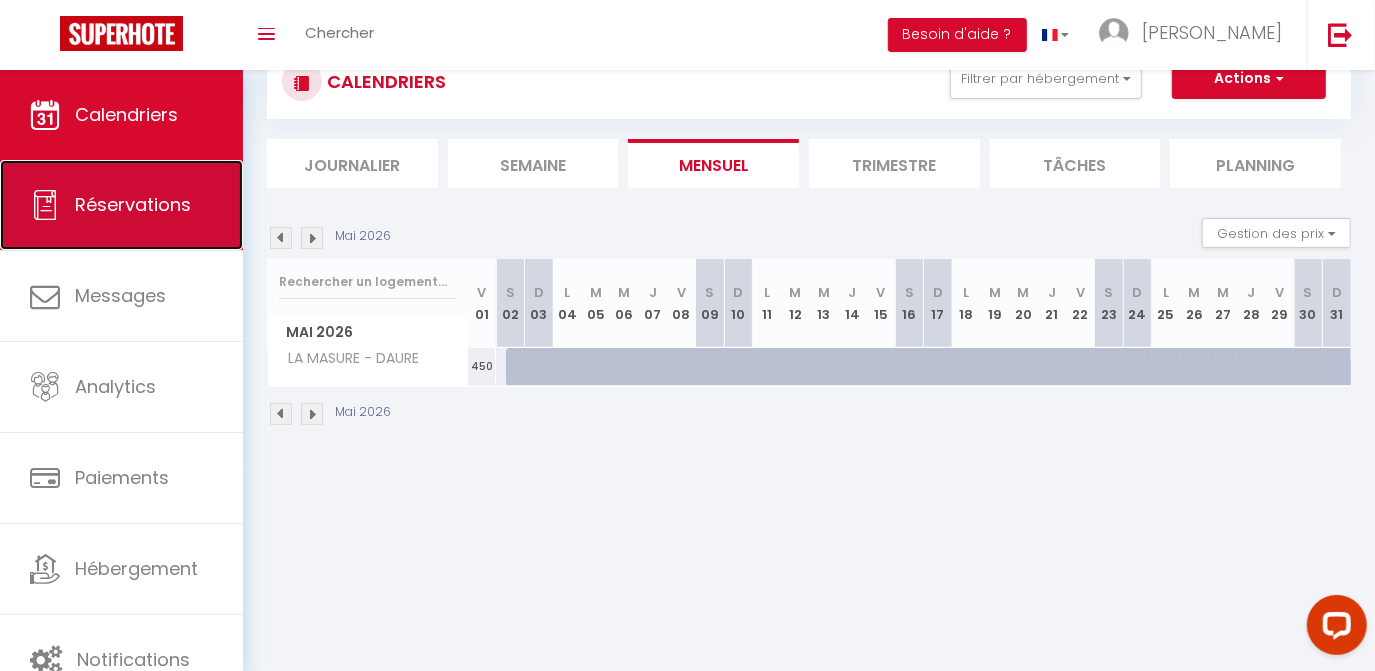 click on "Réservations" at bounding box center (121, 205) 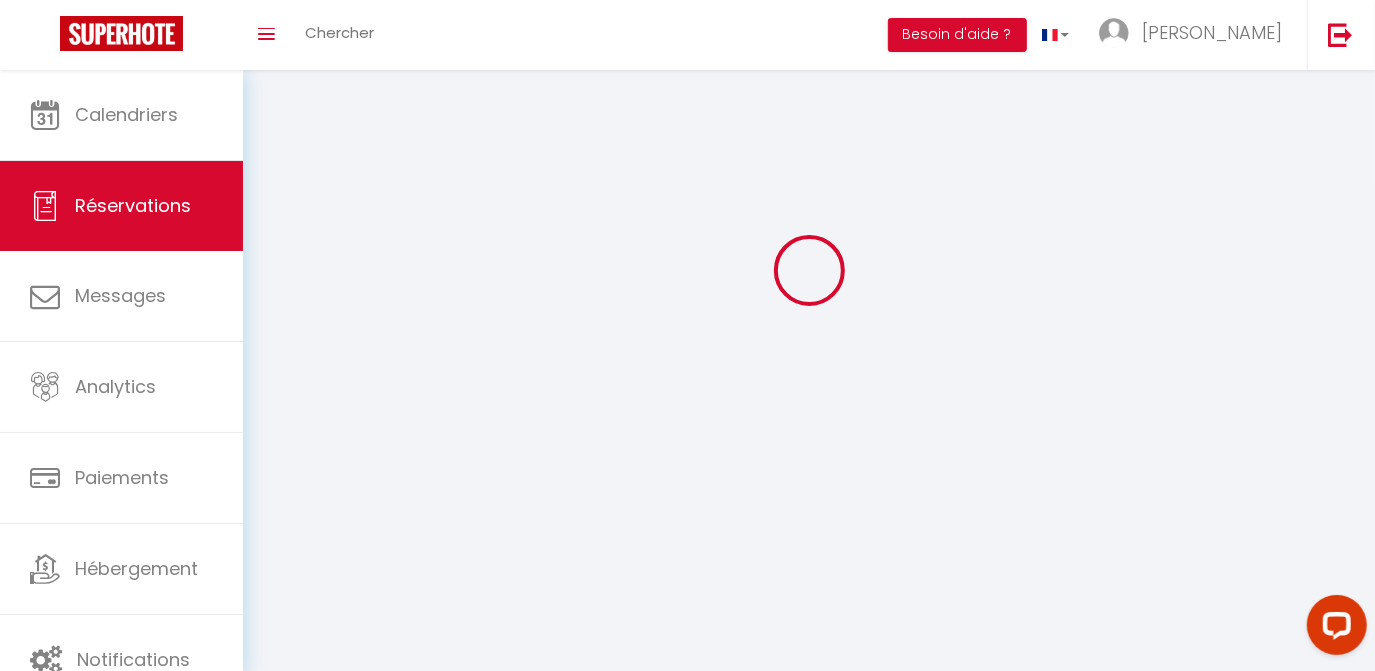 scroll, scrollTop: 0, scrollLeft: 0, axis: both 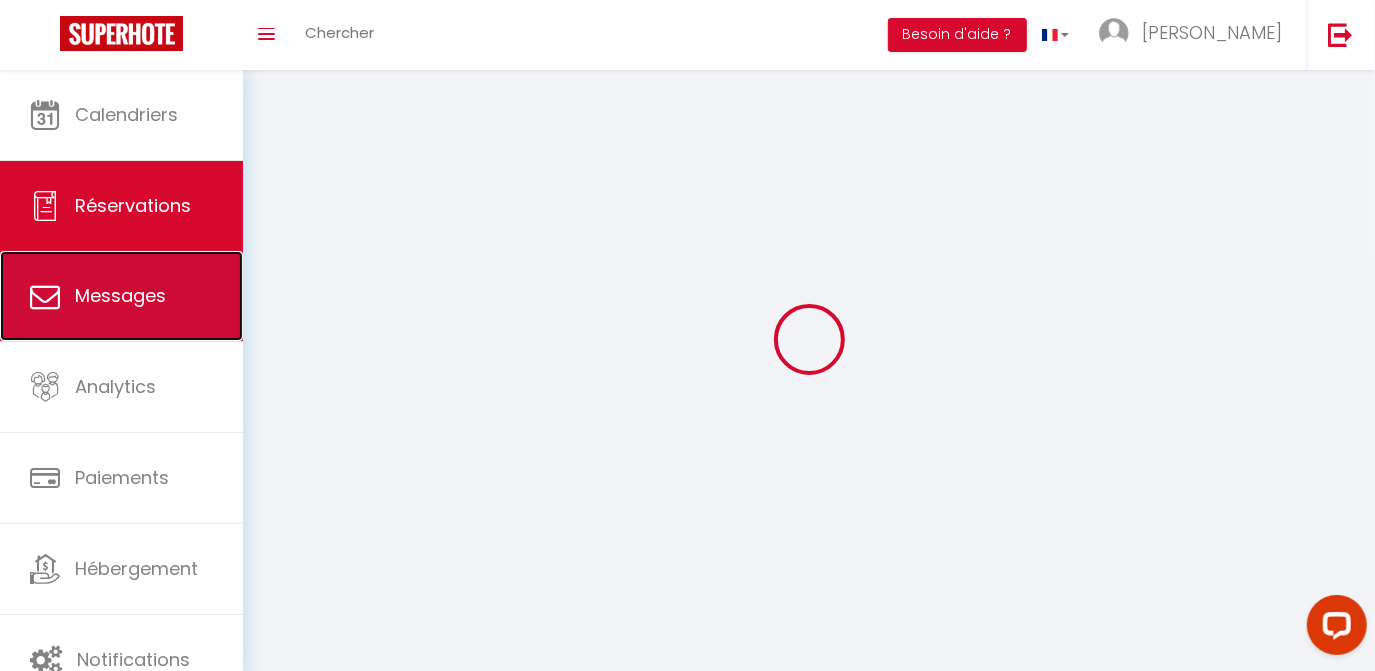 click on "Messages" at bounding box center [120, 295] 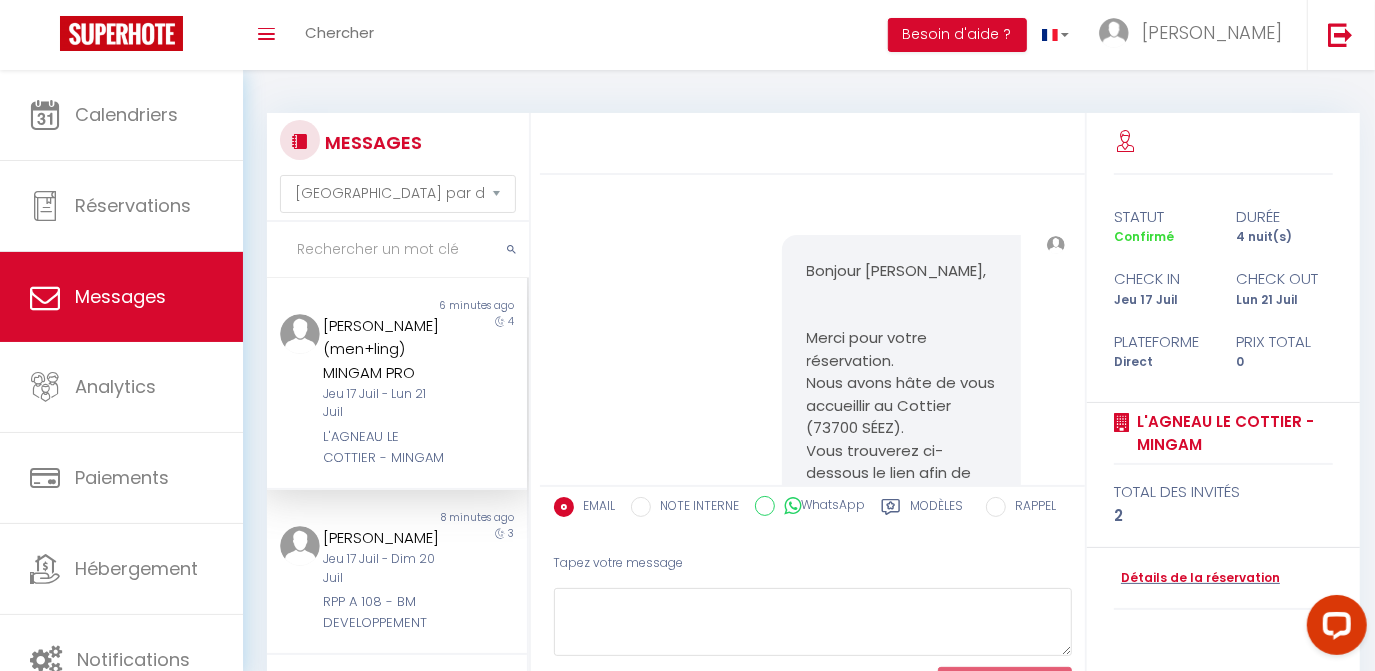 scroll, scrollTop: 3785, scrollLeft: 0, axis: vertical 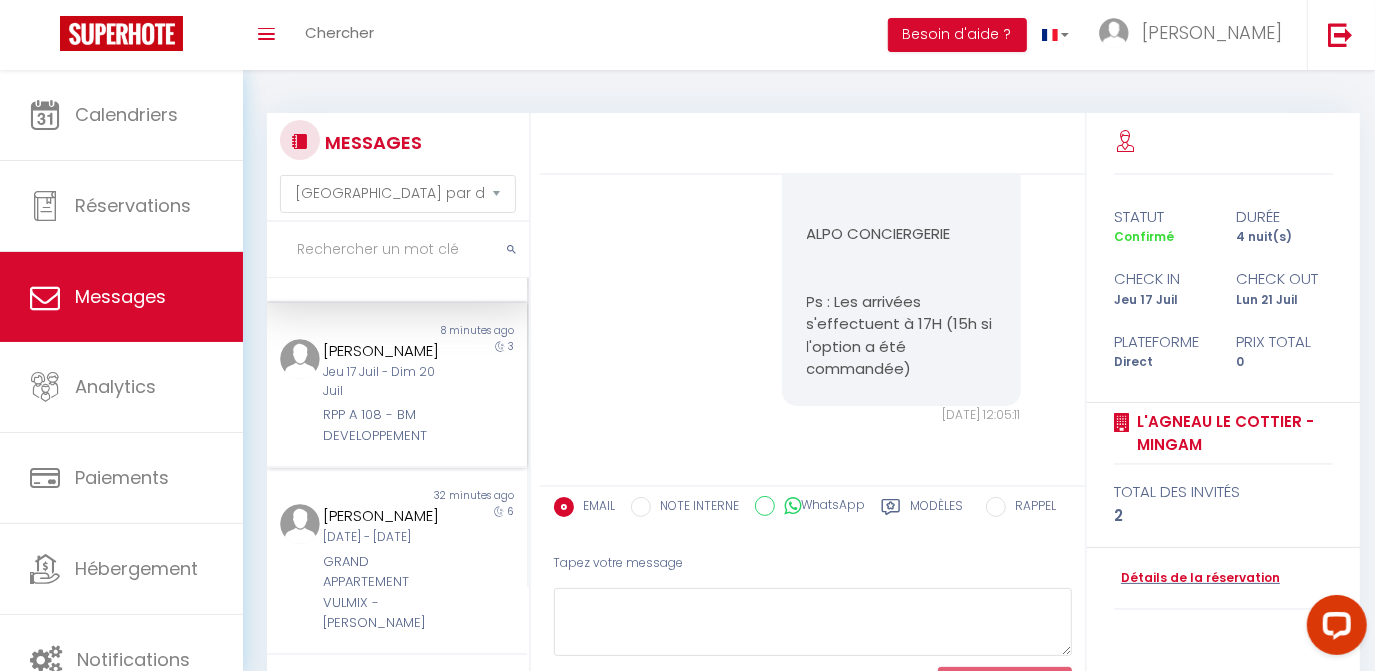 click on "Jeu 17 Juil - Dim 20 Juil" at bounding box center (387, 382) 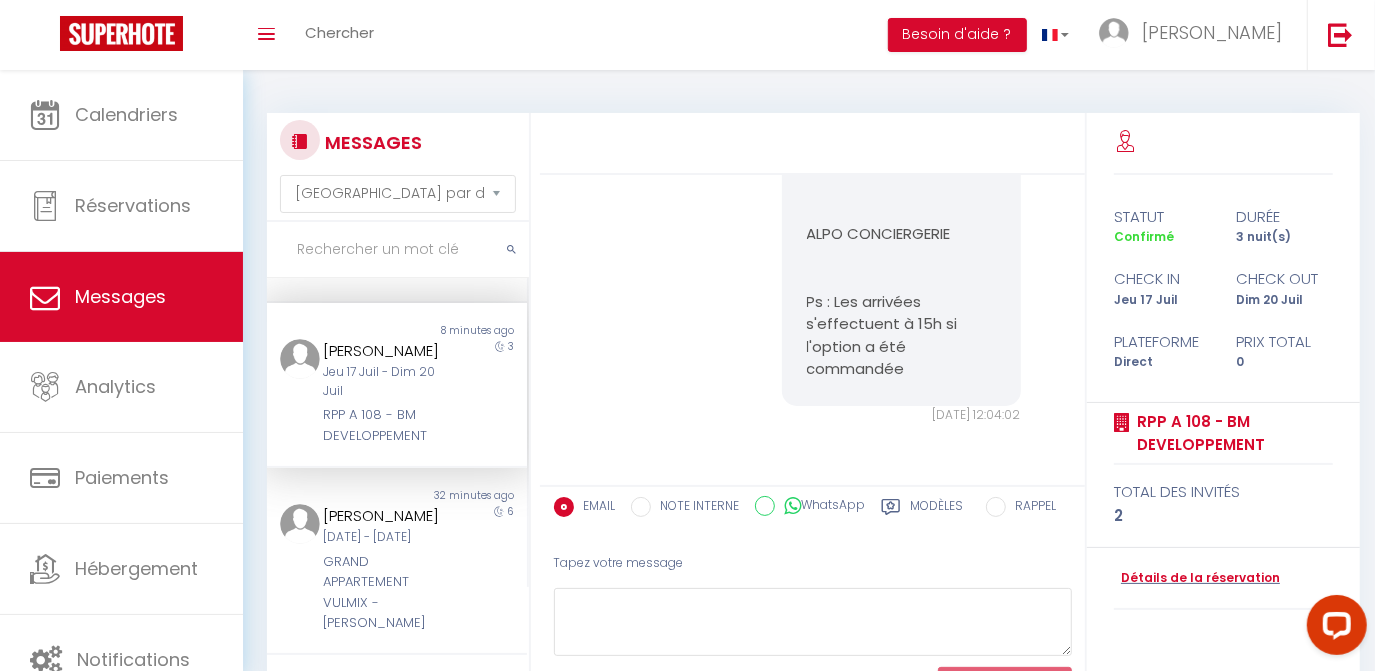 scroll, scrollTop: 384, scrollLeft: 0, axis: vertical 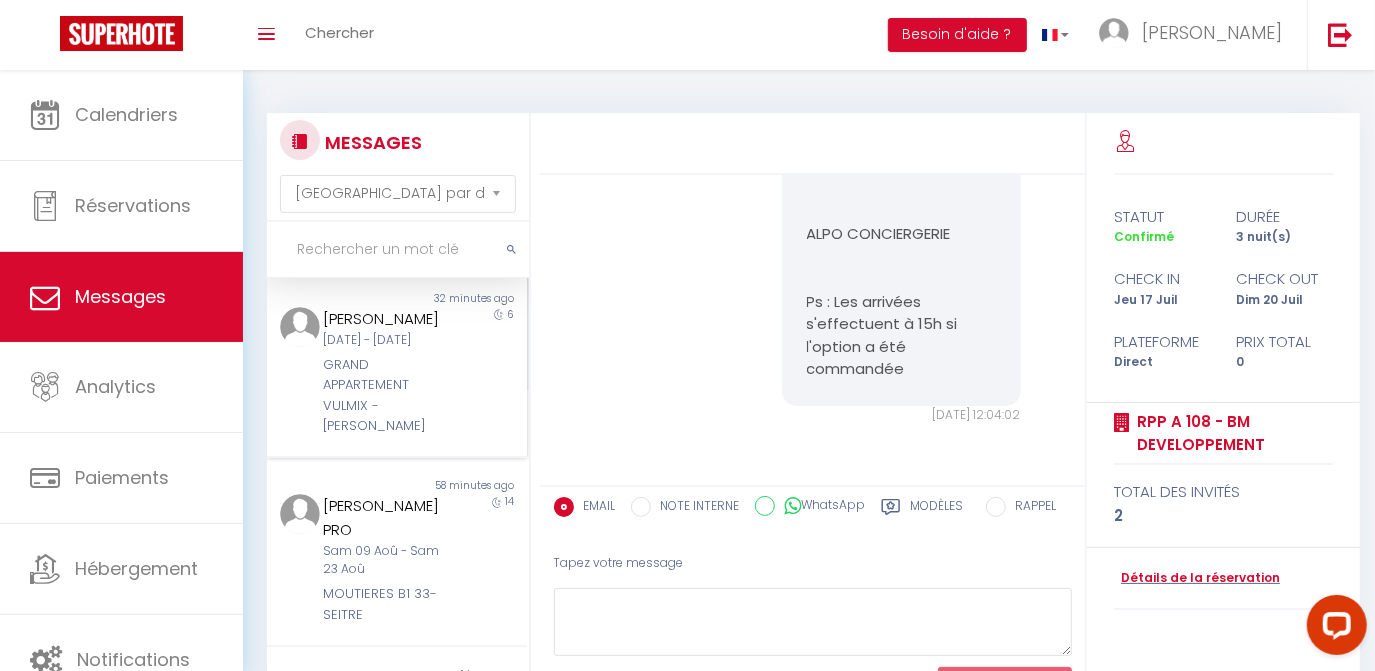 click on "Sam 14 Fév - Ven 20 Fév" at bounding box center (387, 340) 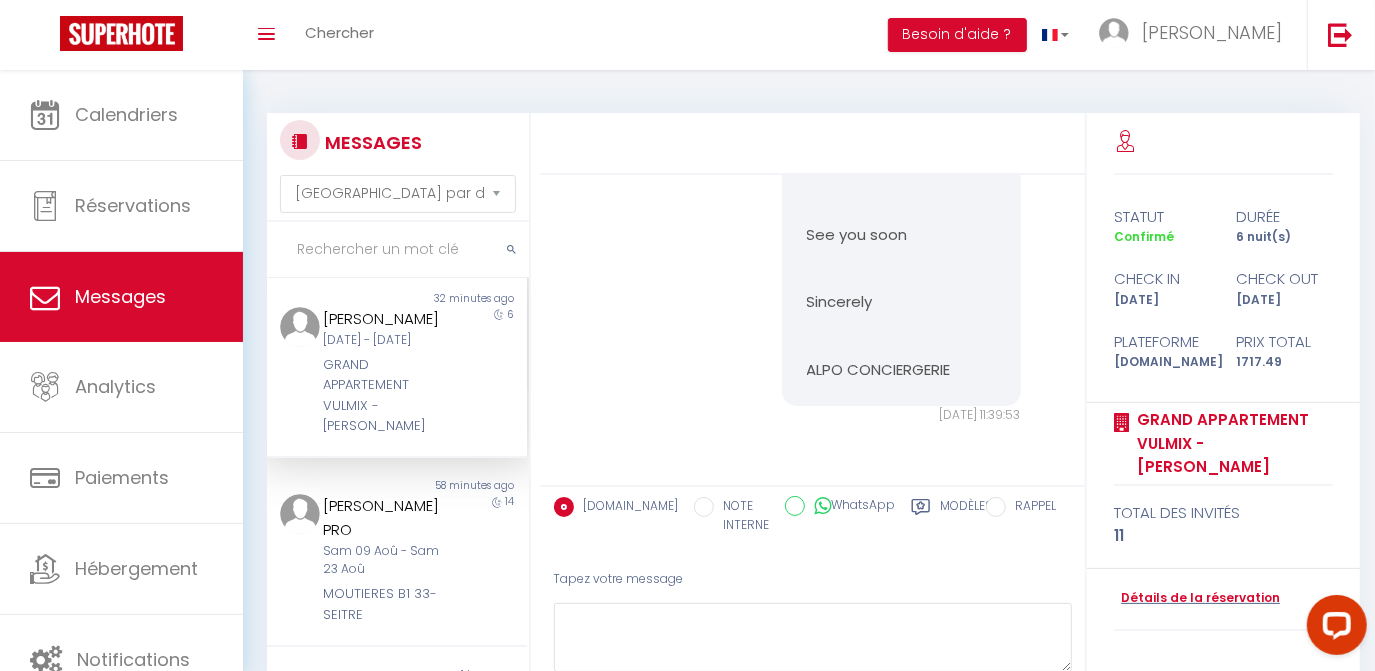 scroll, scrollTop: 824, scrollLeft: 0, axis: vertical 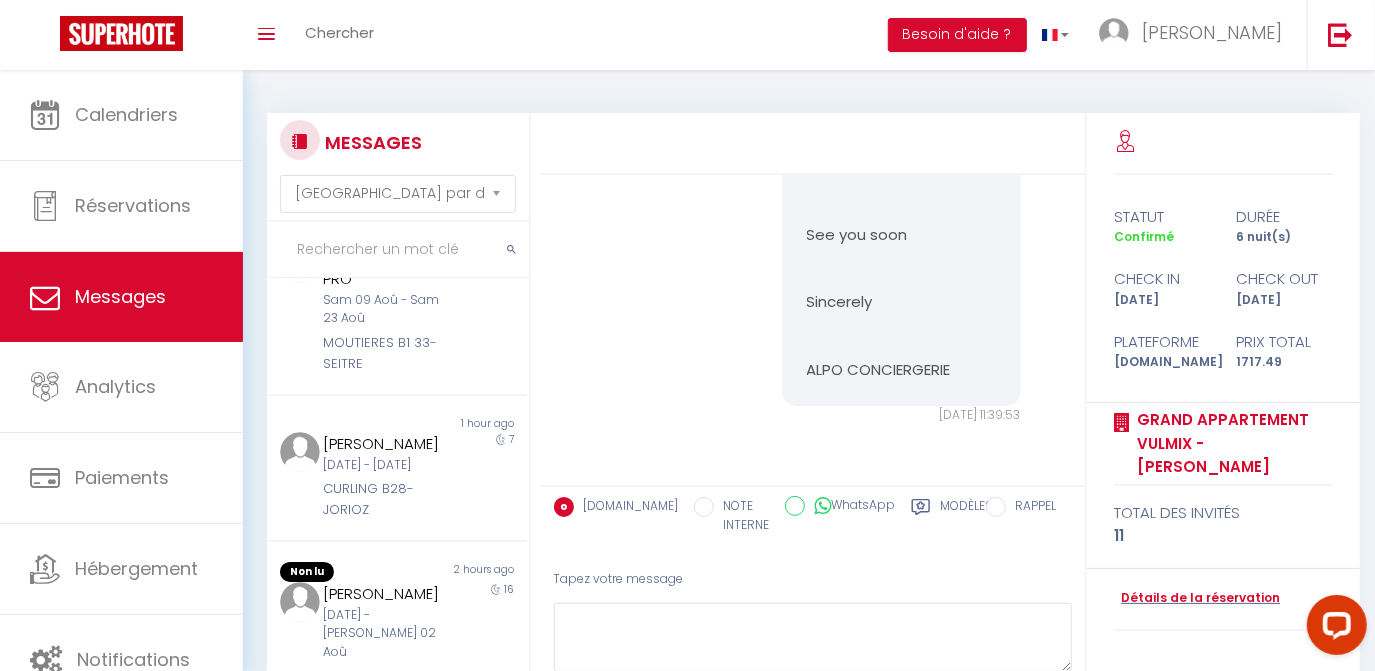 click on "MOUTIERES B1 33-SEITRE" at bounding box center [387, 353] 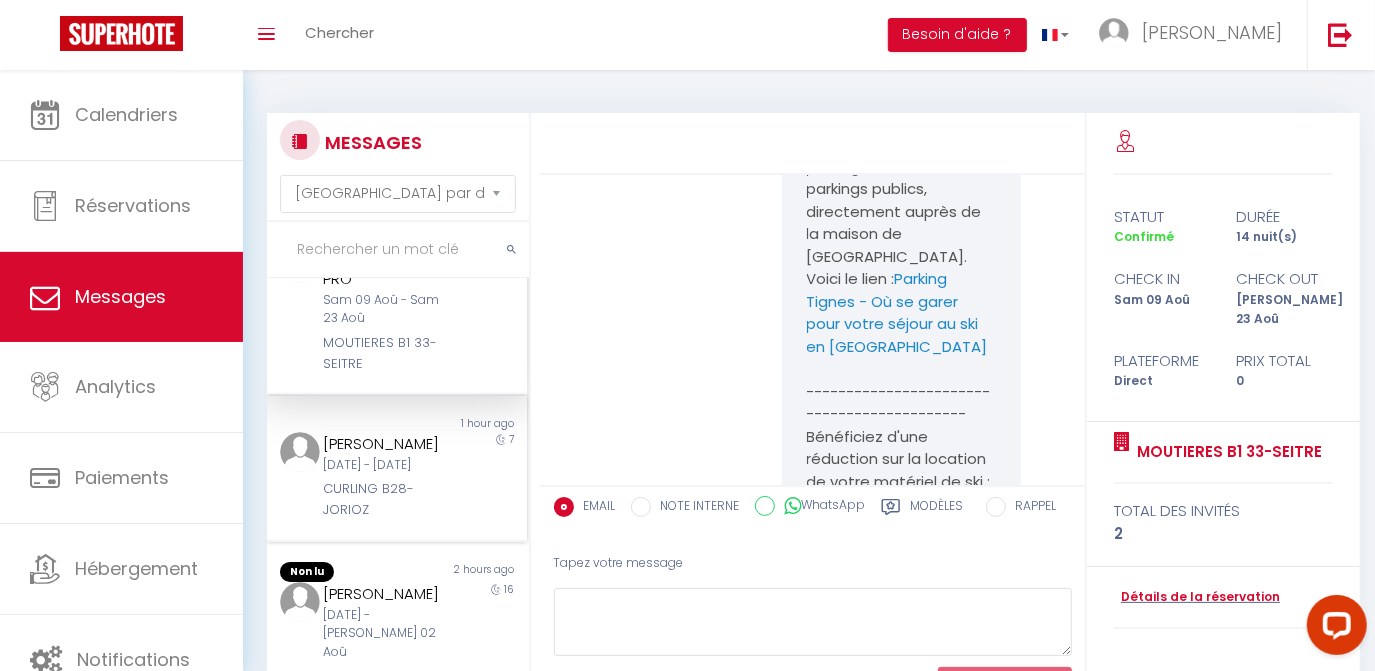 scroll, scrollTop: 2173, scrollLeft: 0, axis: vertical 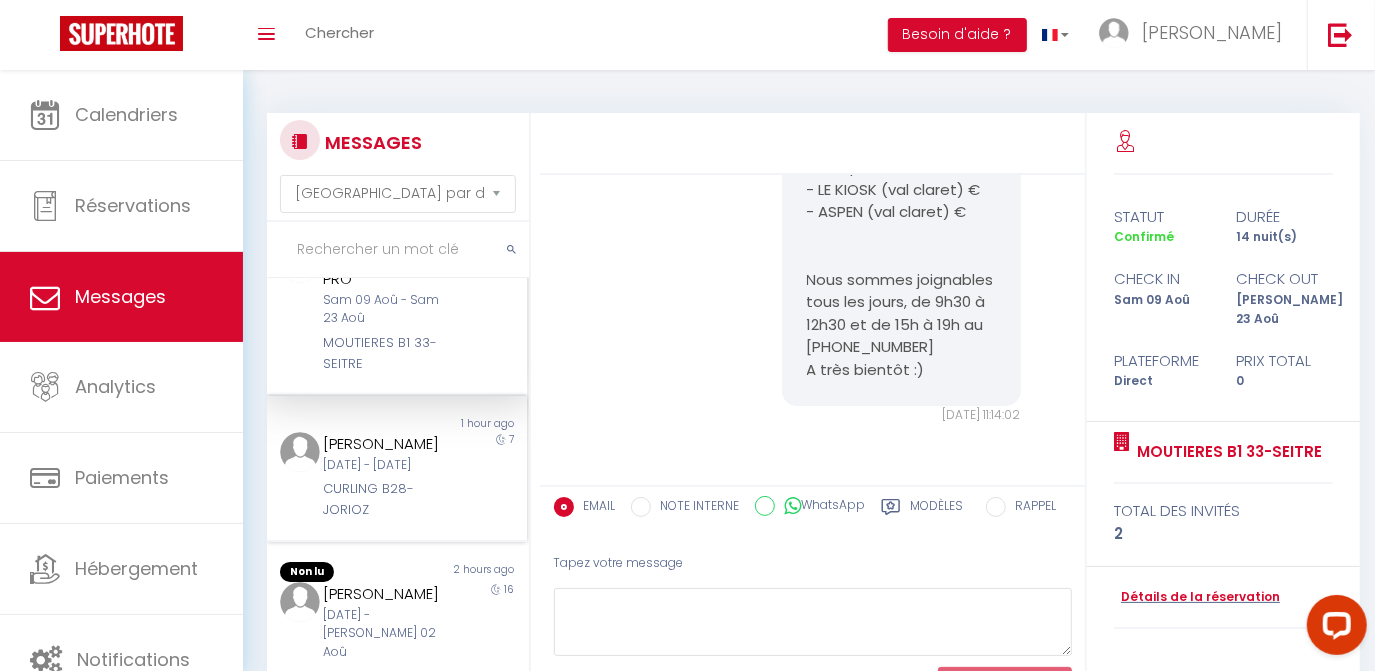 click on "[PERSON_NAME]" at bounding box center [387, 444] 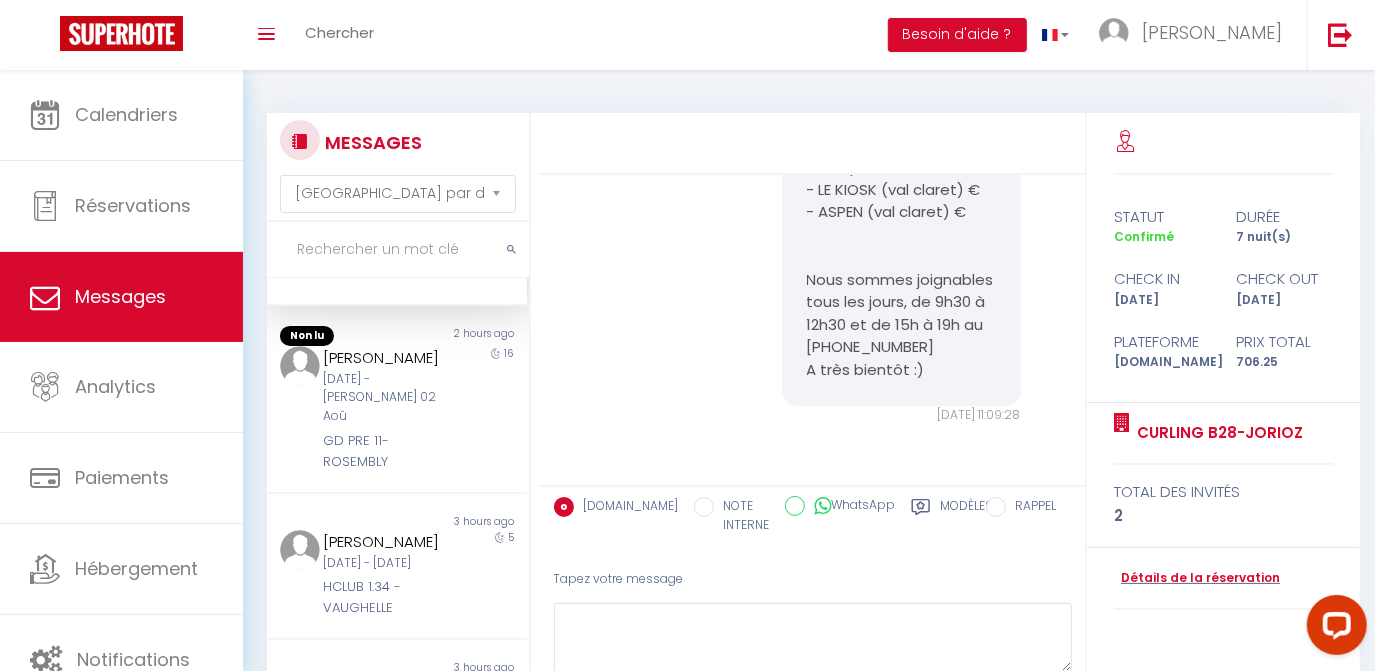 scroll, scrollTop: 877, scrollLeft: 0, axis: vertical 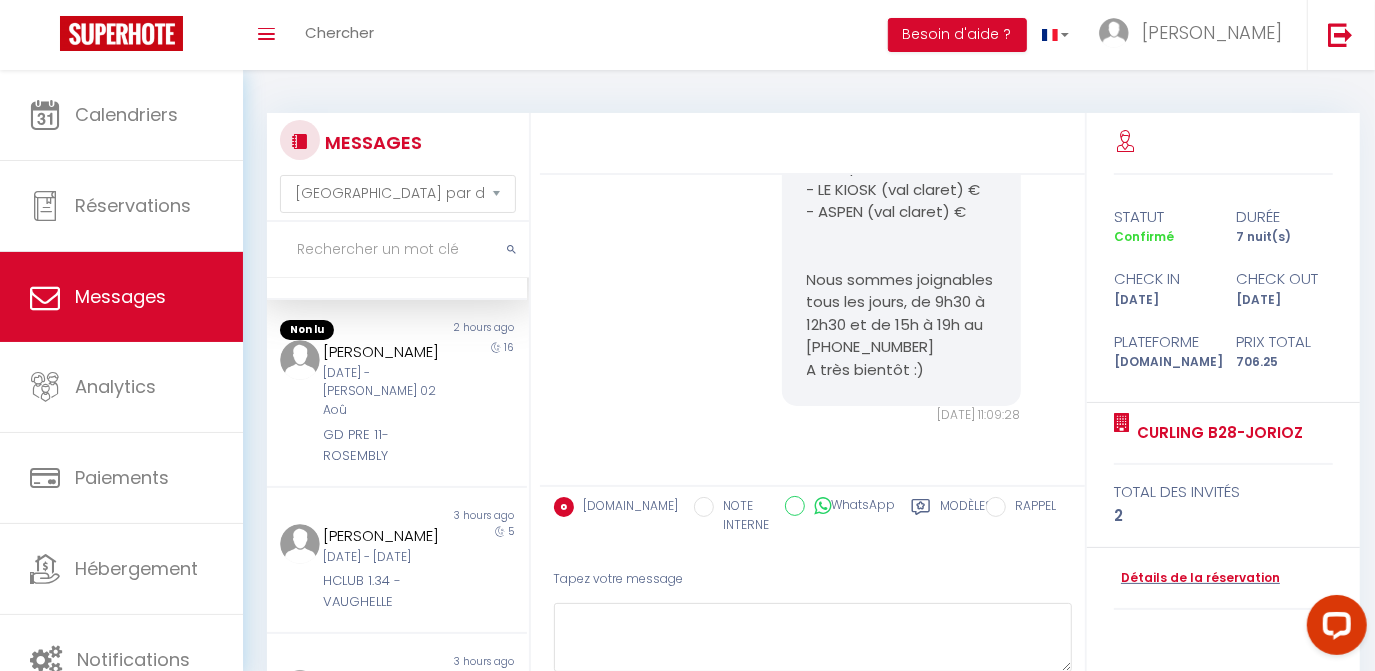 click on "GD PRE 11-ROSEMBLY" at bounding box center [387, 445] 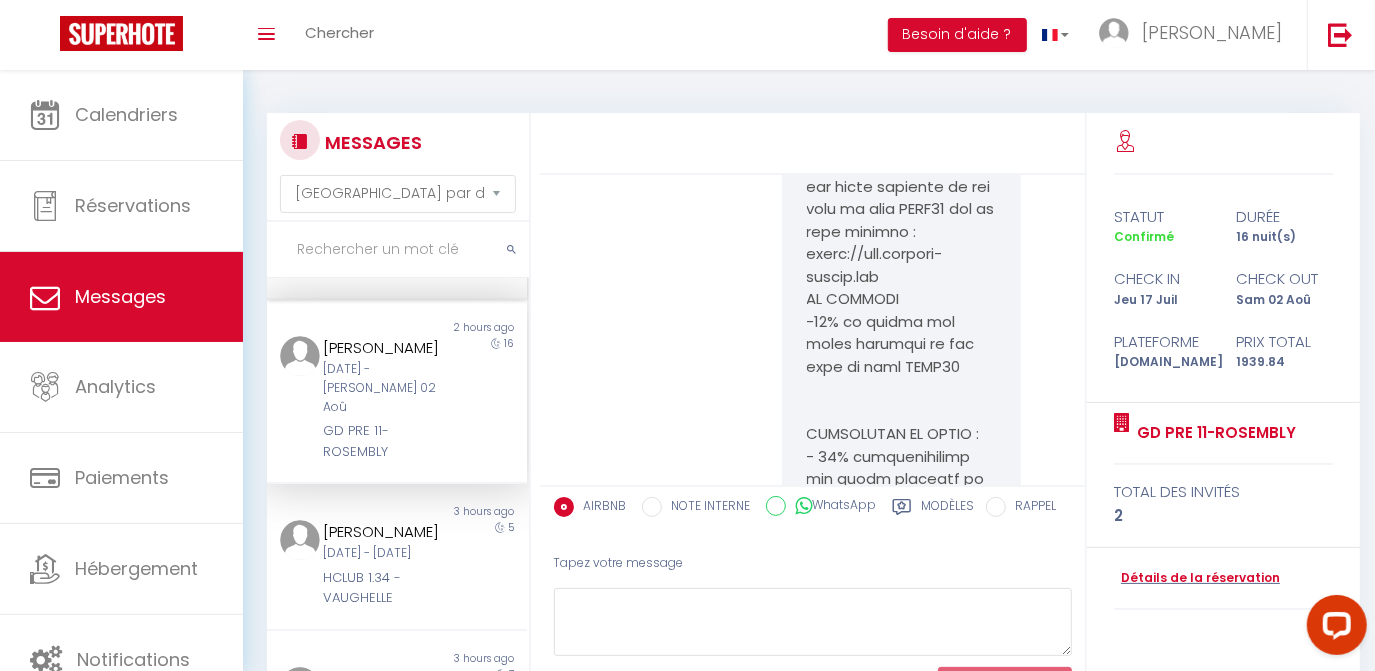 scroll, scrollTop: 7576, scrollLeft: 0, axis: vertical 